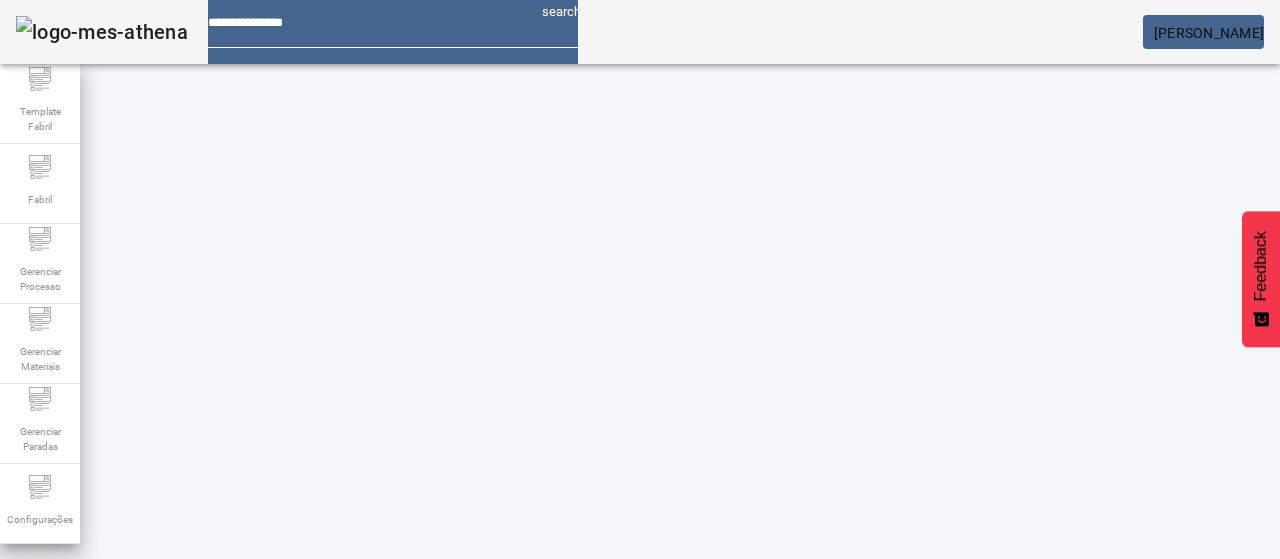 scroll, scrollTop: 0, scrollLeft: 0, axis: both 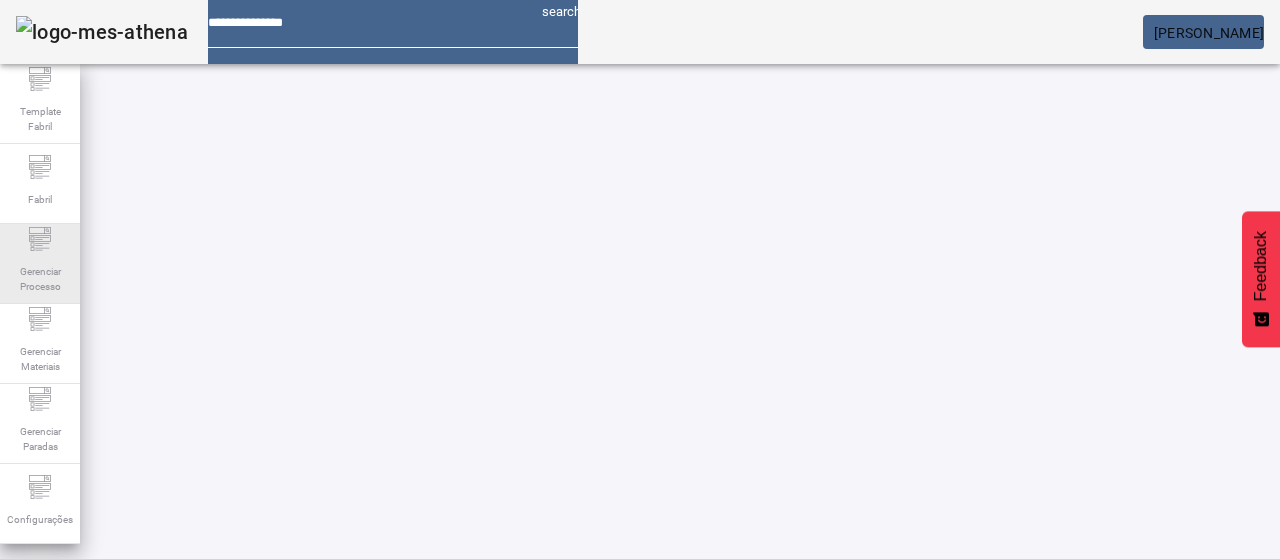click on "Gerenciar Processo" 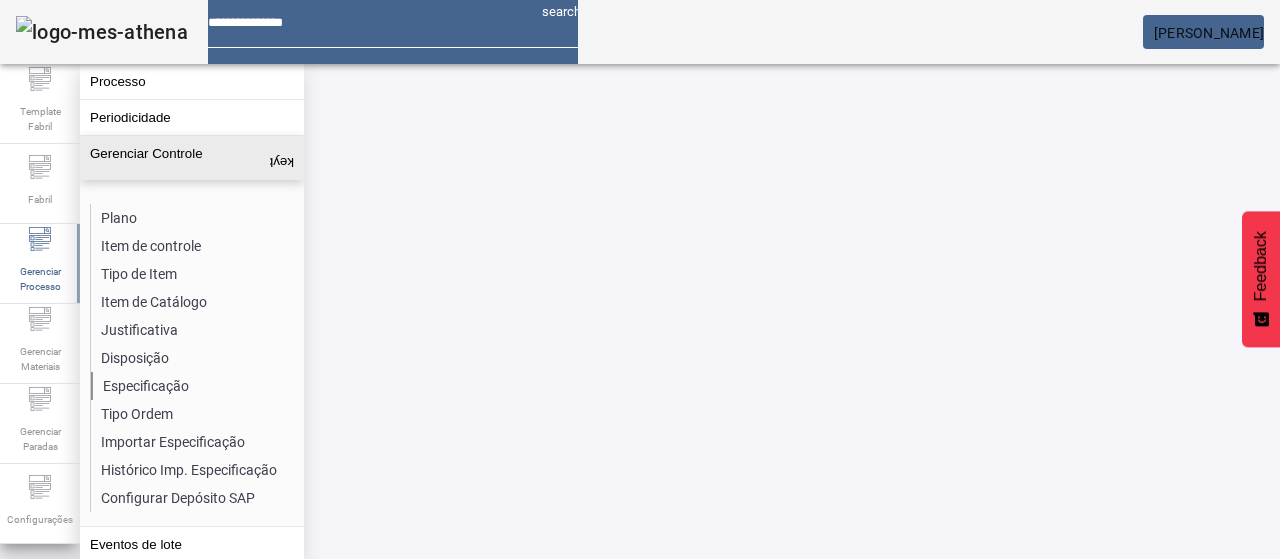 click on "Especificação" 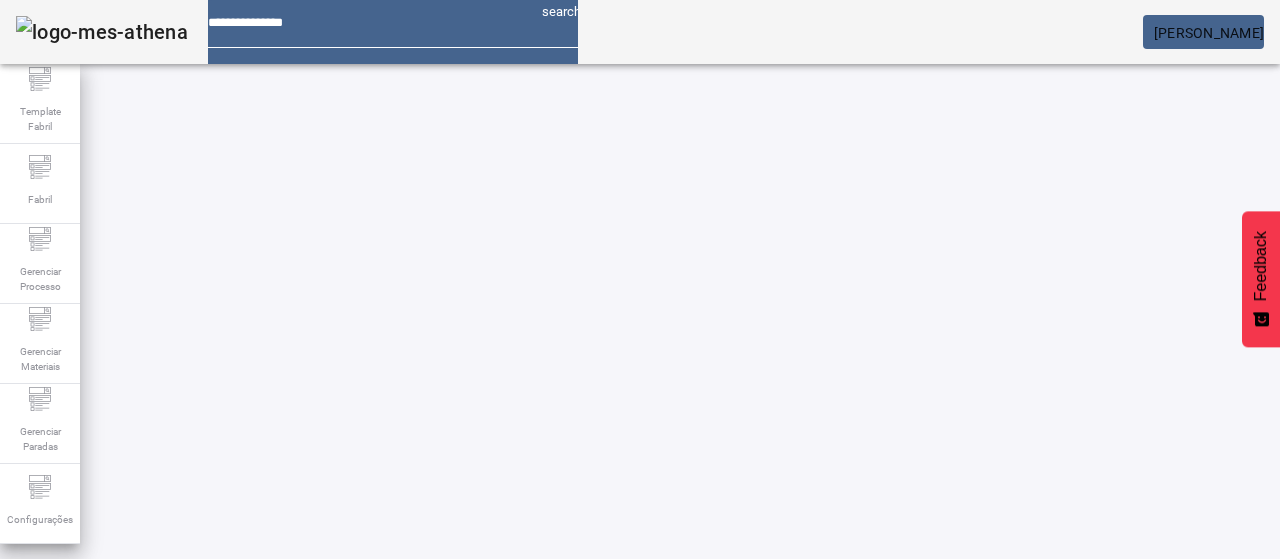 click on "Pesquise por item de controle" 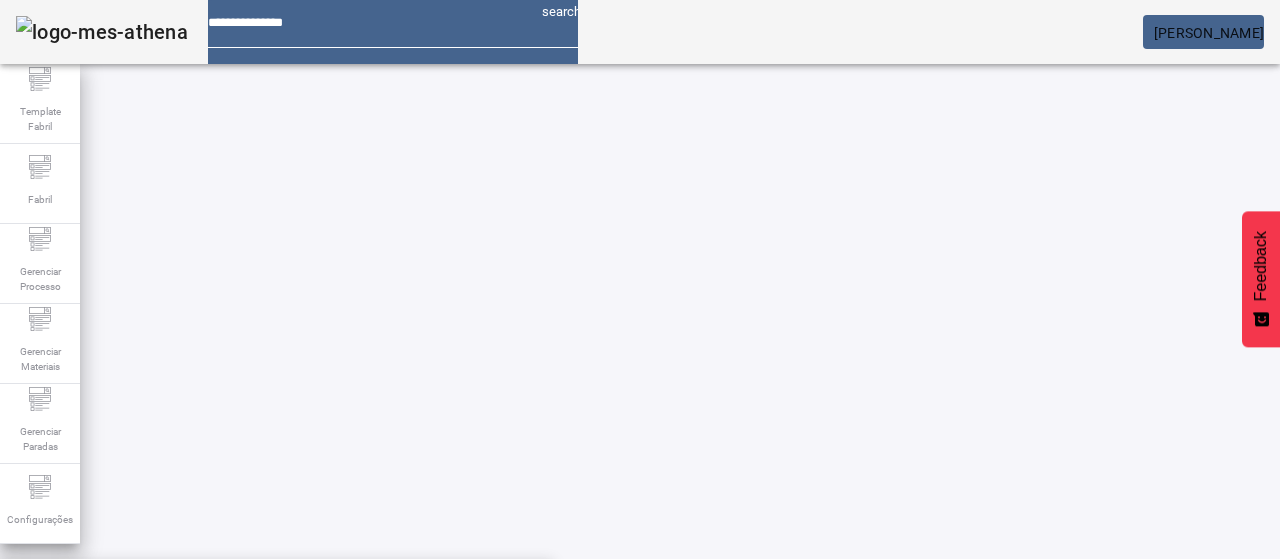 click on "Condutividade-Cerv.Ret" at bounding box center [276, 591] 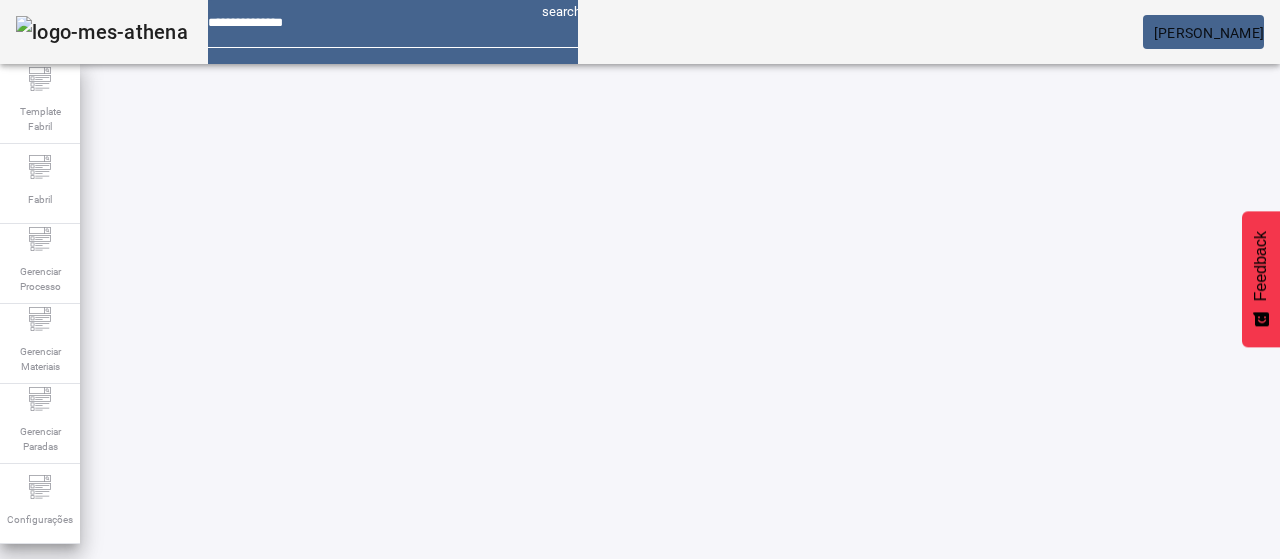 click on "Pesquise por unidade" 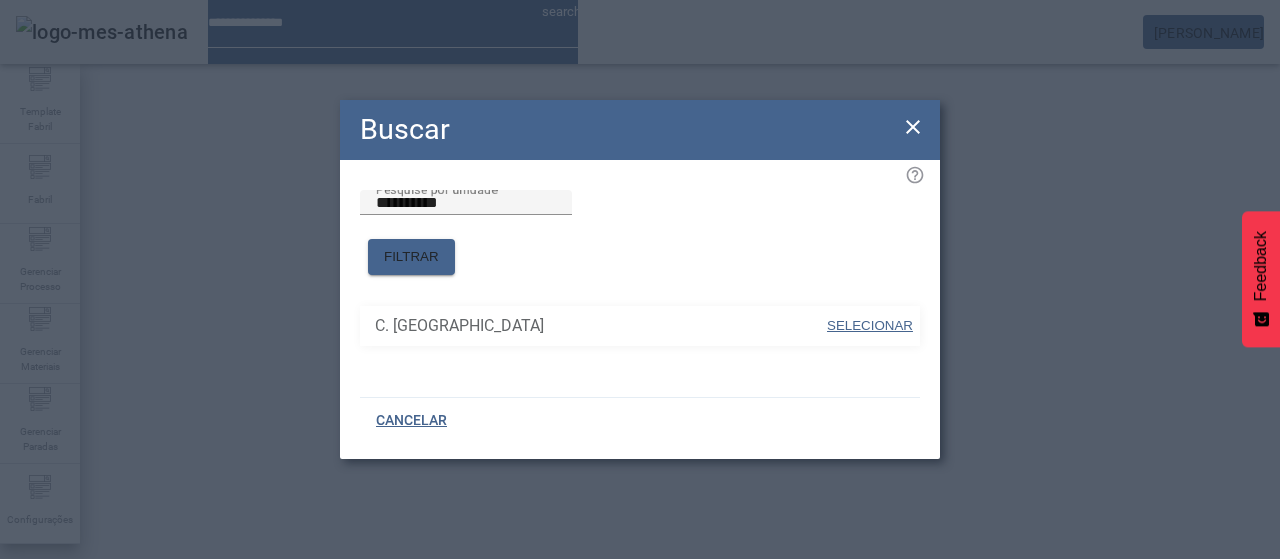 click on "SELECIONAR" at bounding box center [870, 325] 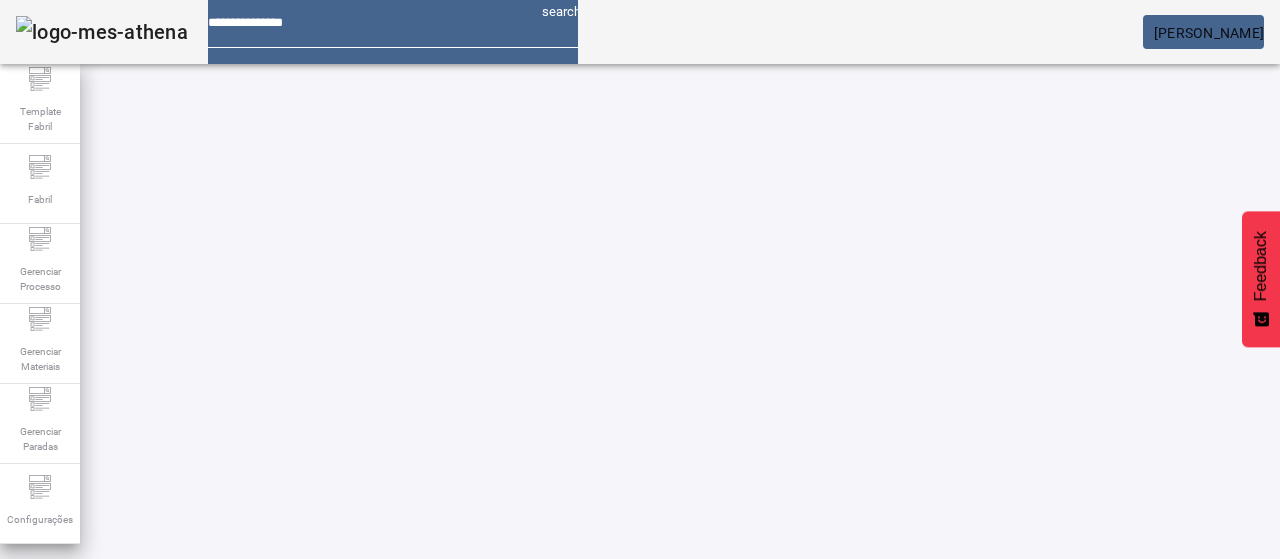 click on "FILTRAR" 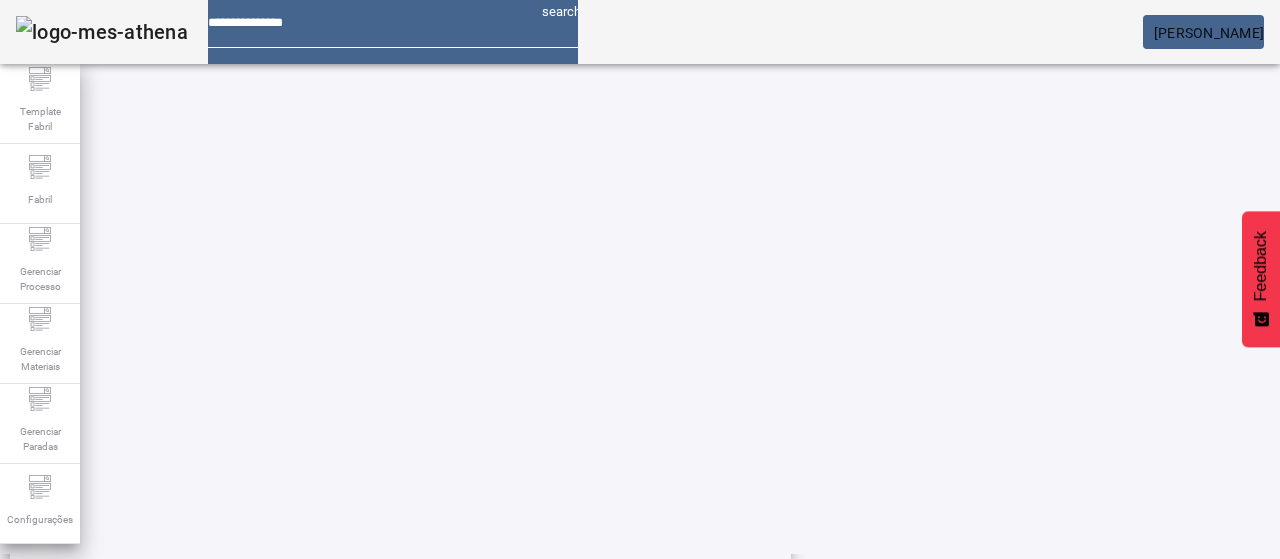 scroll, scrollTop: 623, scrollLeft: 0, axis: vertical 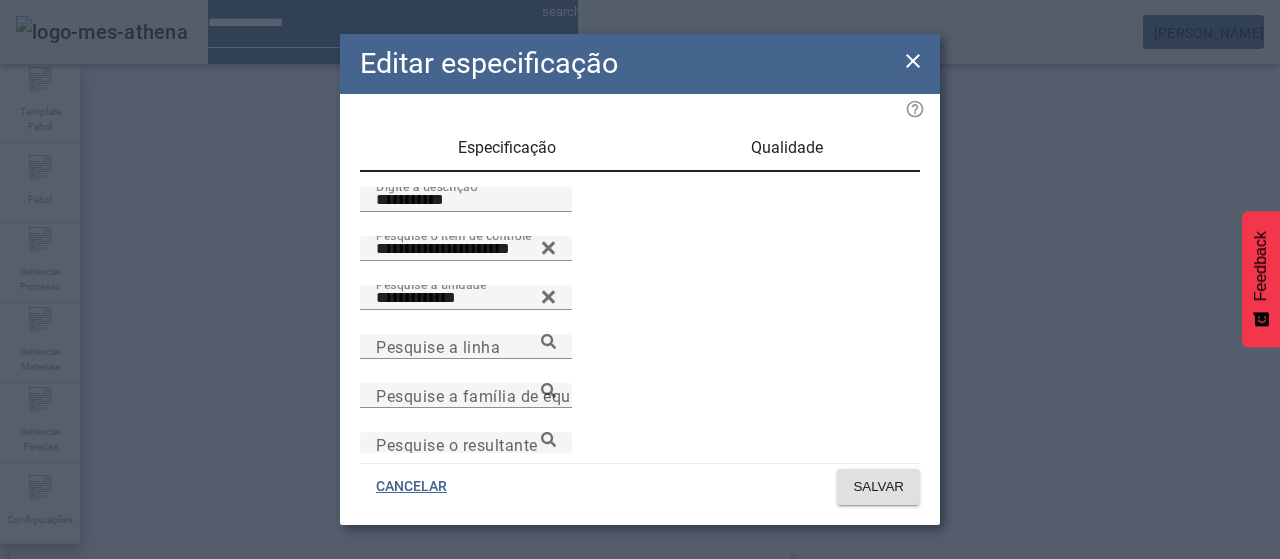 drag, startPoint x: 451, startPoint y: 223, endPoint x: 273, endPoint y: 203, distance: 179.12007 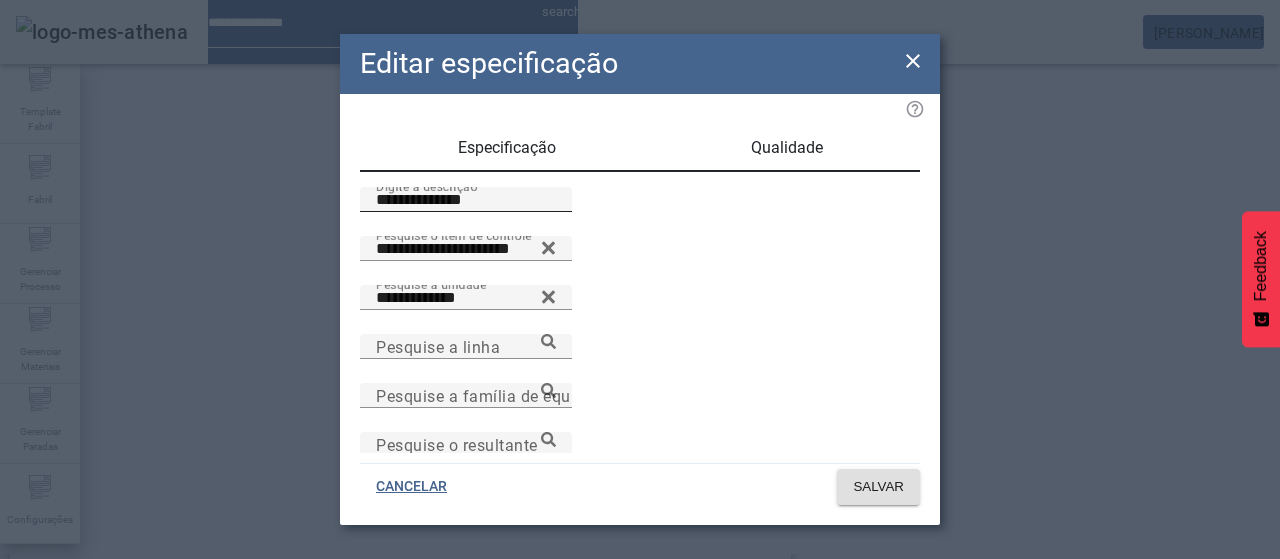 click on "**********" at bounding box center [466, 200] 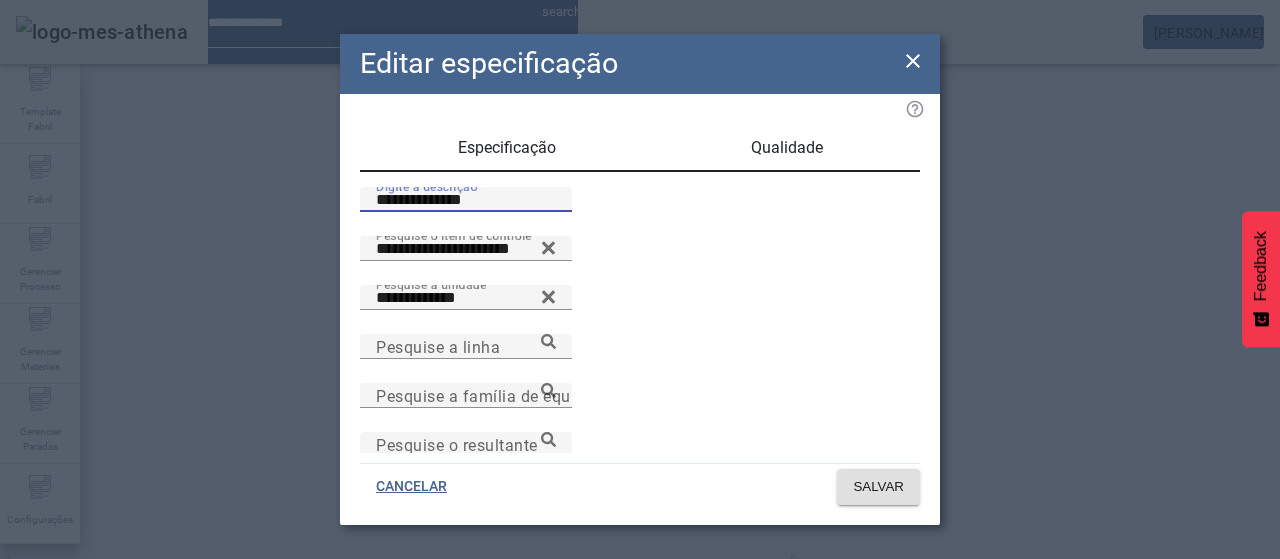 paste on "**********" 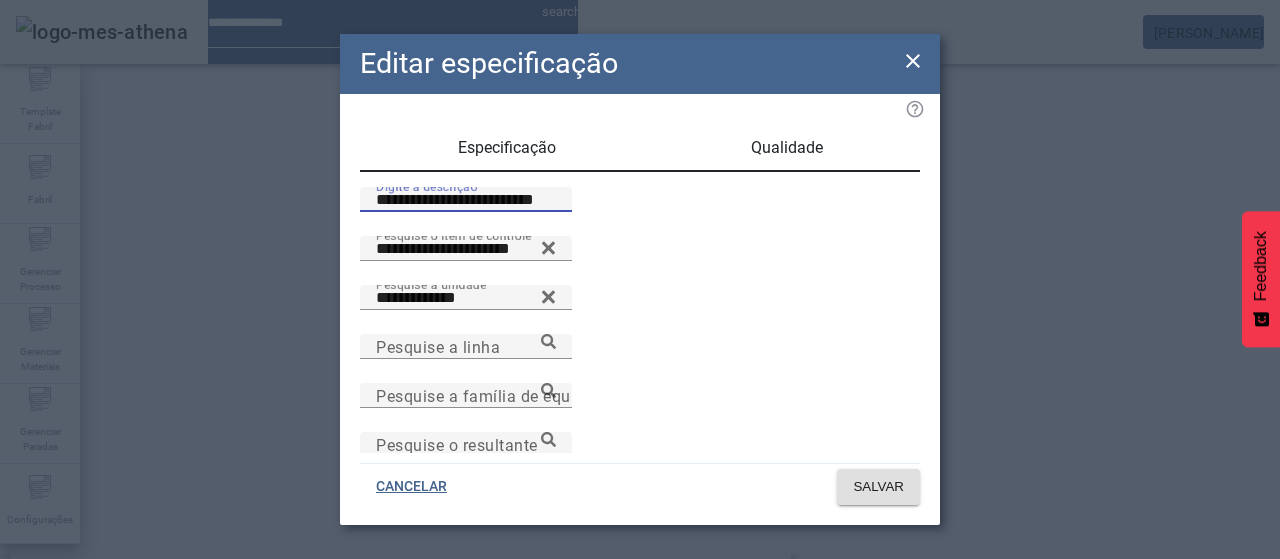 type on "**********" 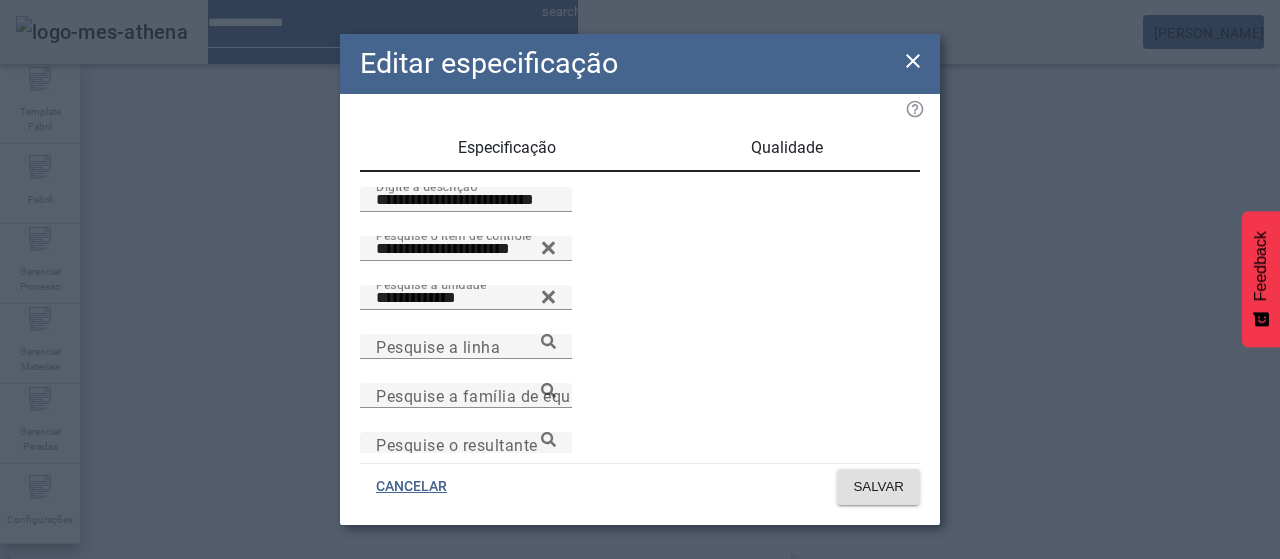 click on "Qualidade" at bounding box center (787, 148) 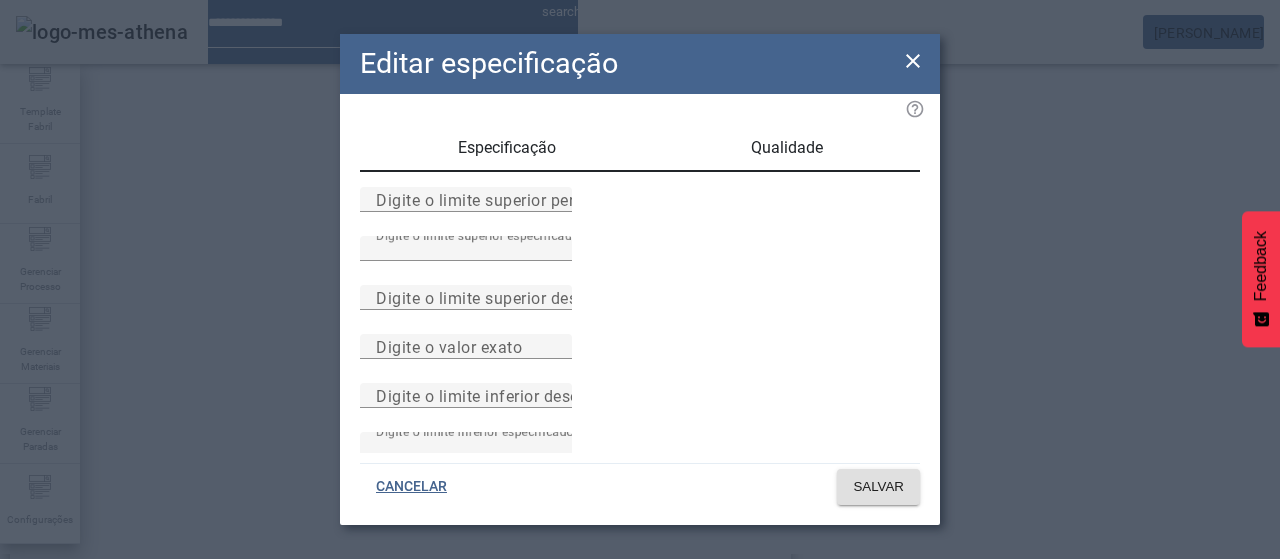 drag, startPoint x: 502, startPoint y: 306, endPoint x: 406, endPoint y: 307, distance: 96.00521 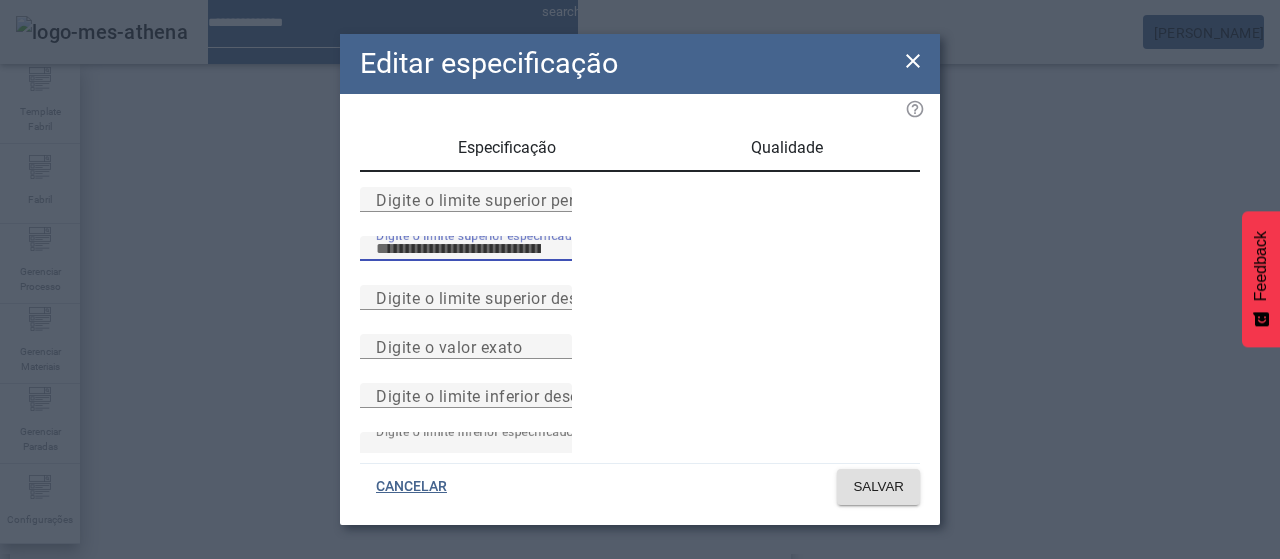 type on "****" 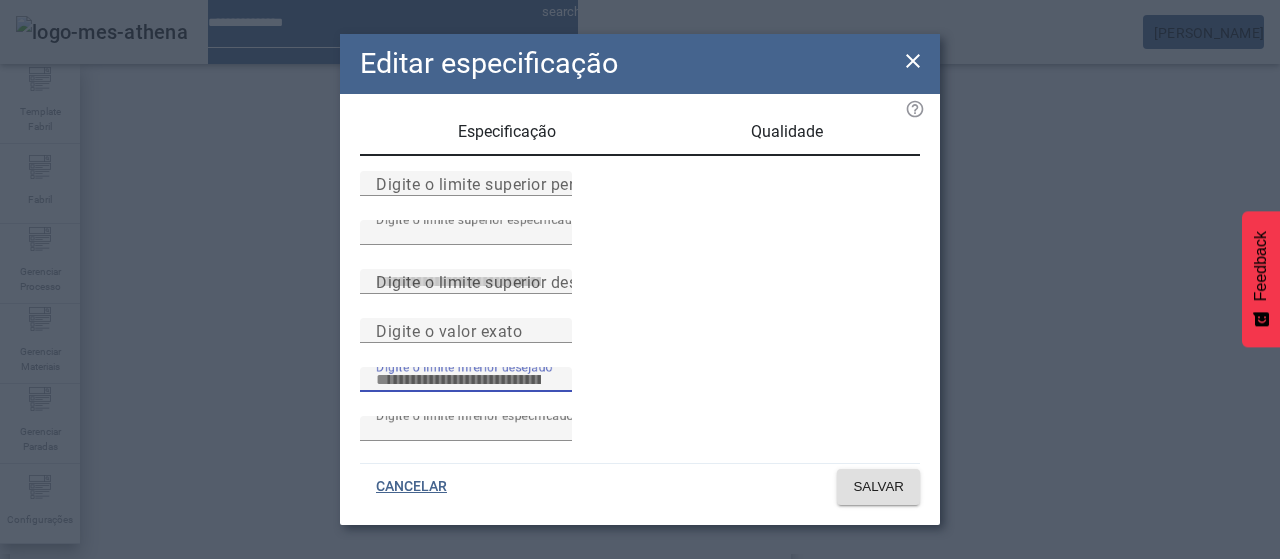 scroll, scrollTop: 261, scrollLeft: 0, axis: vertical 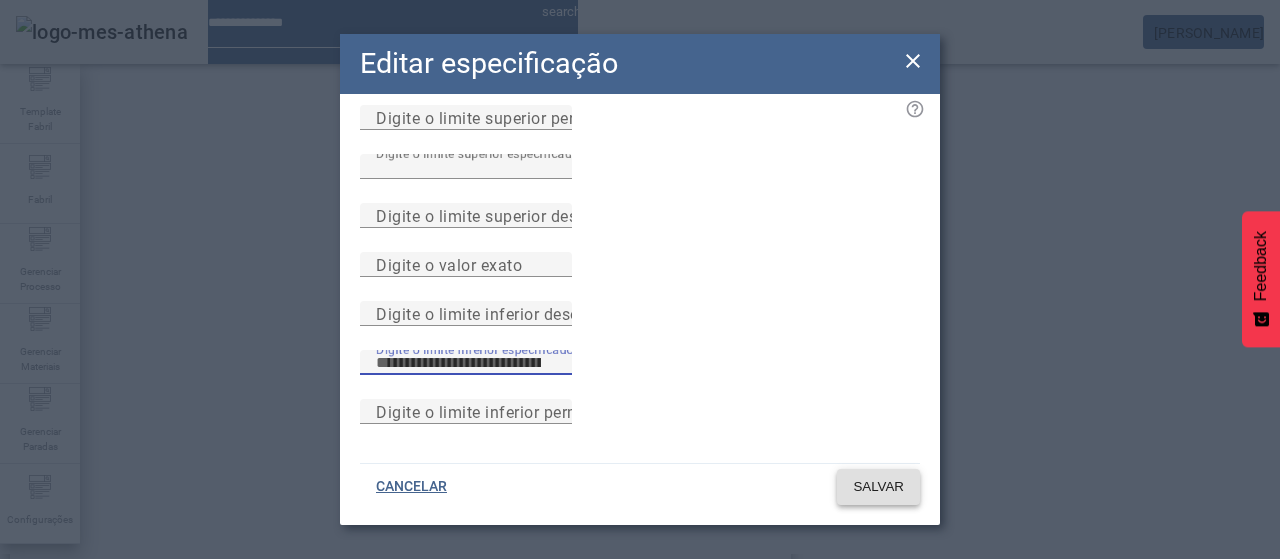type on "****" 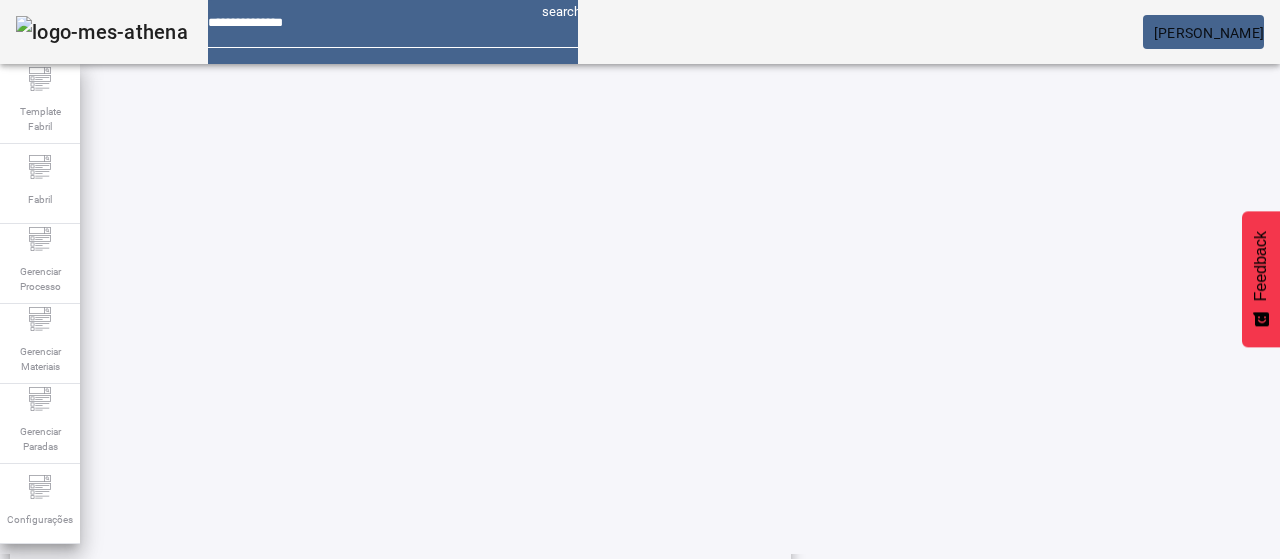 scroll, scrollTop: 423, scrollLeft: 0, axis: vertical 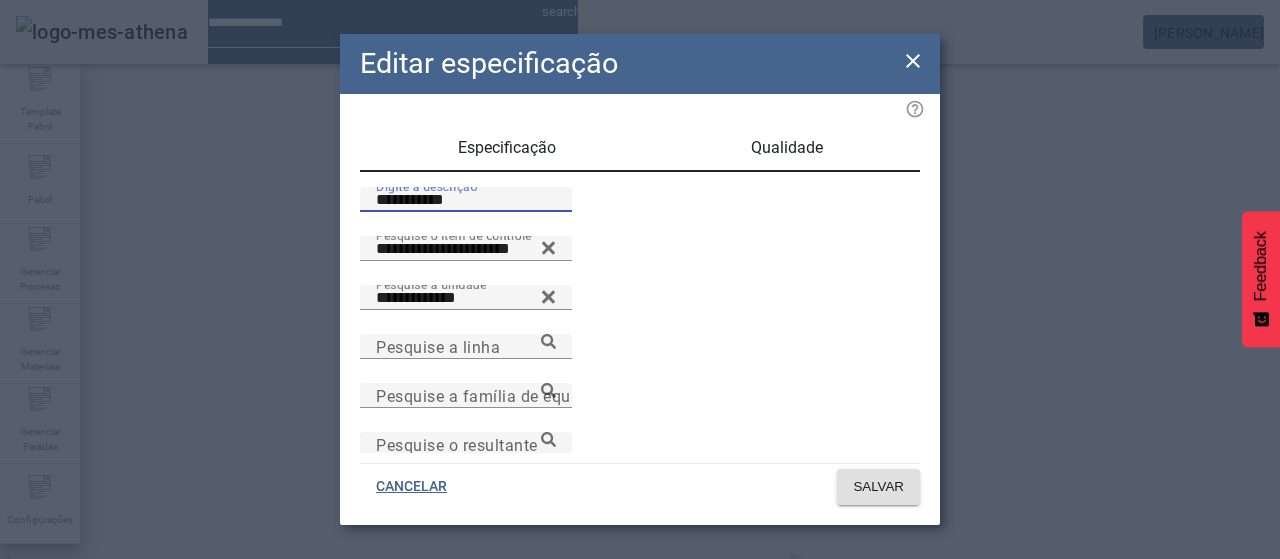 drag, startPoint x: 427, startPoint y: 223, endPoint x: 324, endPoint y: 204, distance: 104.73777 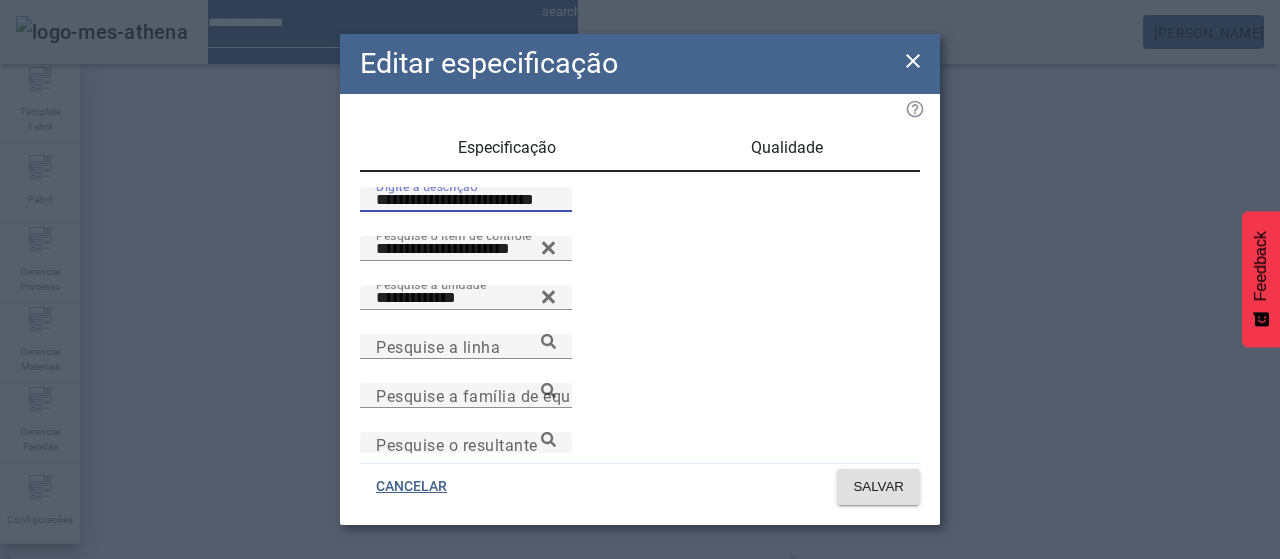 type on "**********" 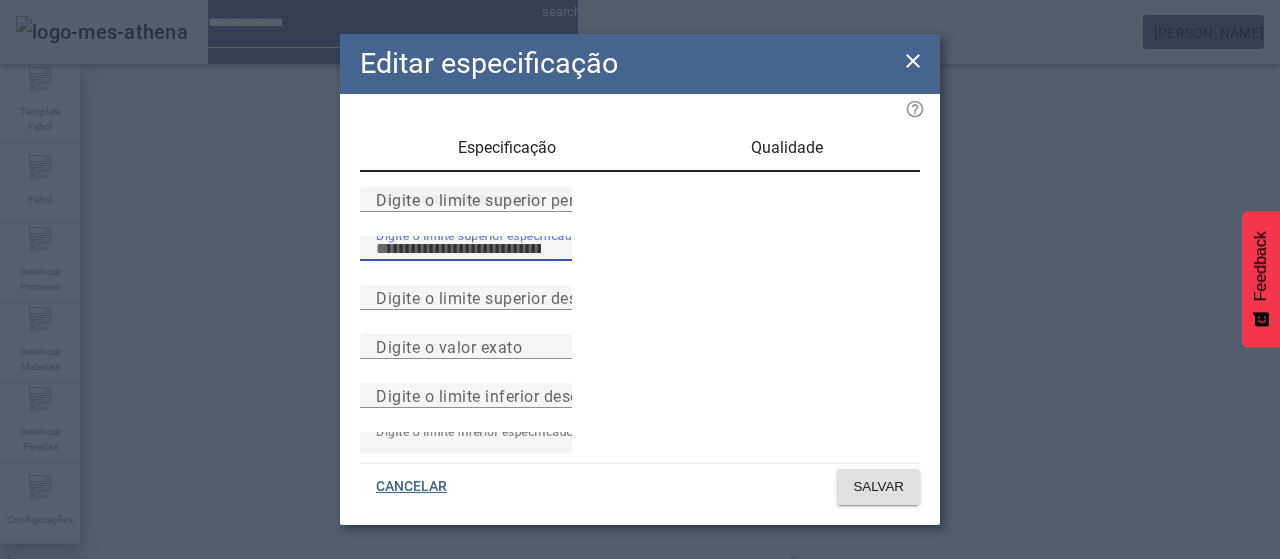 type on "****" 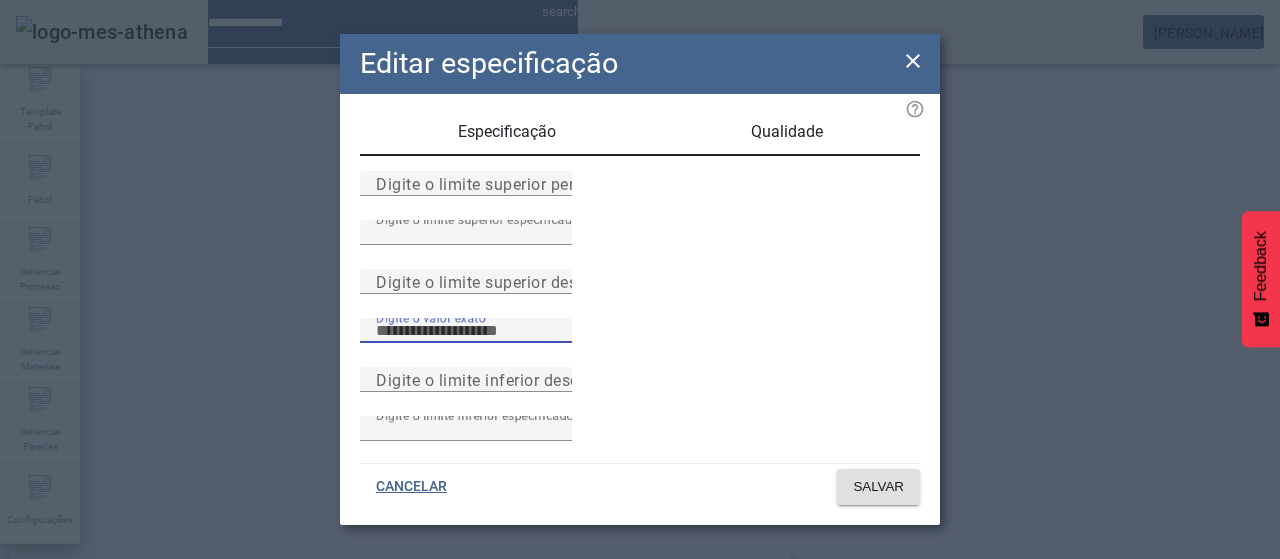 scroll, scrollTop: 261, scrollLeft: 0, axis: vertical 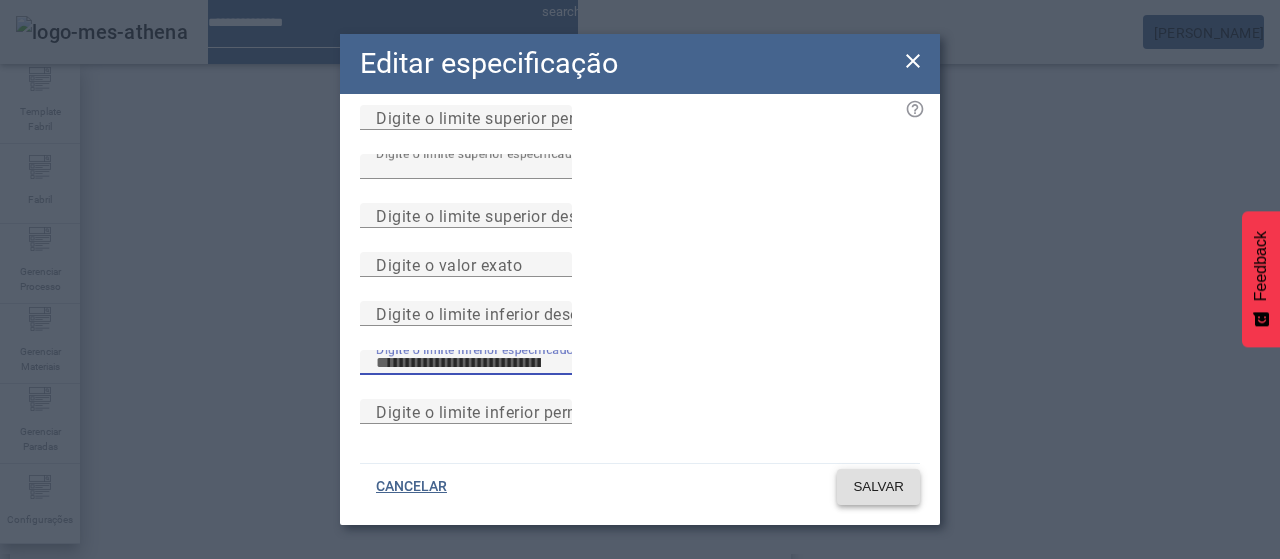 type on "****" 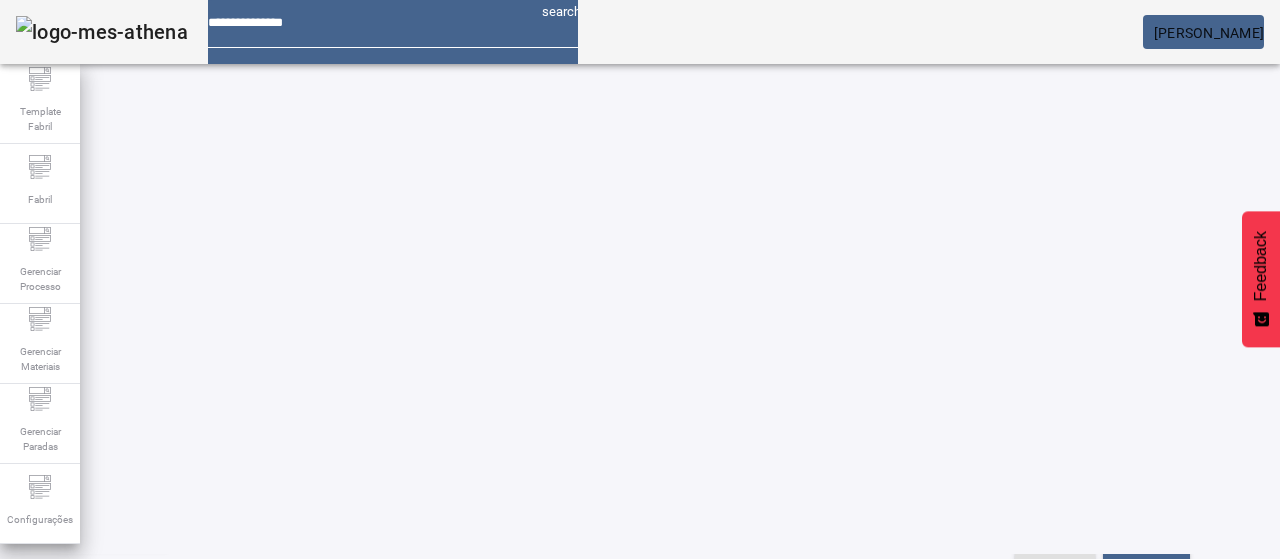 scroll, scrollTop: 23, scrollLeft: 0, axis: vertical 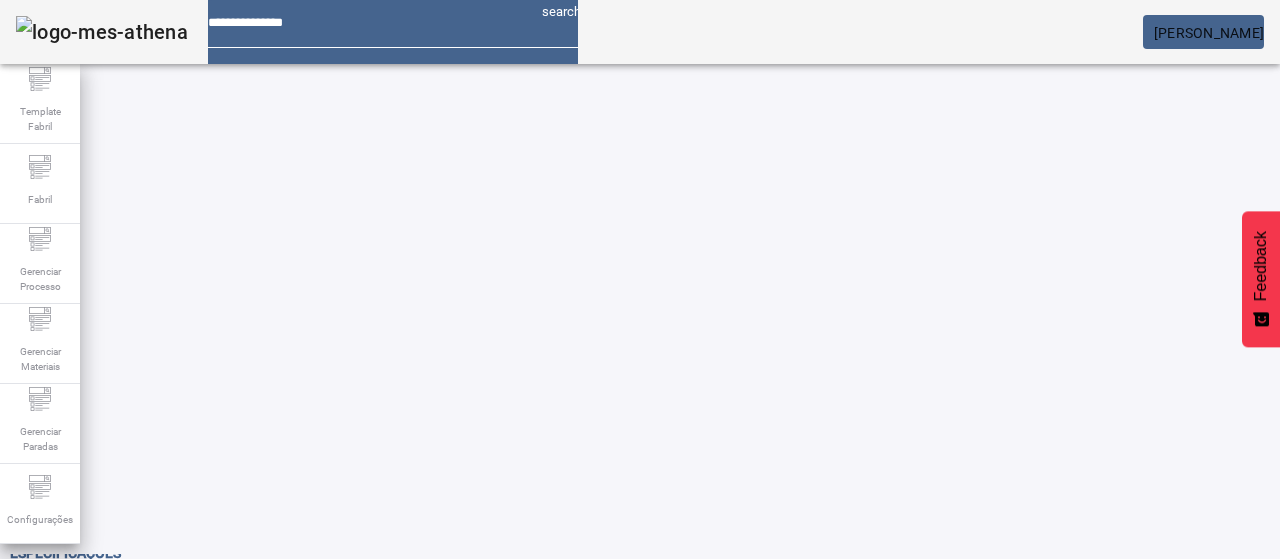 click on "**********" at bounding box center [116, 578] 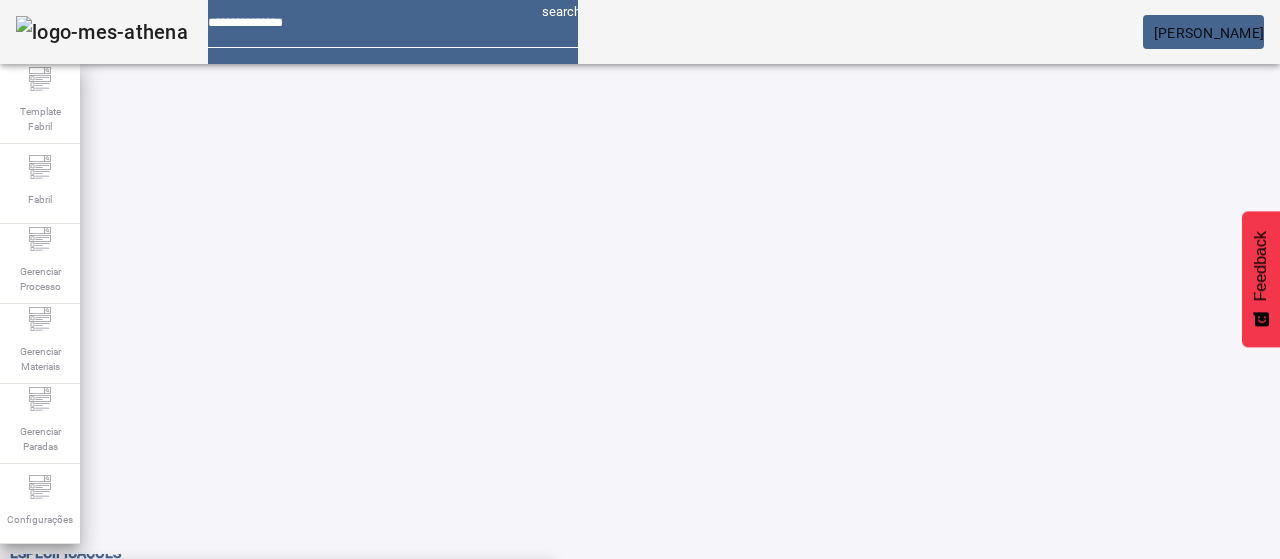 click 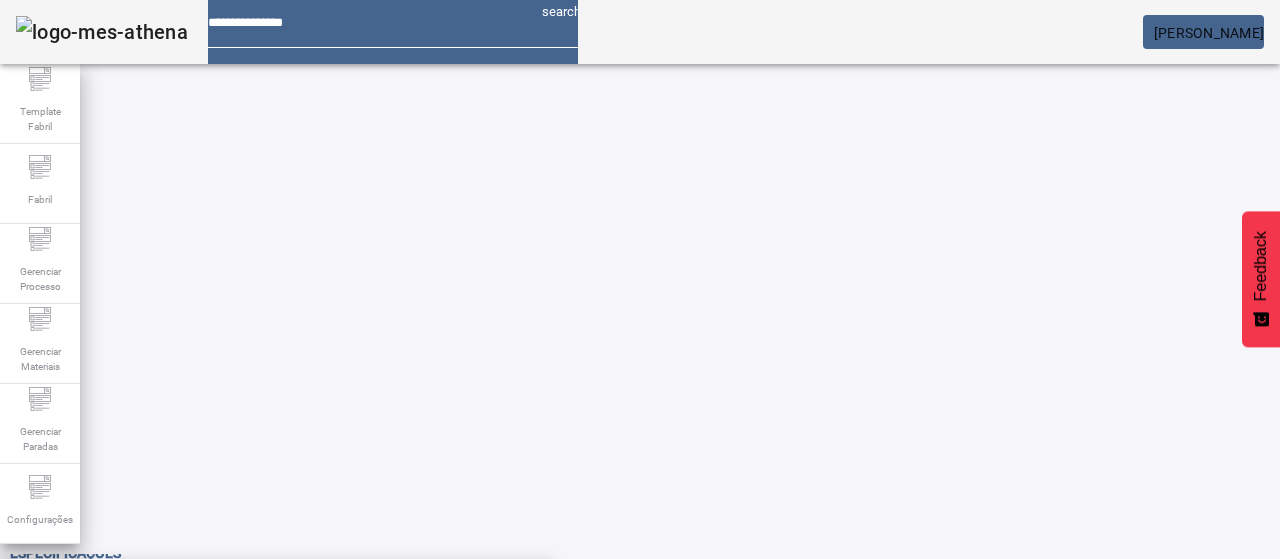 click on "Condutividade na entrada - Cerv. LT" at bounding box center (276, 687) 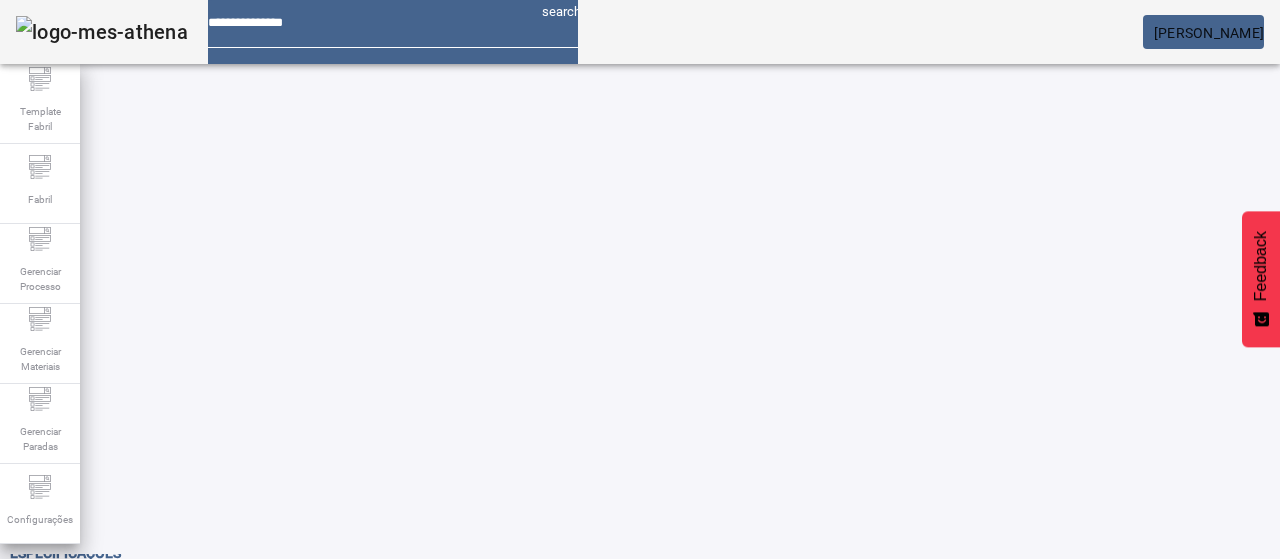 click on "FILTRAR" 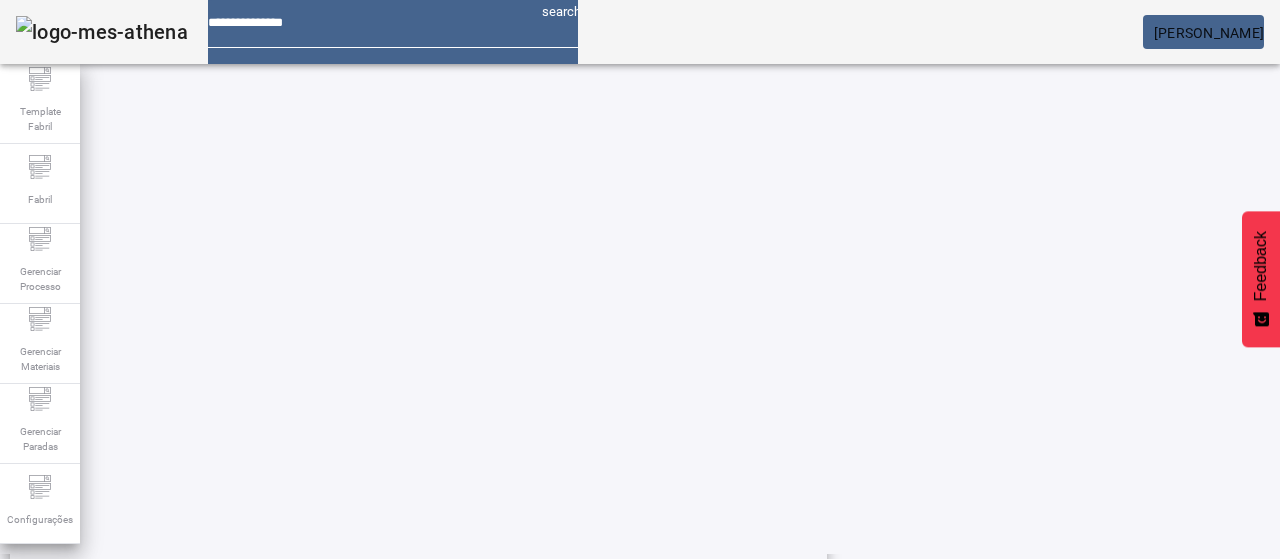 scroll, scrollTop: 523, scrollLeft: 0, axis: vertical 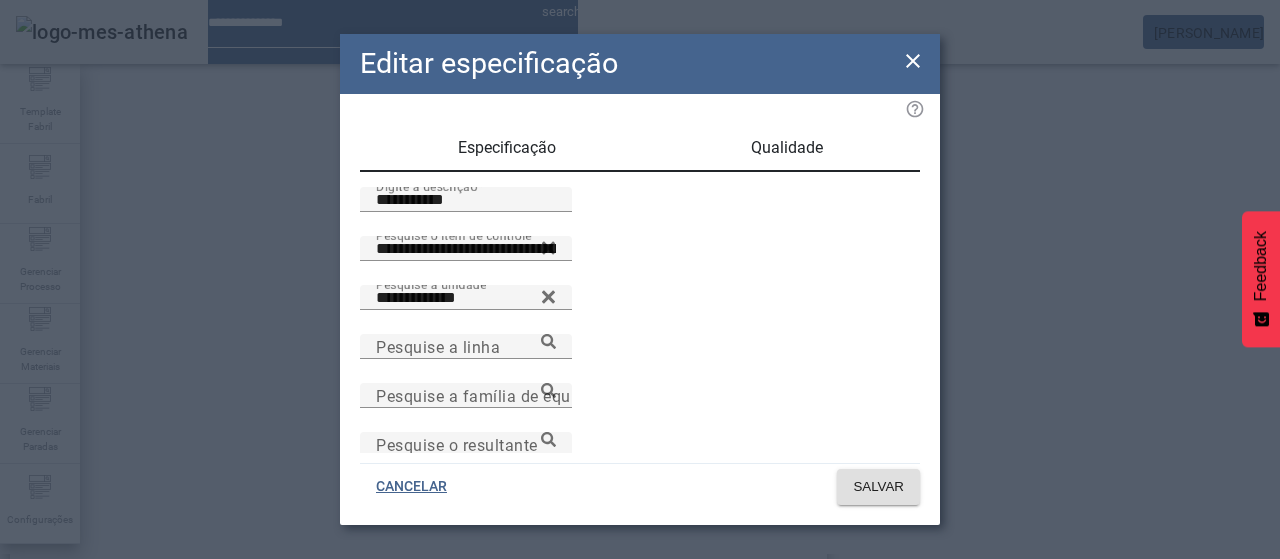 drag, startPoint x: 441, startPoint y: 233, endPoint x: 335, endPoint y: 227, distance: 106.16968 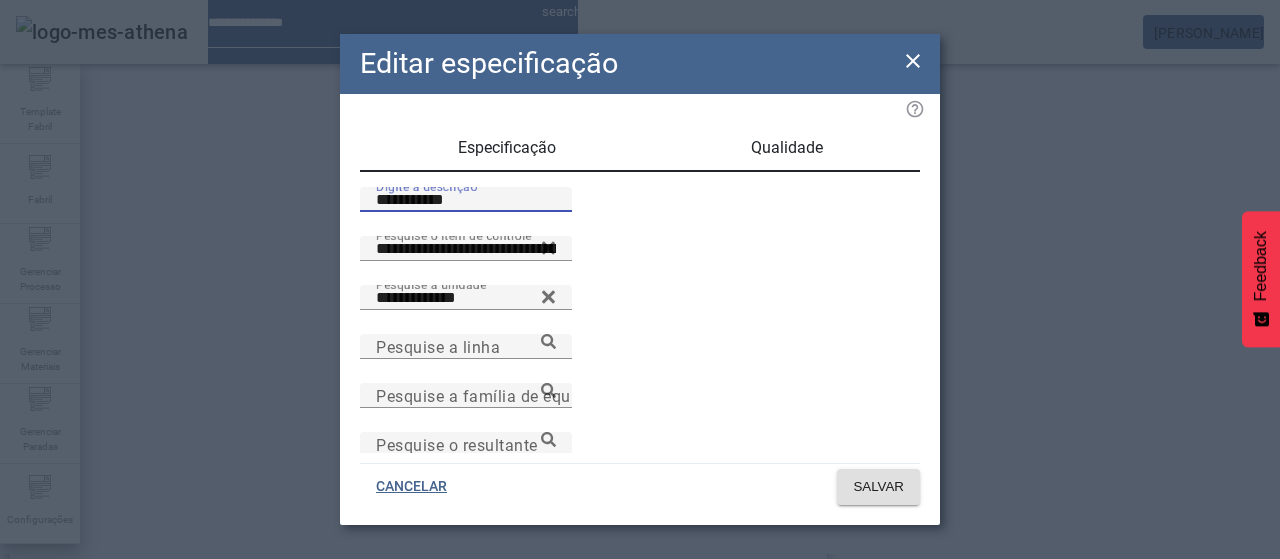 click on "**********" at bounding box center (466, 200) 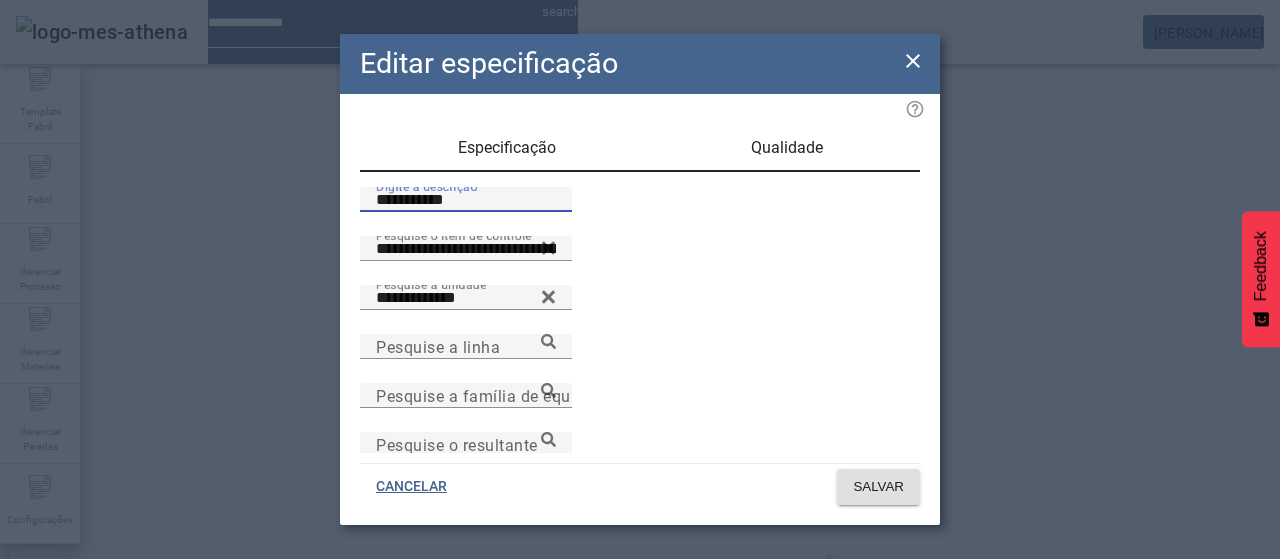 paste on "**********" 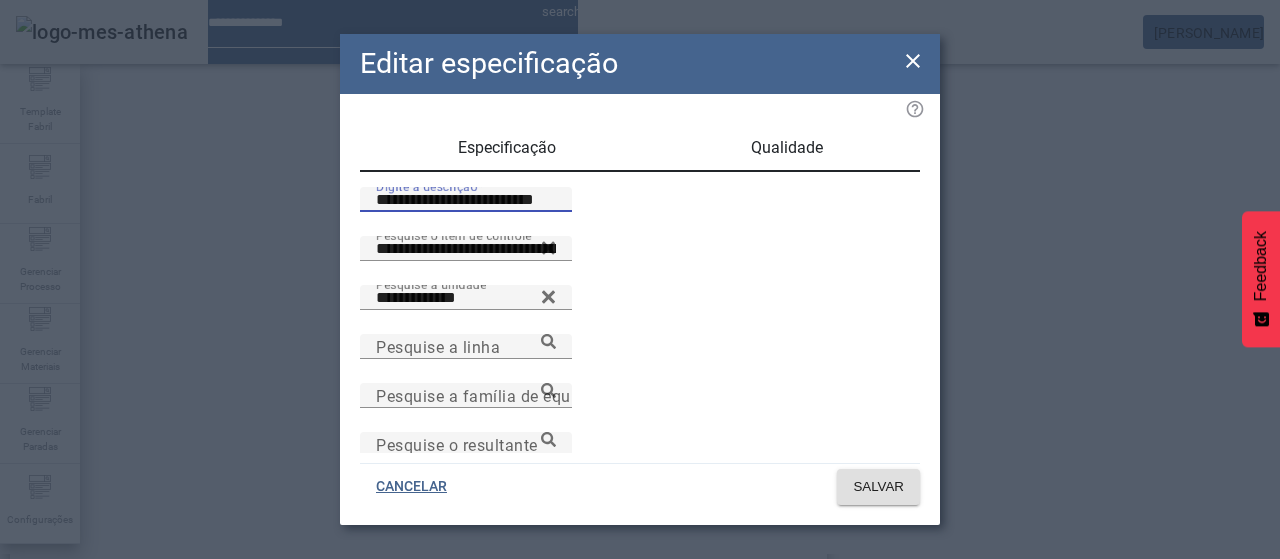 type on "**********" 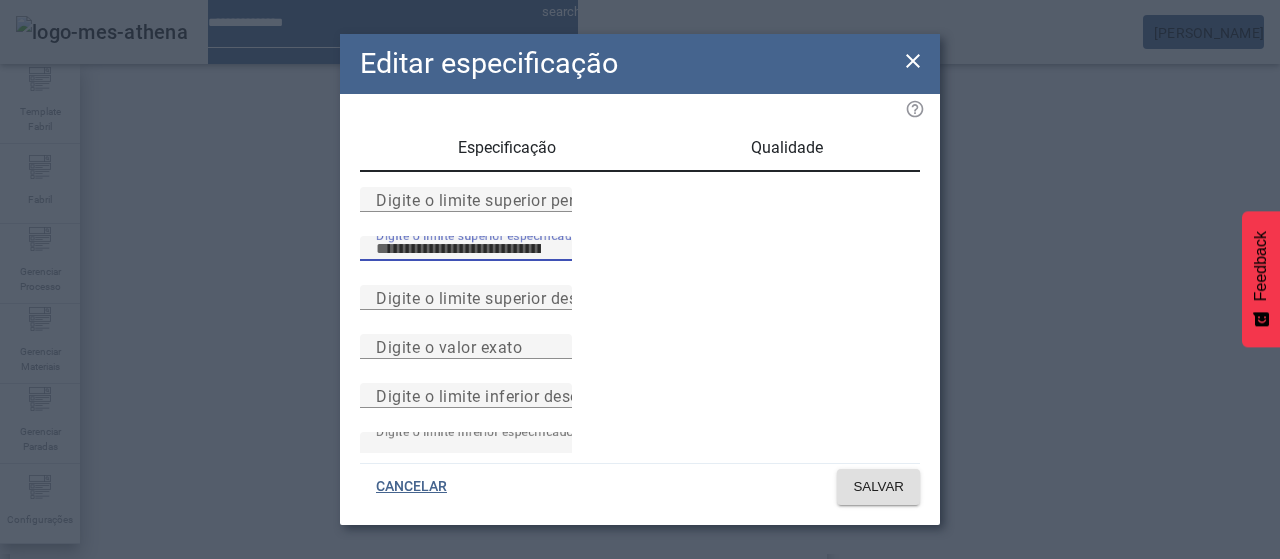 type on "****" 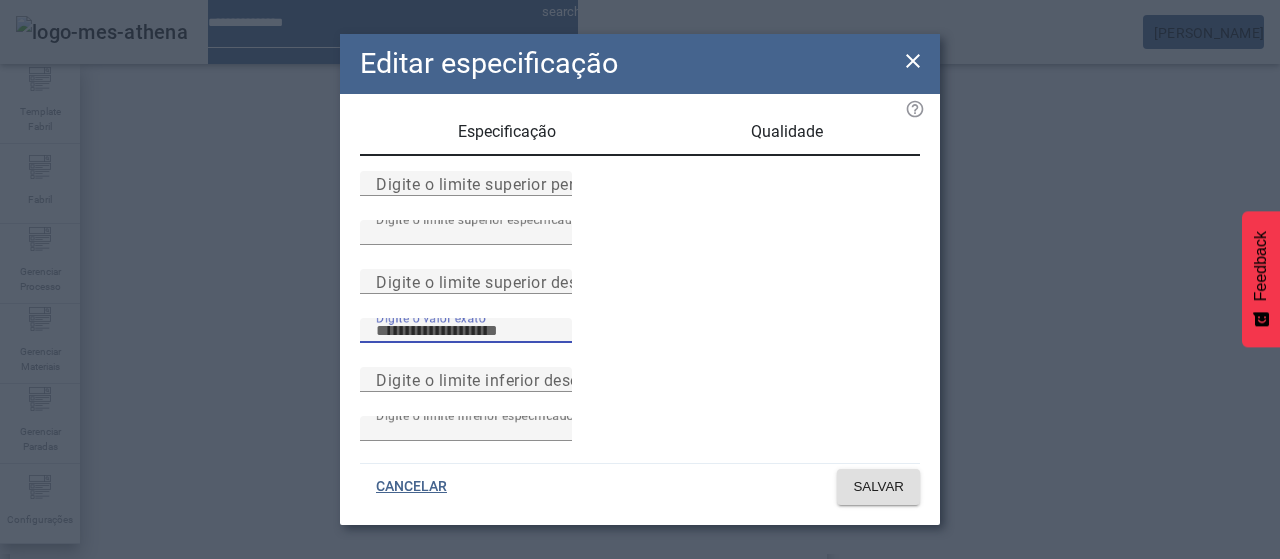 scroll, scrollTop: 261, scrollLeft: 0, axis: vertical 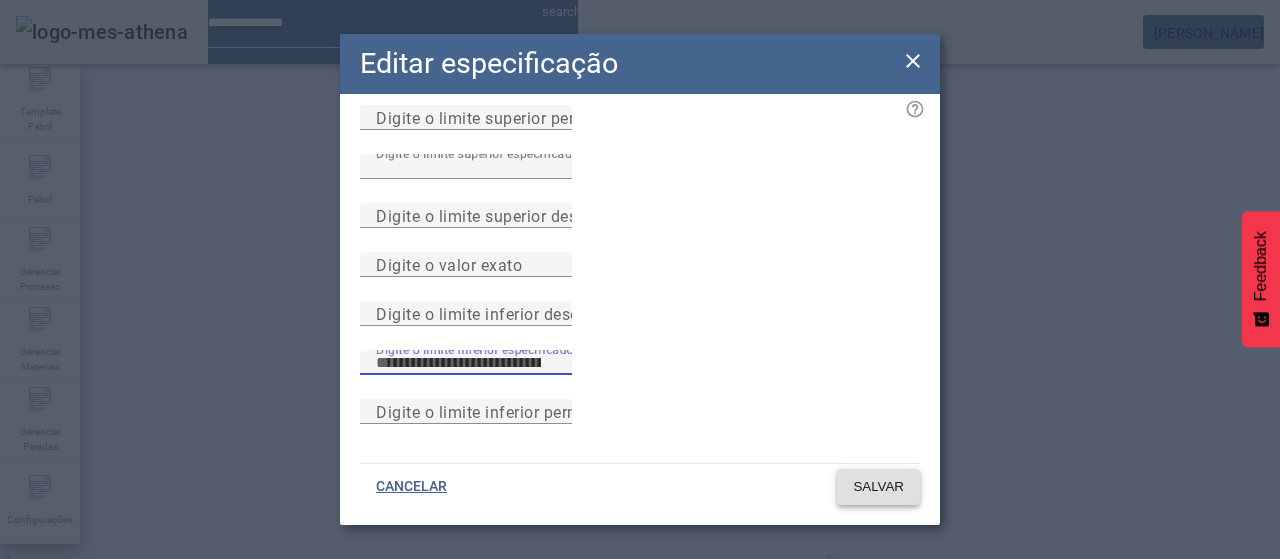 type on "****" 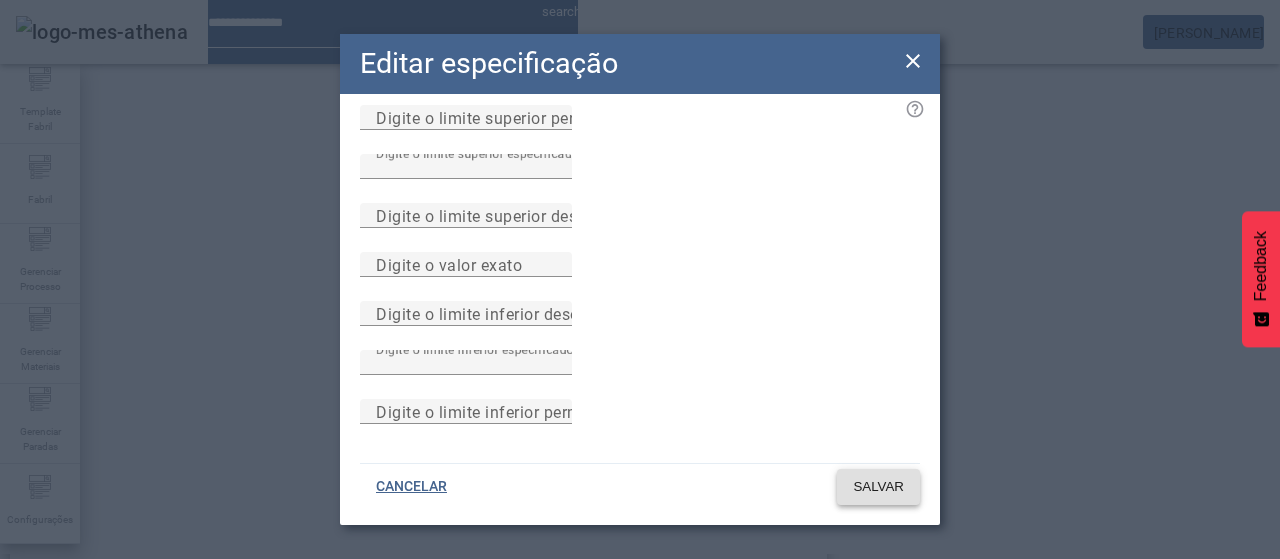 click 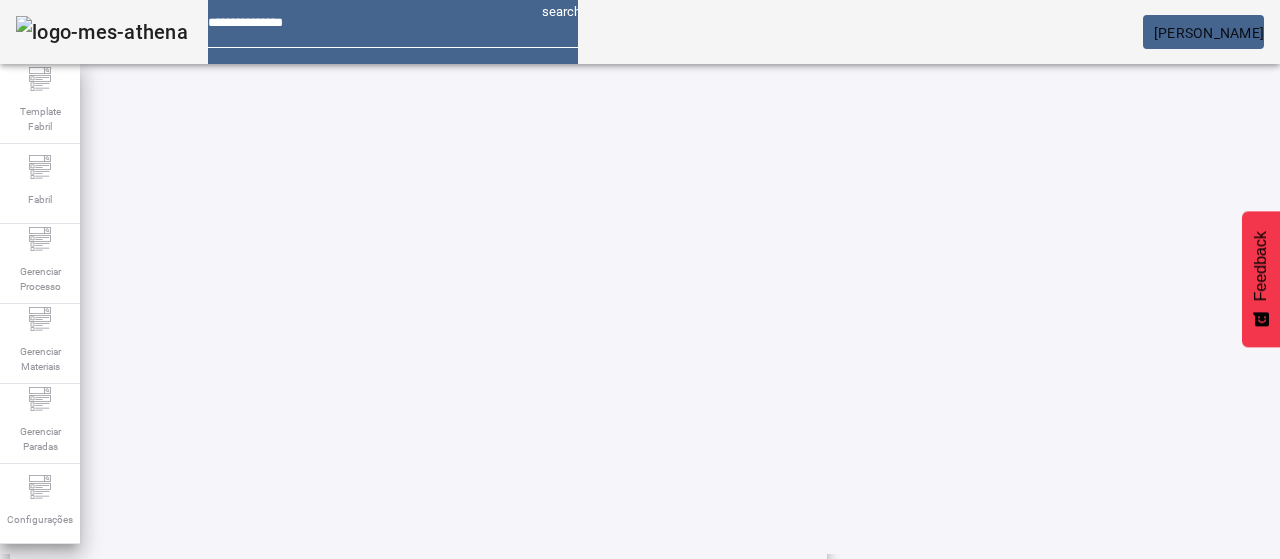 scroll, scrollTop: 696, scrollLeft: 0, axis: vertical 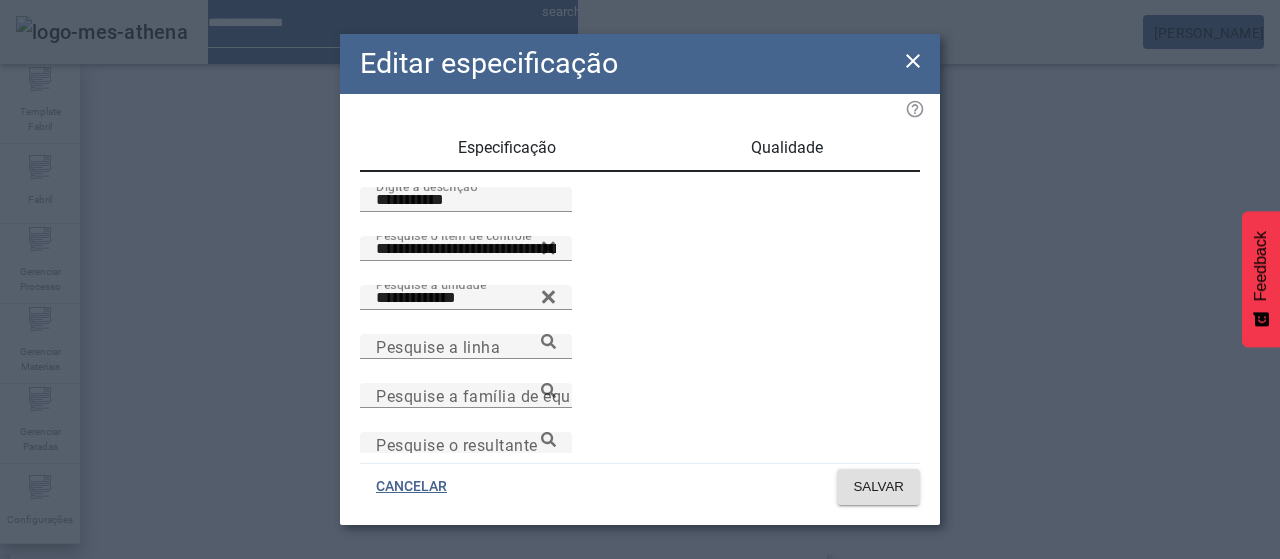 drag, startPoint x: 346, startPoint y: 220, endPoint x: 320, endPoint y: 216, distance: 26.305893 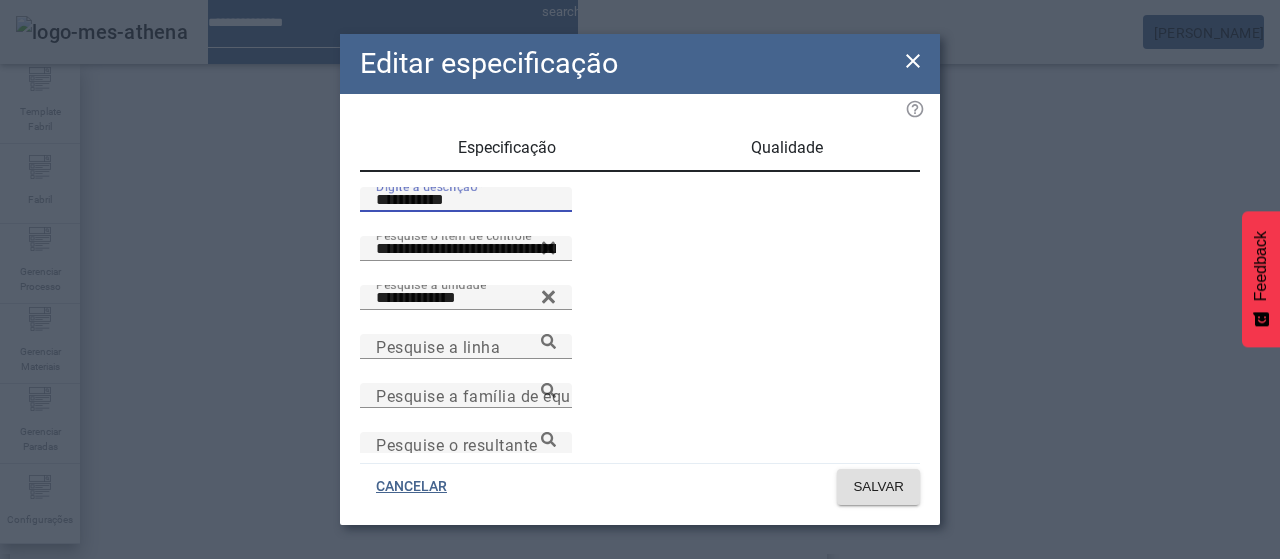 paste on "**********" 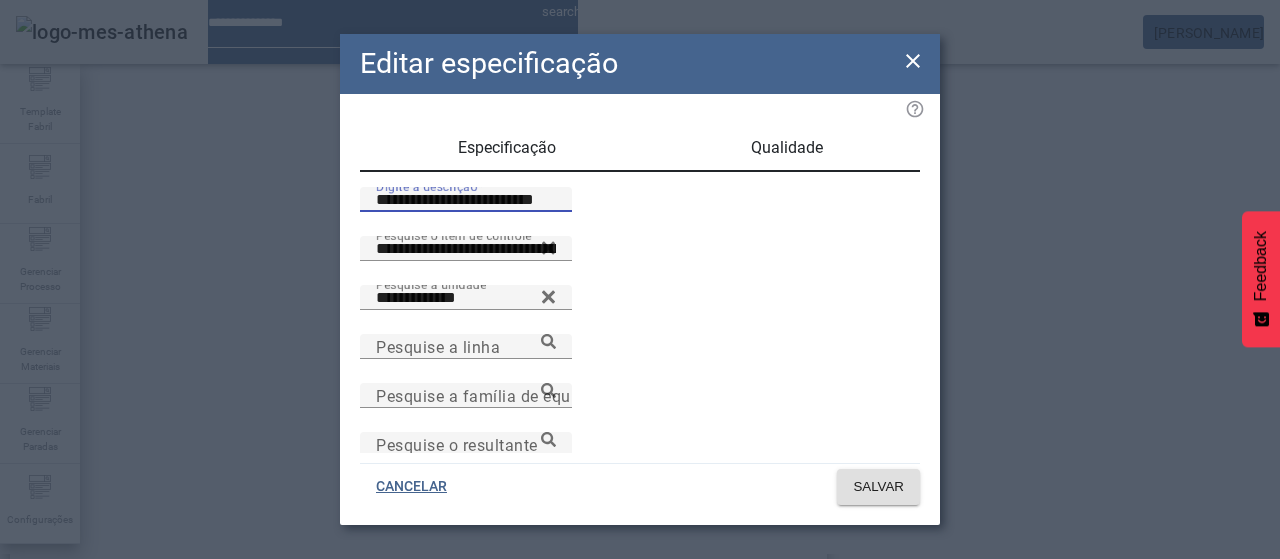 type on "**********" 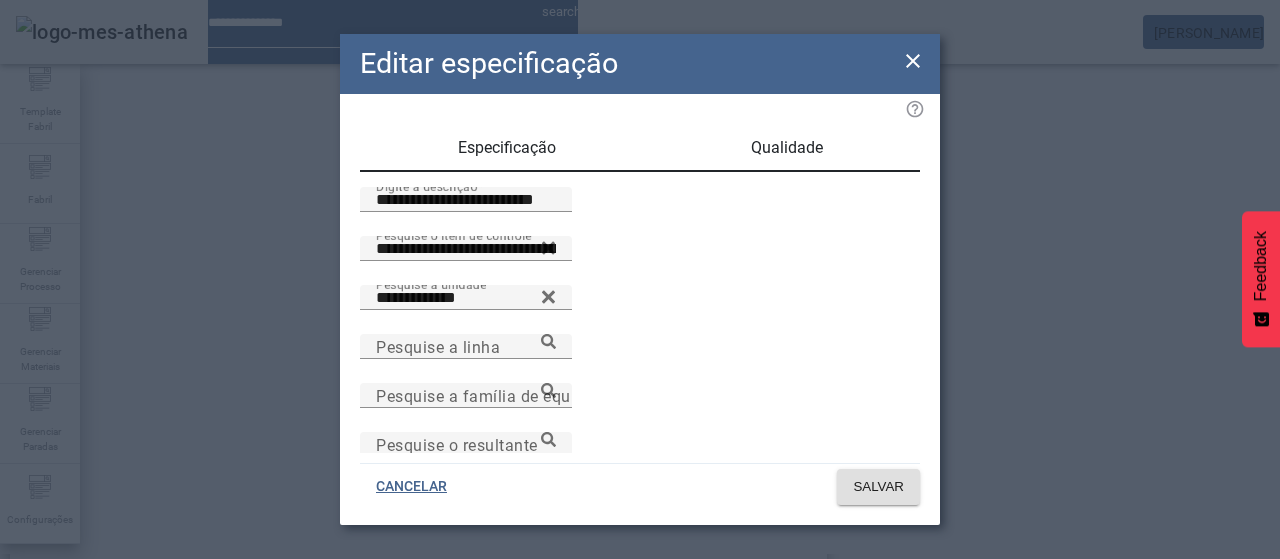 click on "Qualidade" at bounding box center [787, 148] 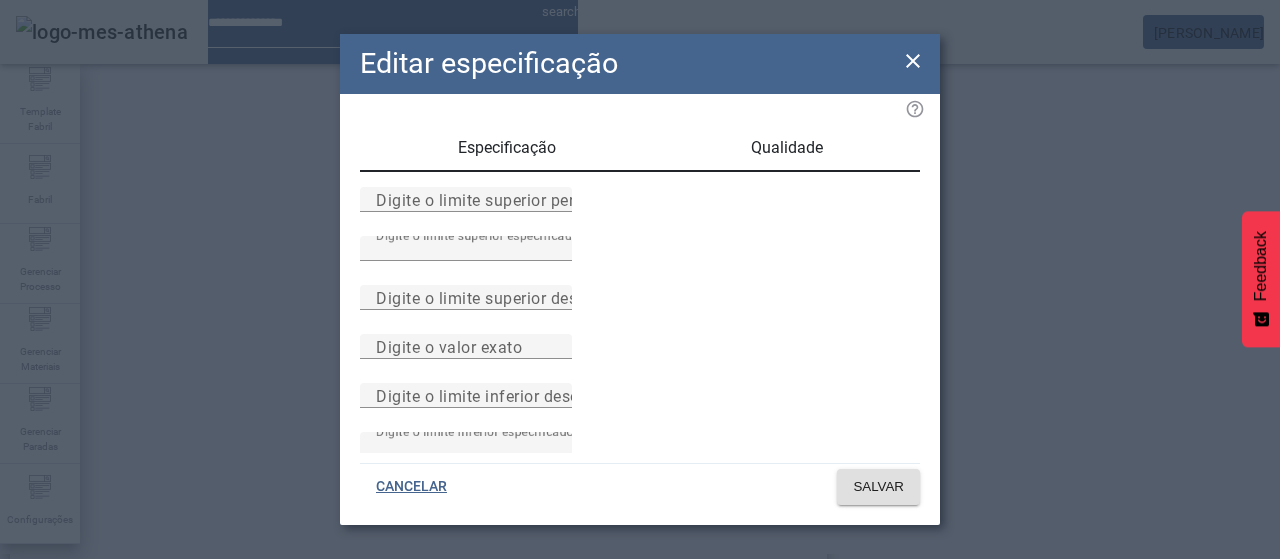 click on "Digite o limite superior especificado ****" at bounding box center (640, 260) 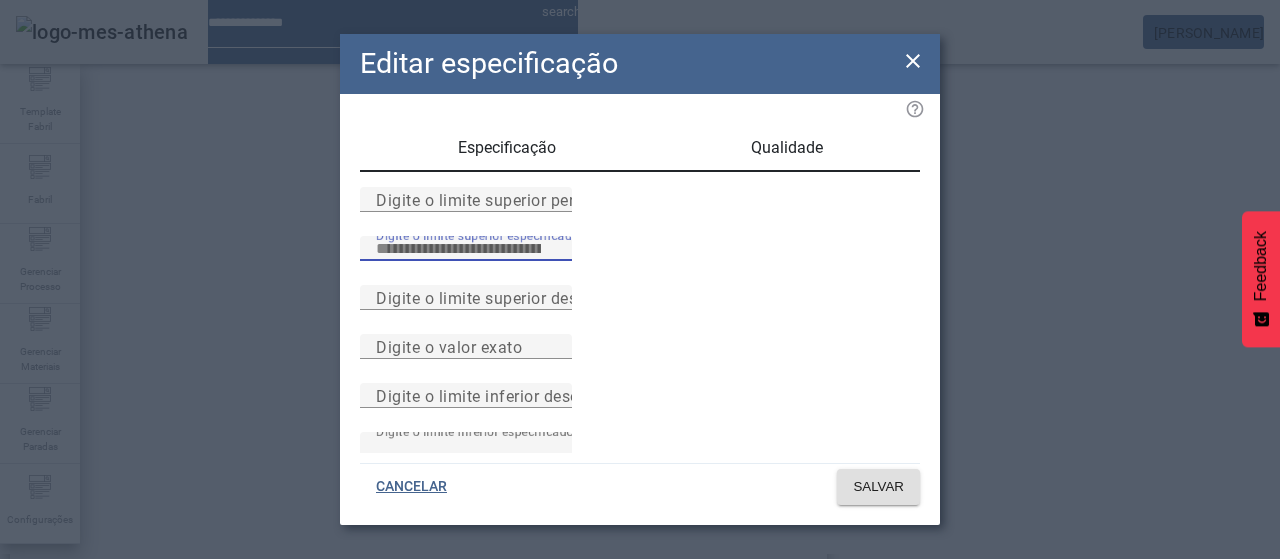 type on "****" 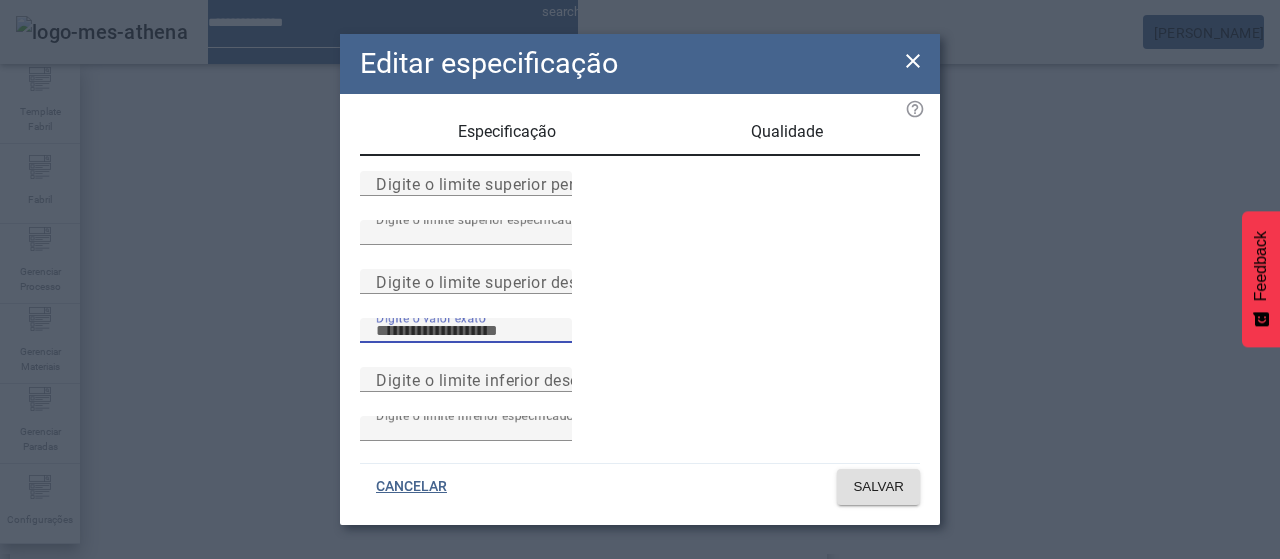 scroll, scrollTop: 261, scrollLeft: 0, axis: vertical 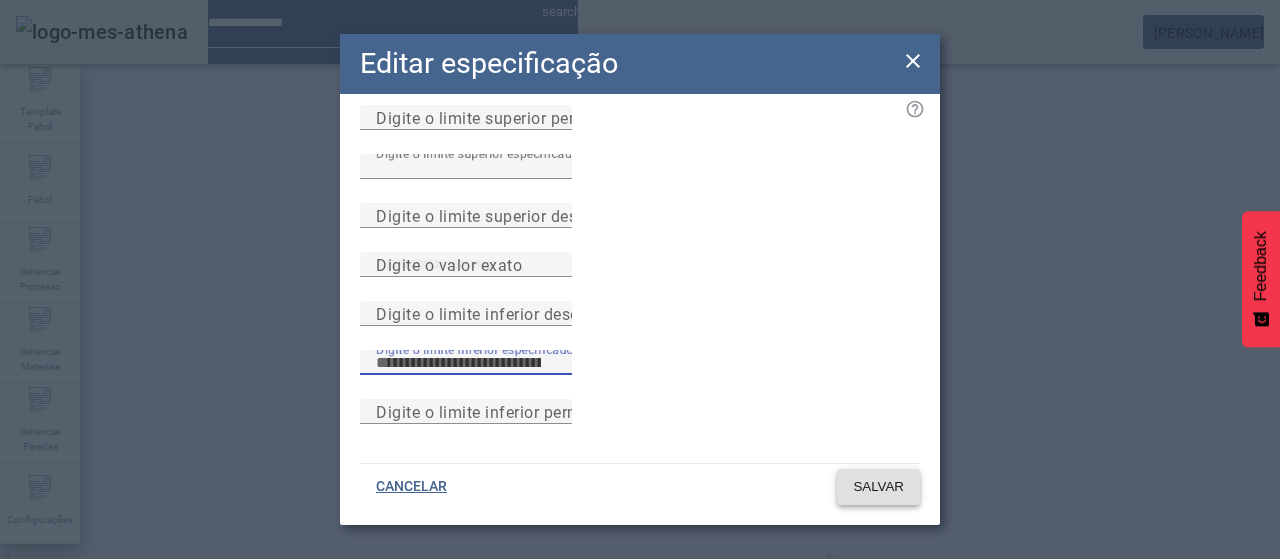 type on "****" 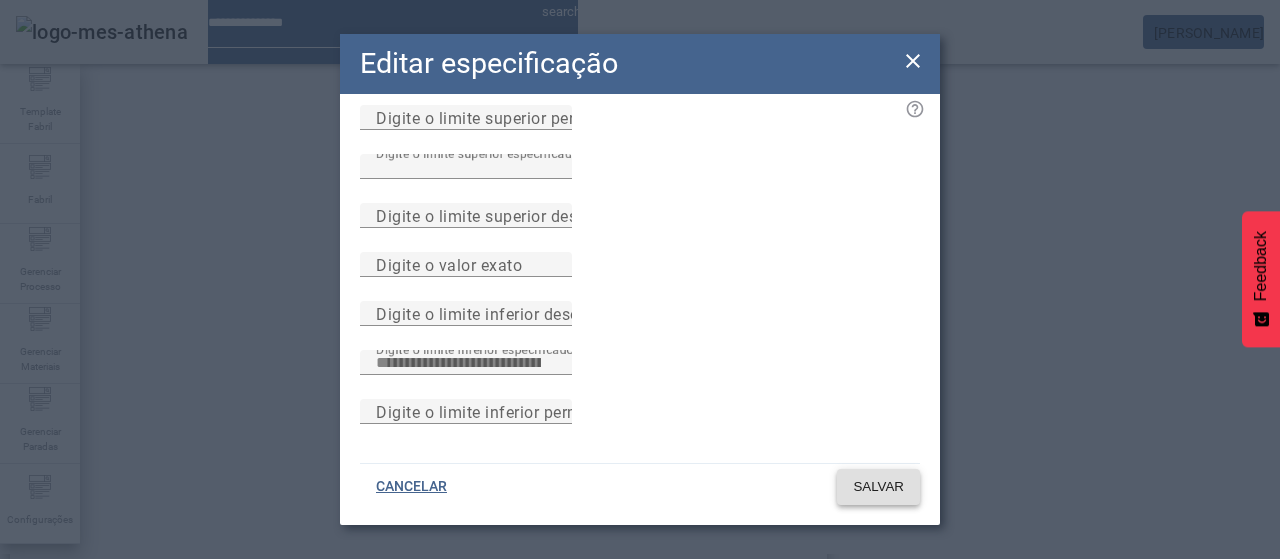 click on "SALVAR" 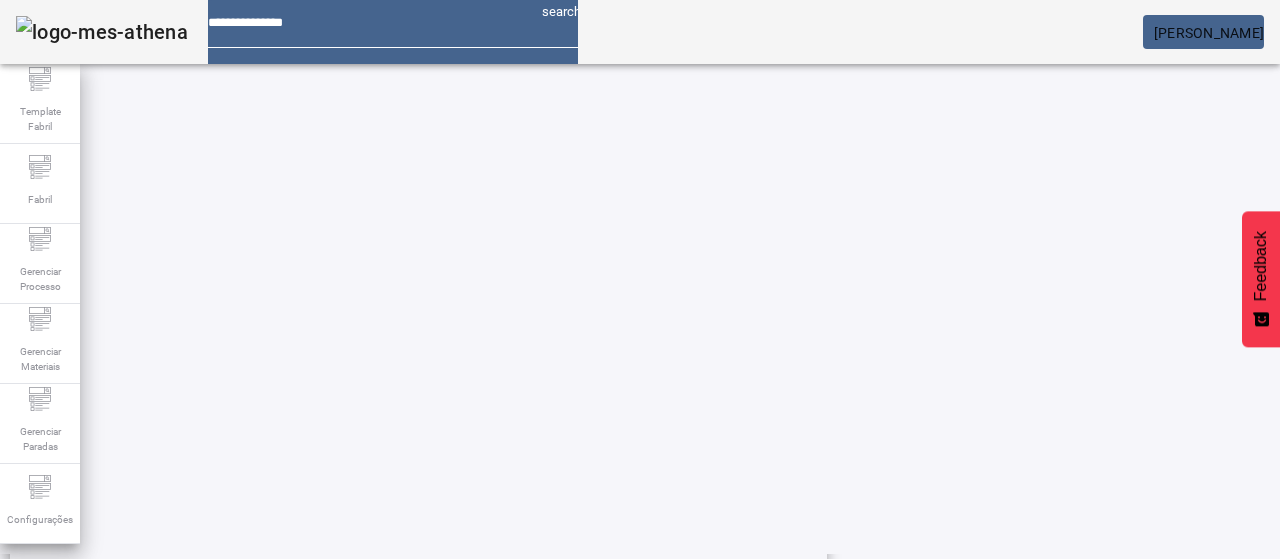 scroll, scrollTop: 523, scrollLeft: 0, axis: vertical 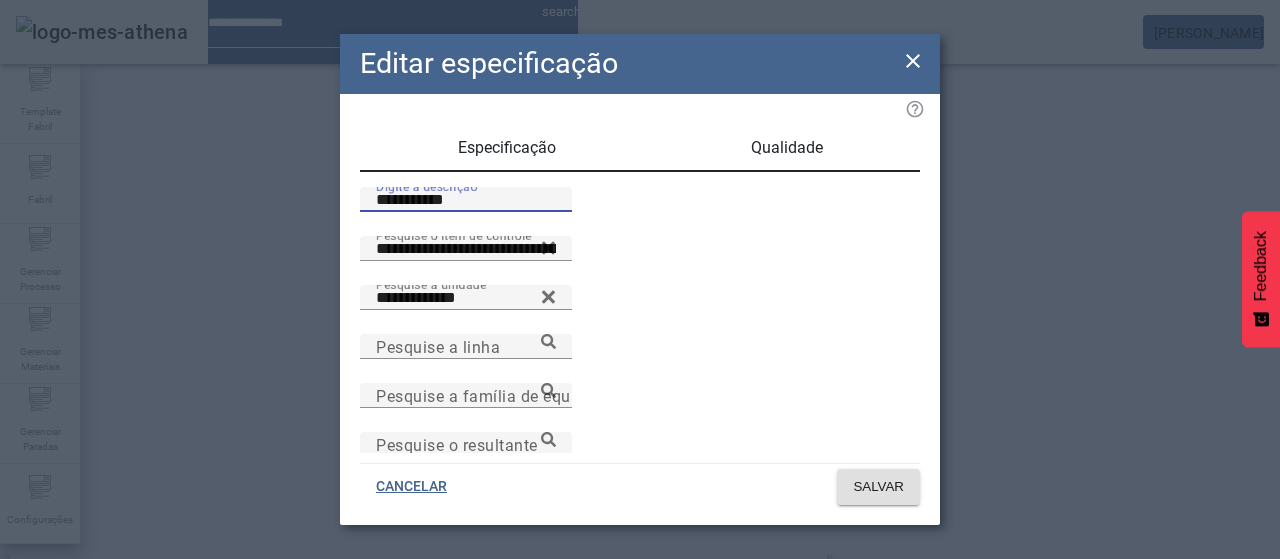 drag, startPoint x: 449, startPoint y: 229, endPoint x: 340, endPoint y: 223, distance: 109.165016 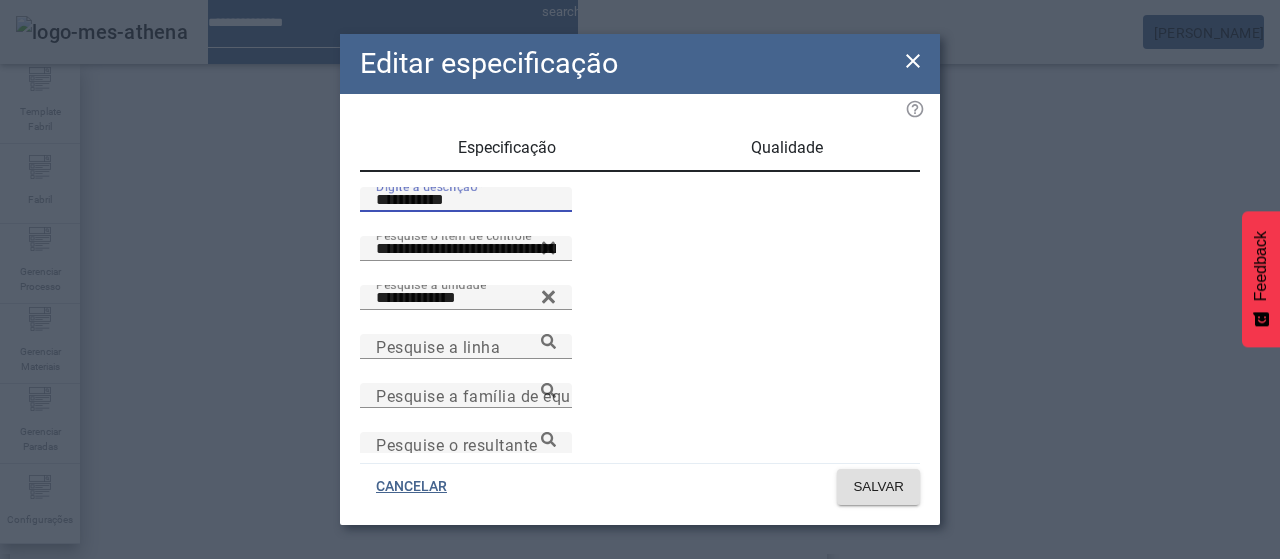 click on "**********" 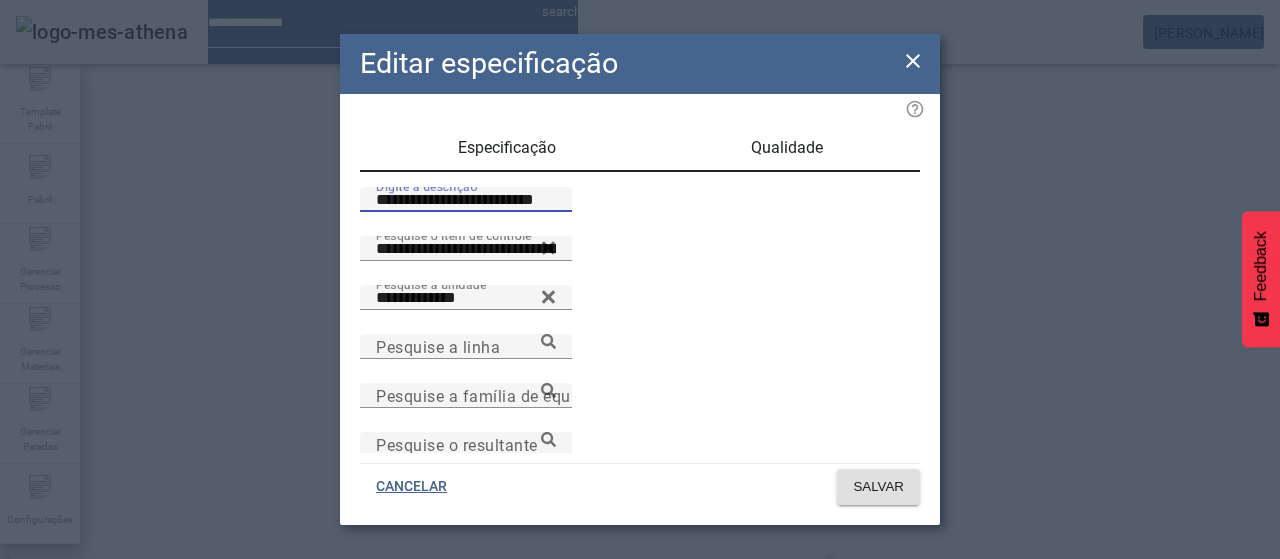 type on "**********" 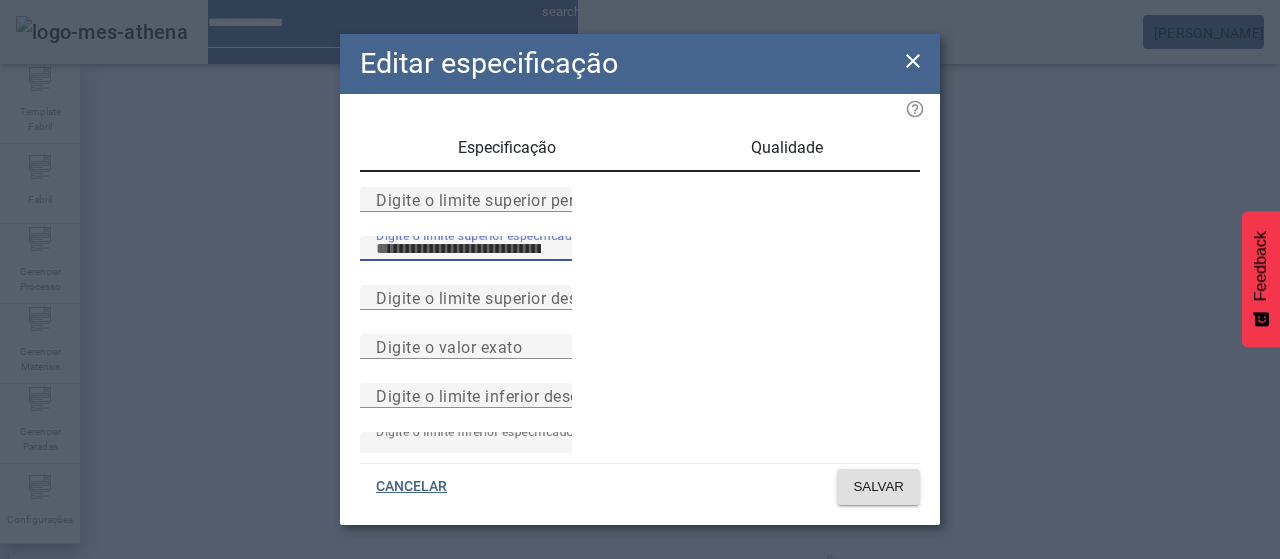 click on "****" at bounding box center (466, 249) 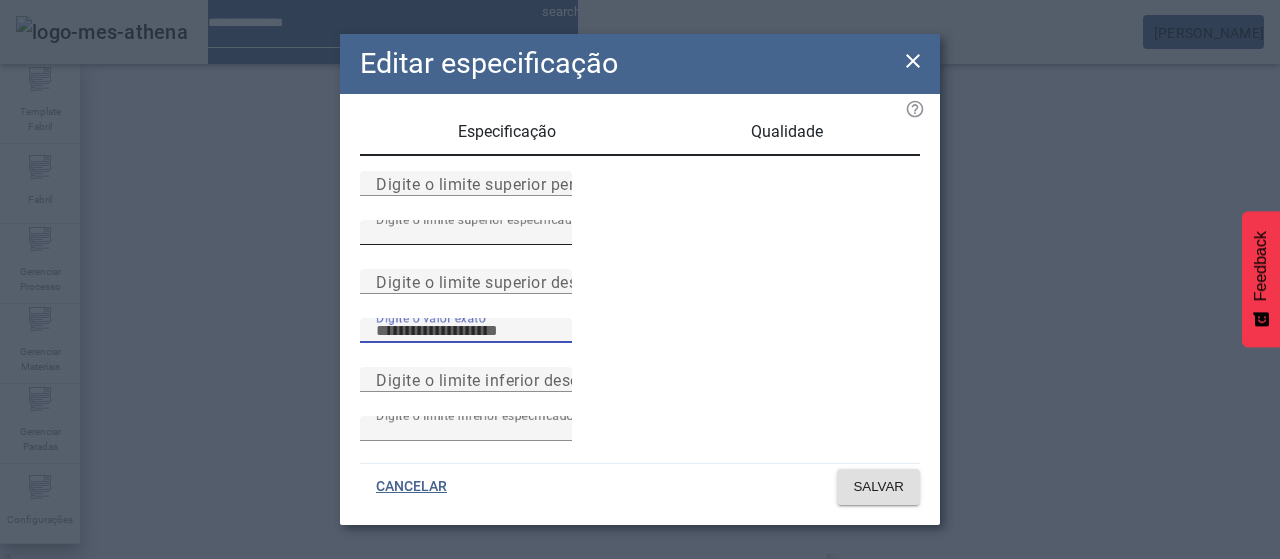 scroll, scrollTop: 261, scrollLeft: 0, axis: vertical 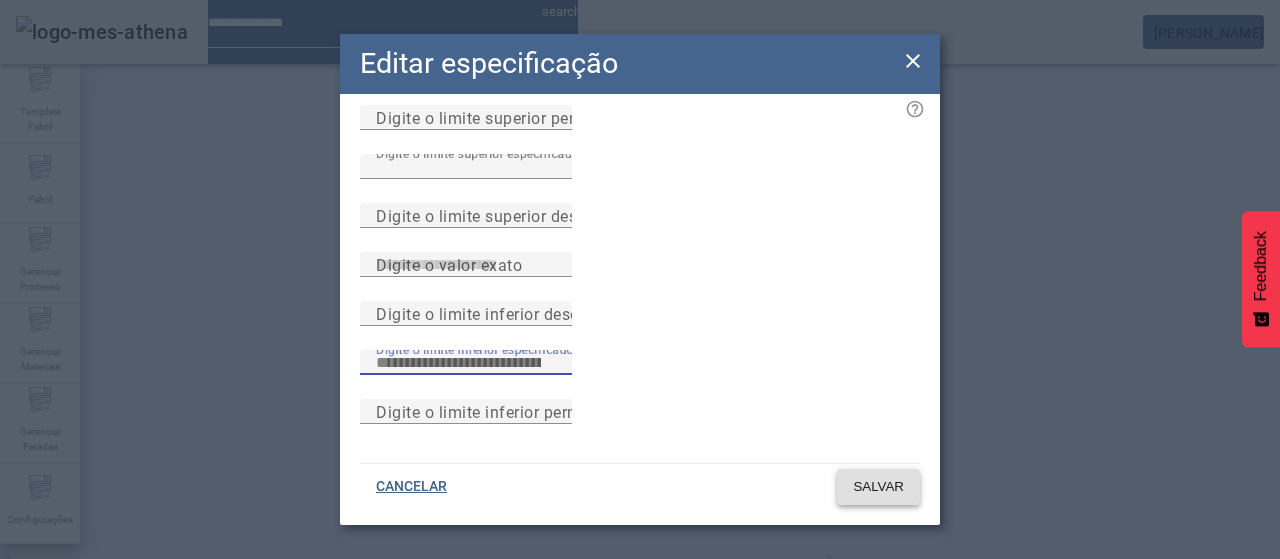 type on "****" 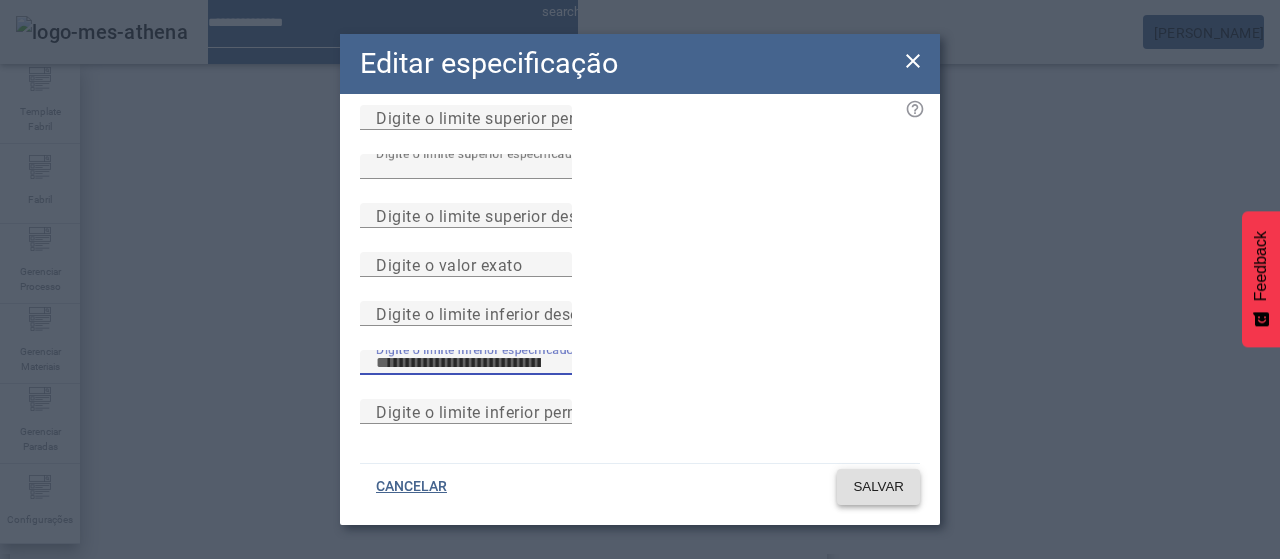 click on "SALVAR" 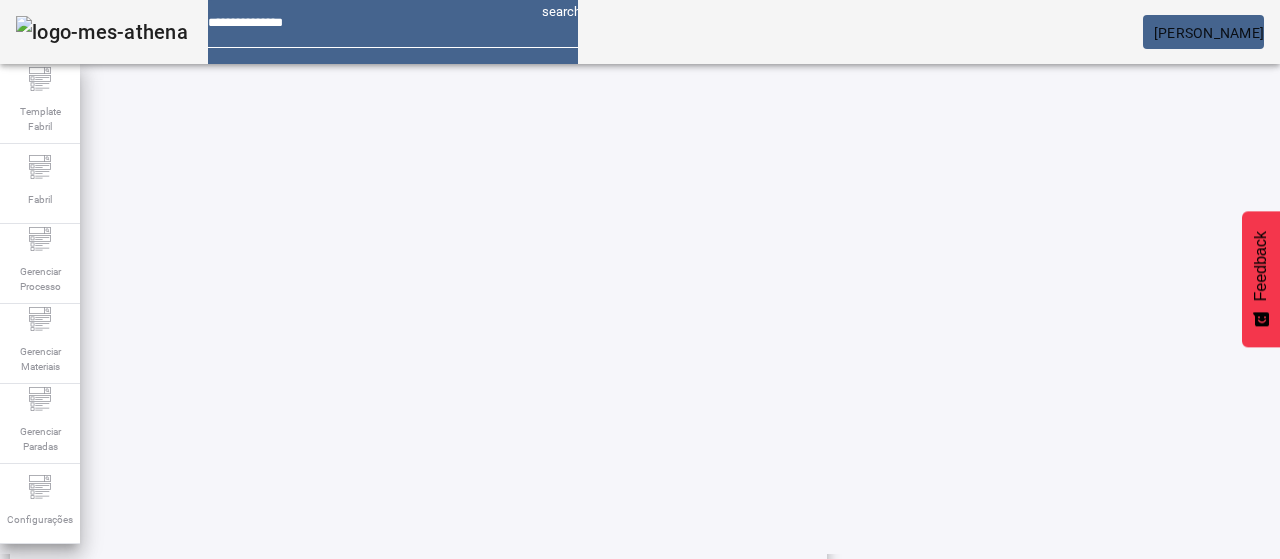 scroll, scrollTop: 496, scrollLeft: 0, axis: vertical 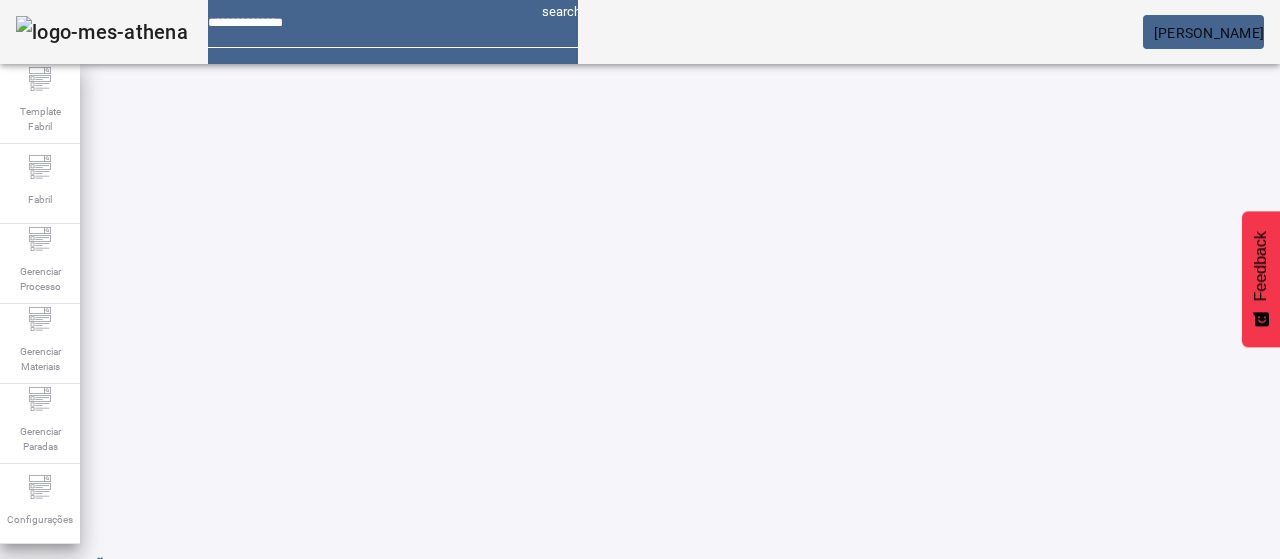 click on "1" 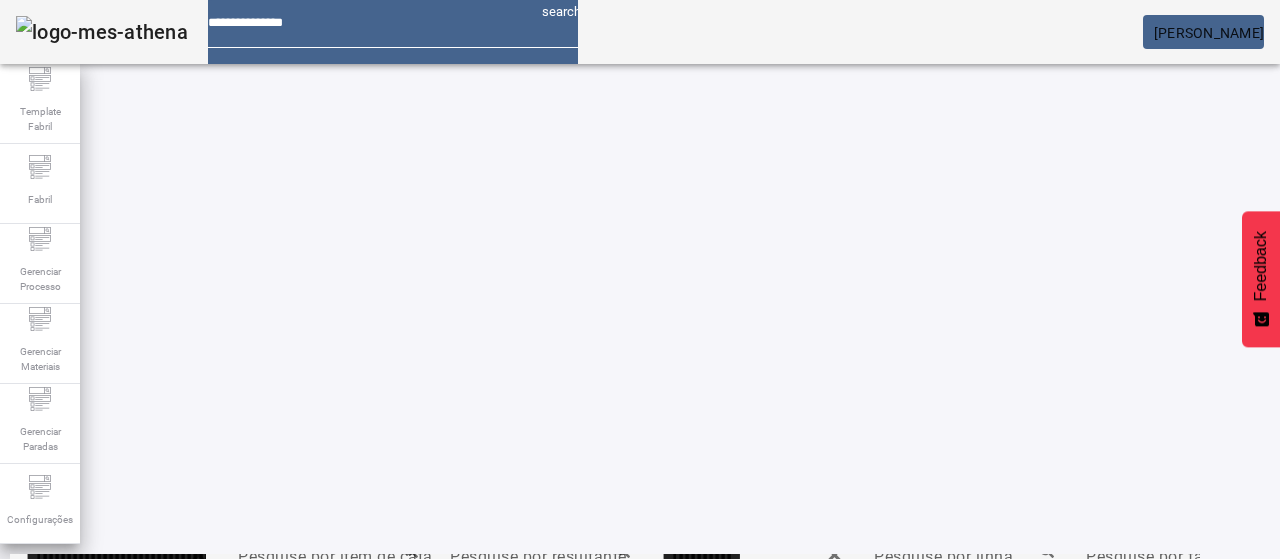 scroll, scrollTop: 0, scrollLeft: 0, axis: both 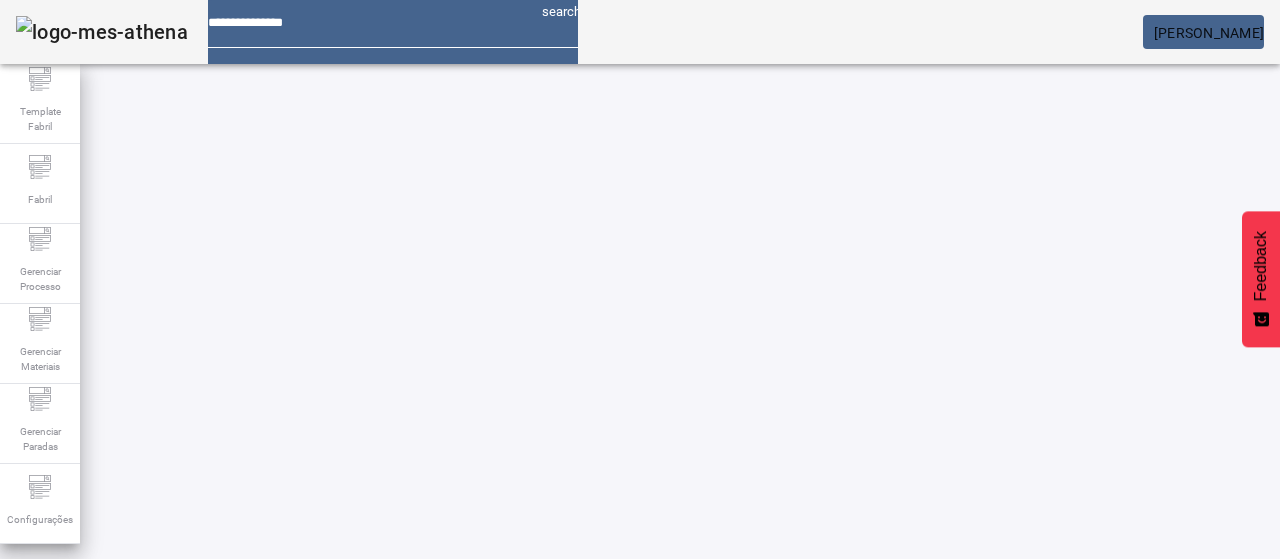 drag, startPoint x: 374, startPoint y: 149, endPoint x: 438, endPoint y: 155, distance: 64.28063 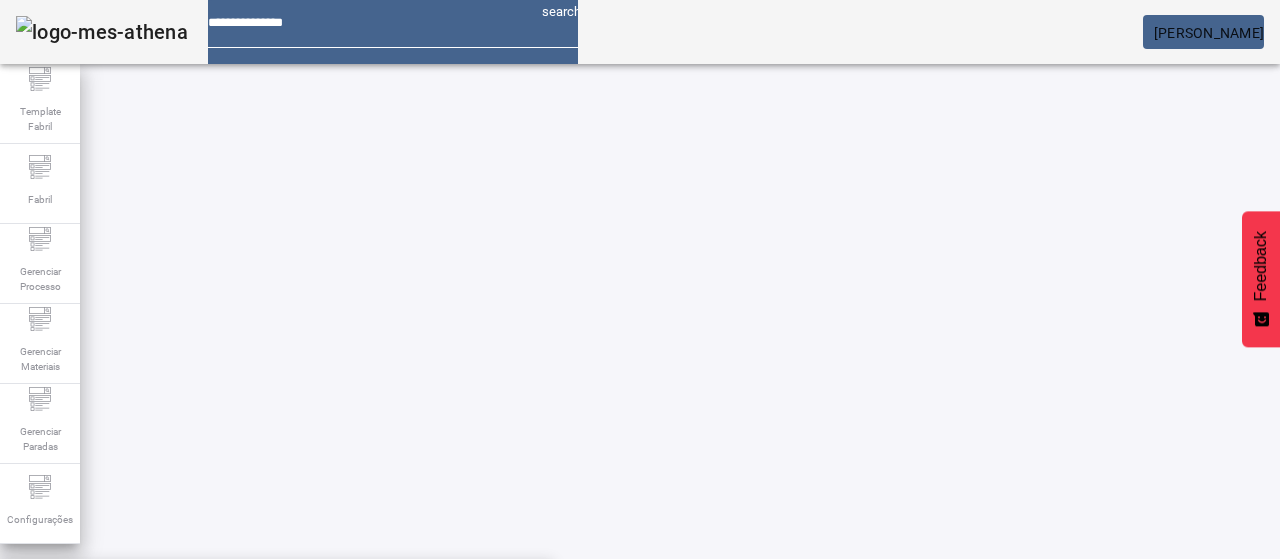 click 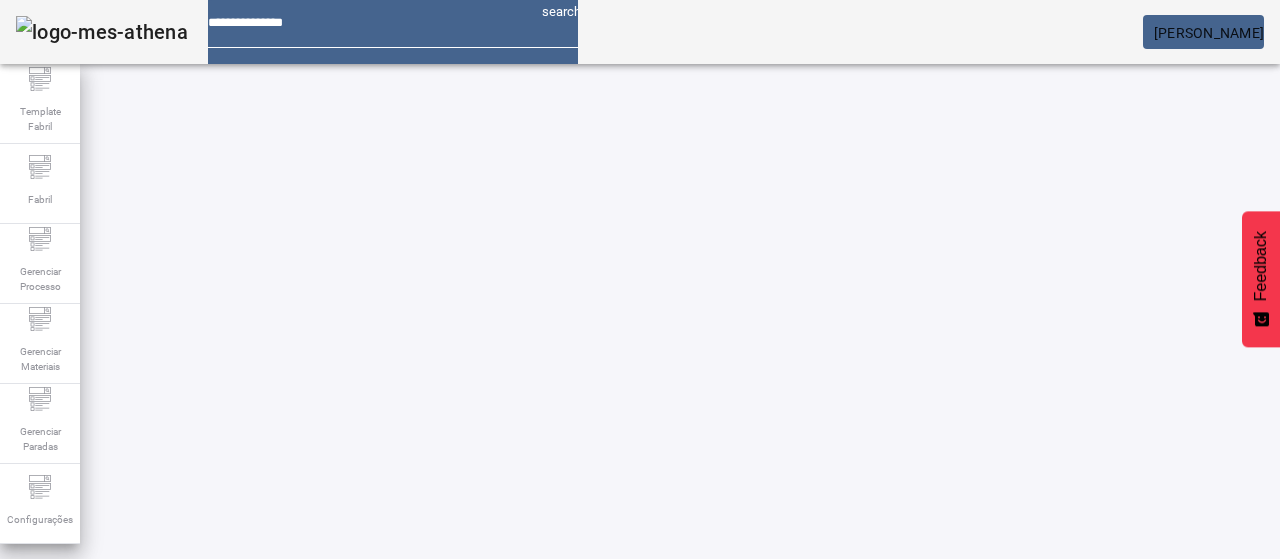 click on "FILTRAR" 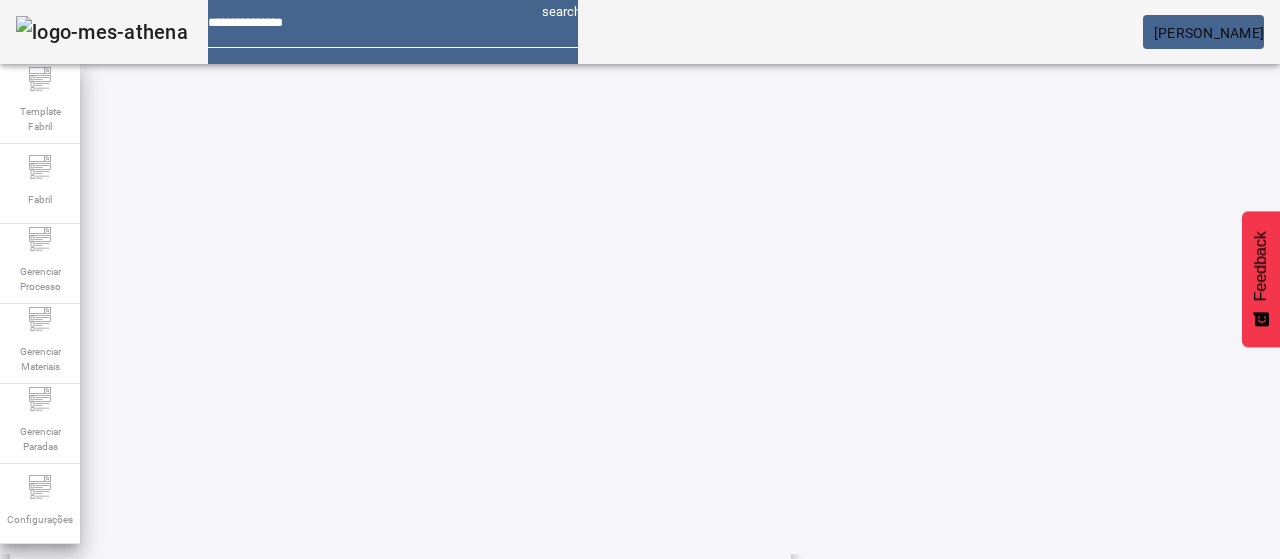 scroll, scrollTop: 623, scrollLeft: 0, axis: vertical 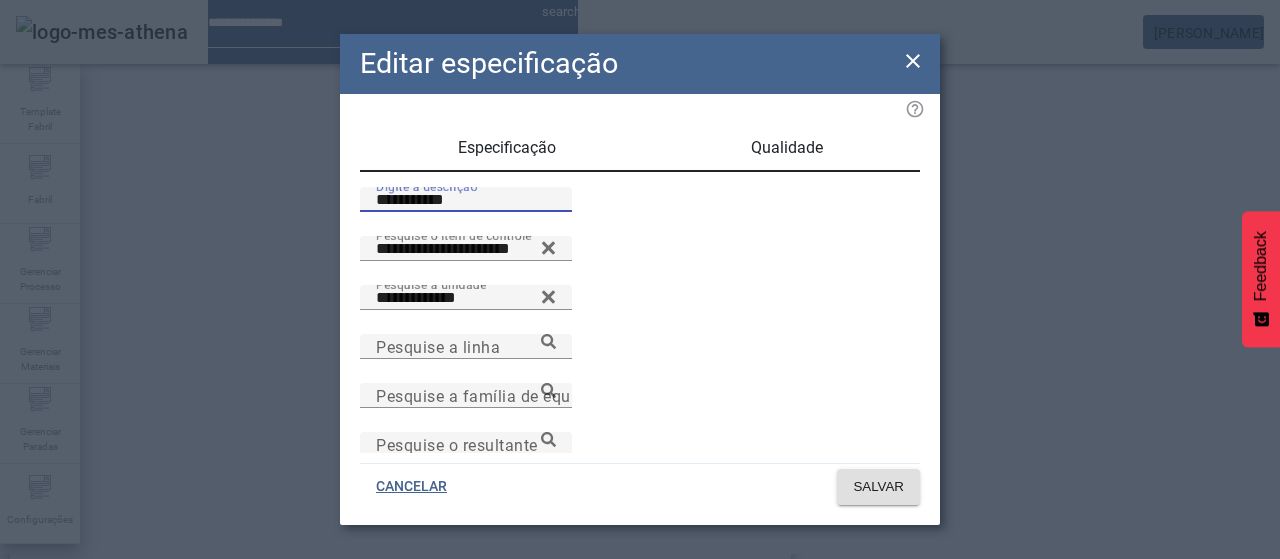drag, startPoint x: 468, startPoint y: 227, endPoint x: 315, endPoint y: 207, distance: 154.30165 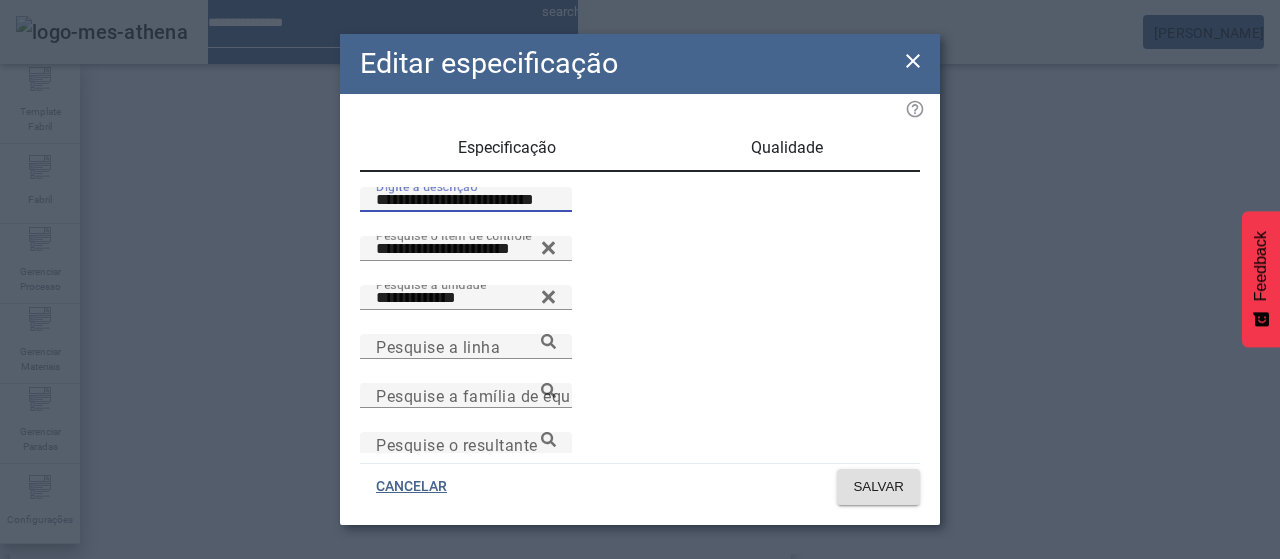 type on "**********" 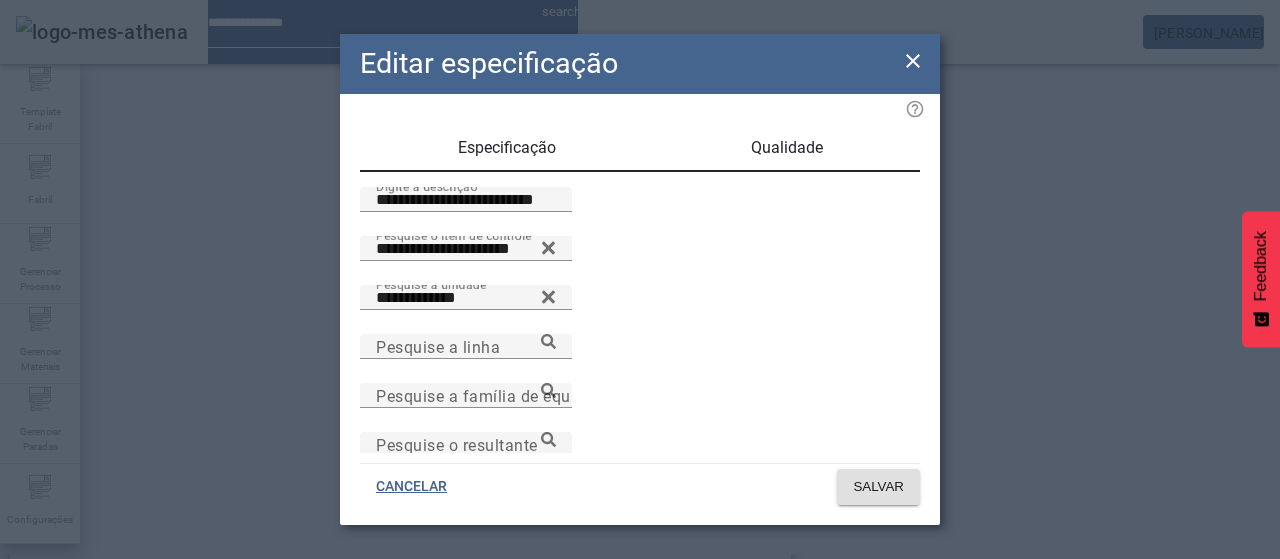 click on "Qualidade" at bounding box center [786, 148] 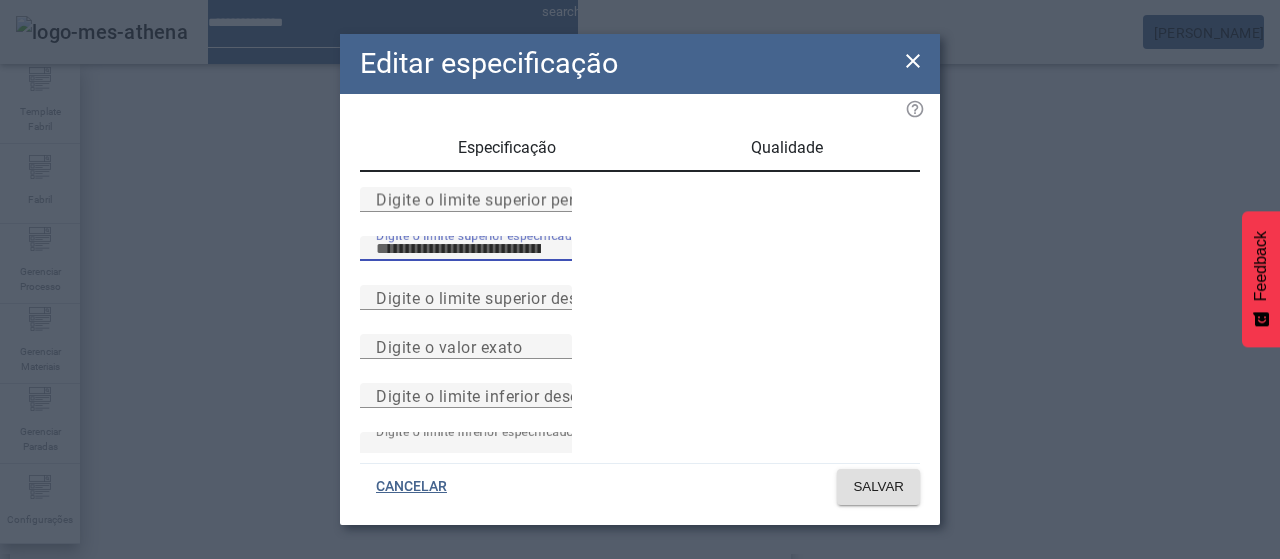 type on "****" 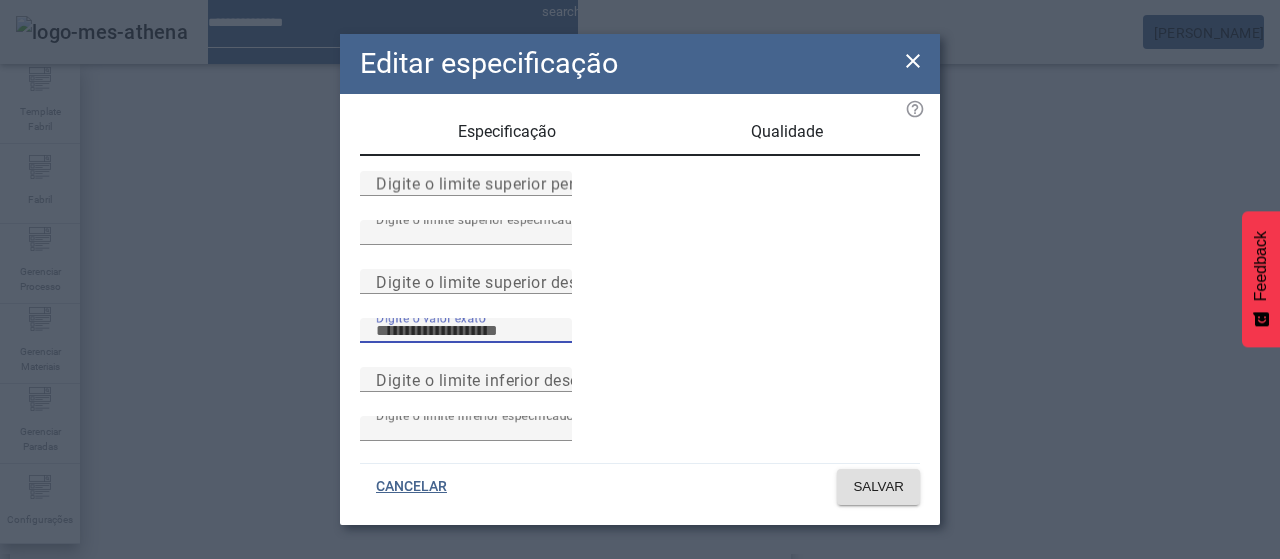 scroll, scrollTop: 261, scrollLeft: 0, axis: vertical 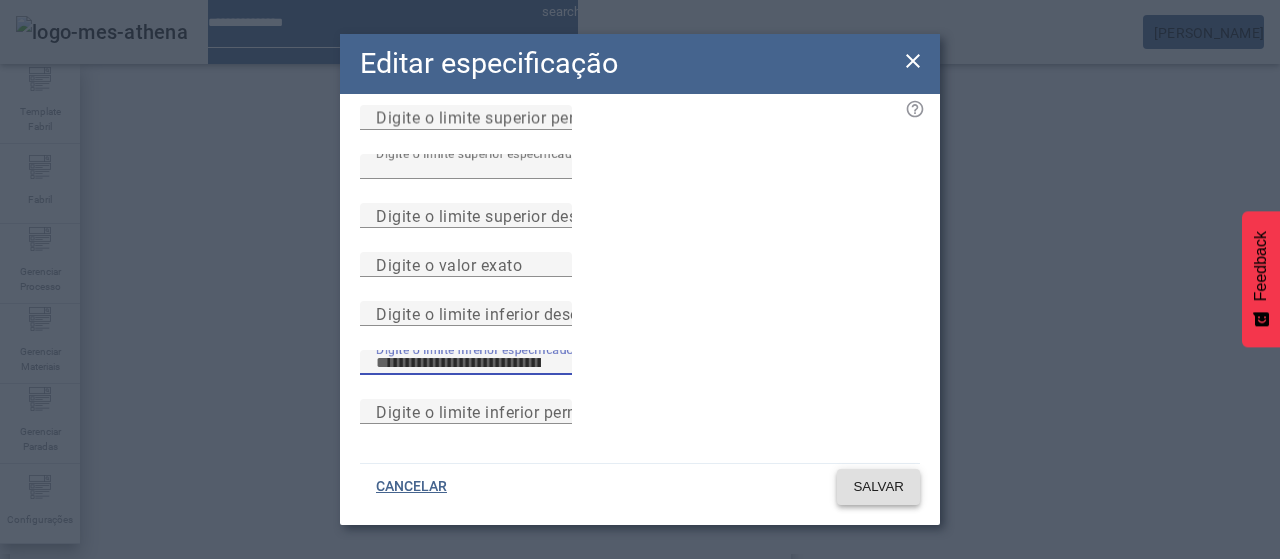 type on "****" 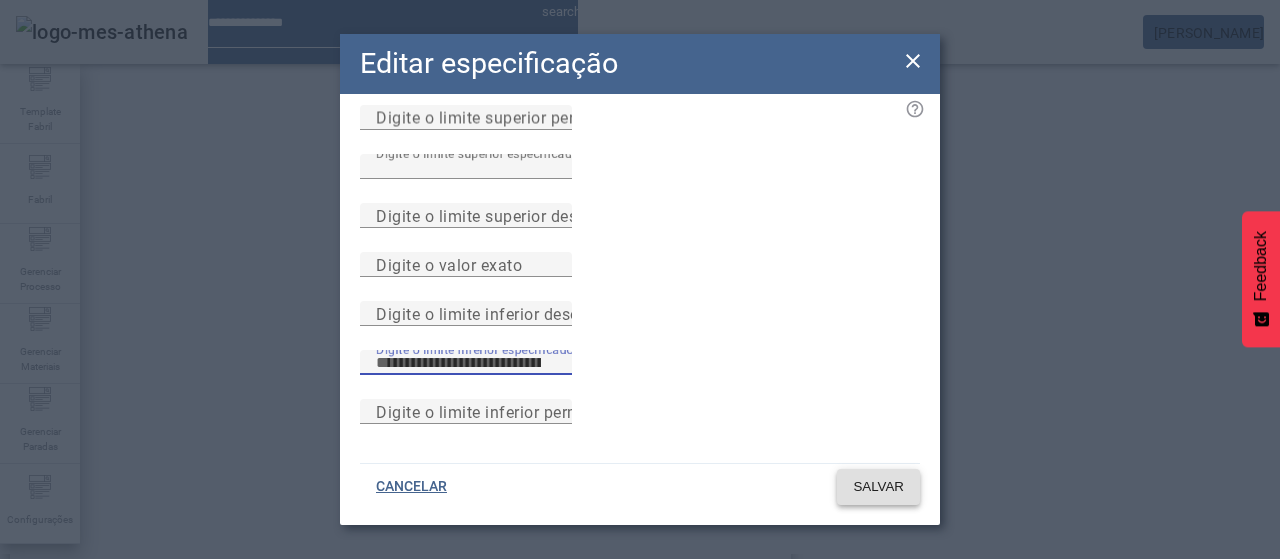 click on "SALVAR" 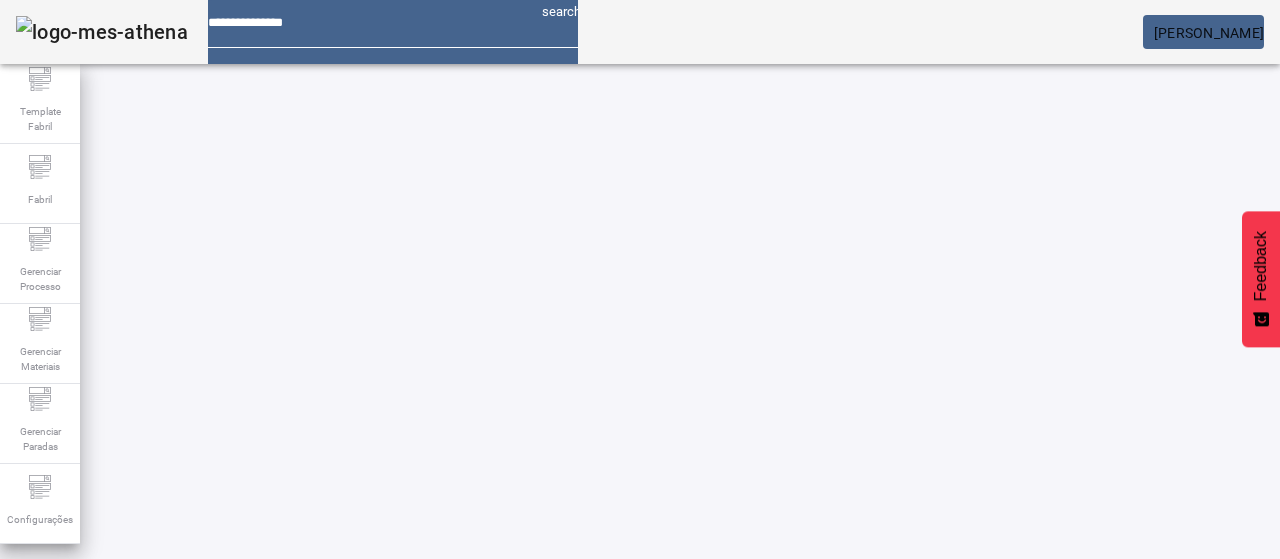 scroll, scrollTop: 0, scrollLeft: 0, axis: both 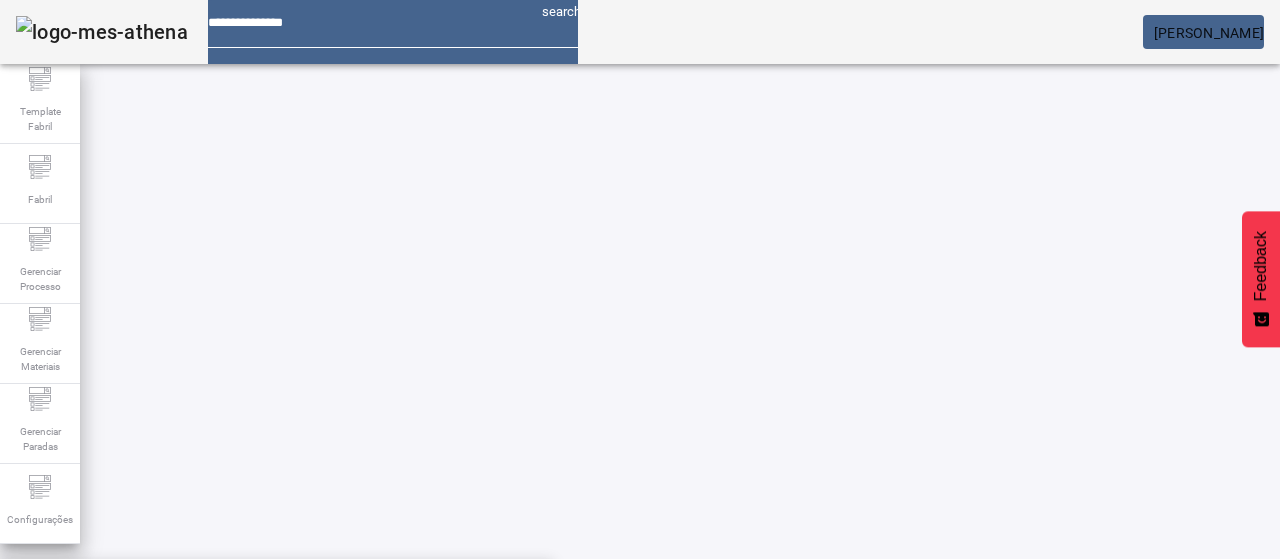 paste on "**********" 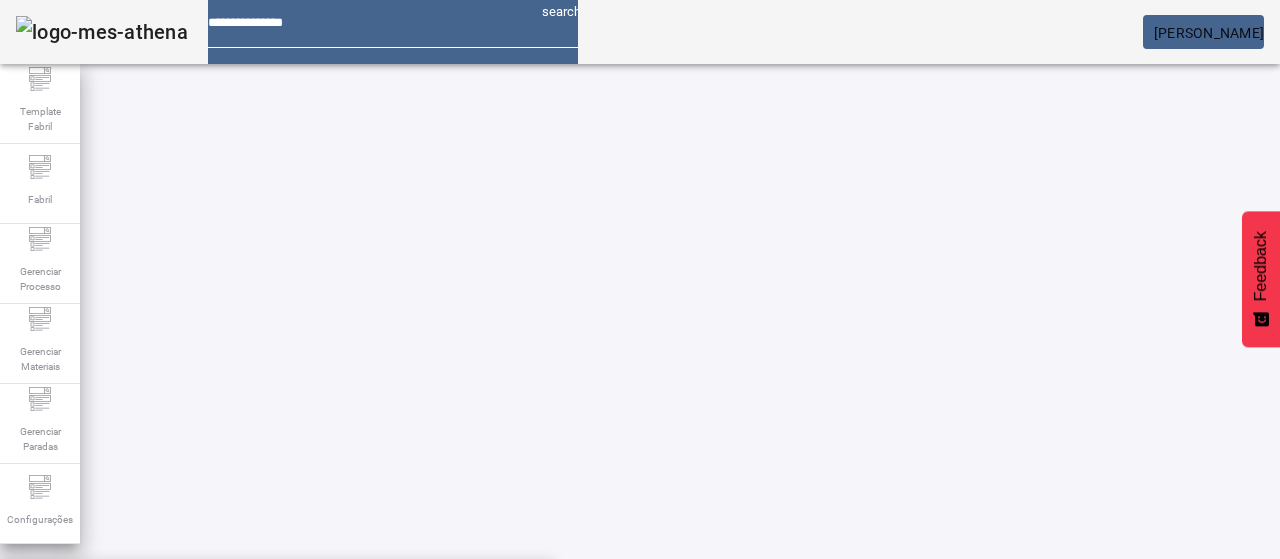 type on "**********" 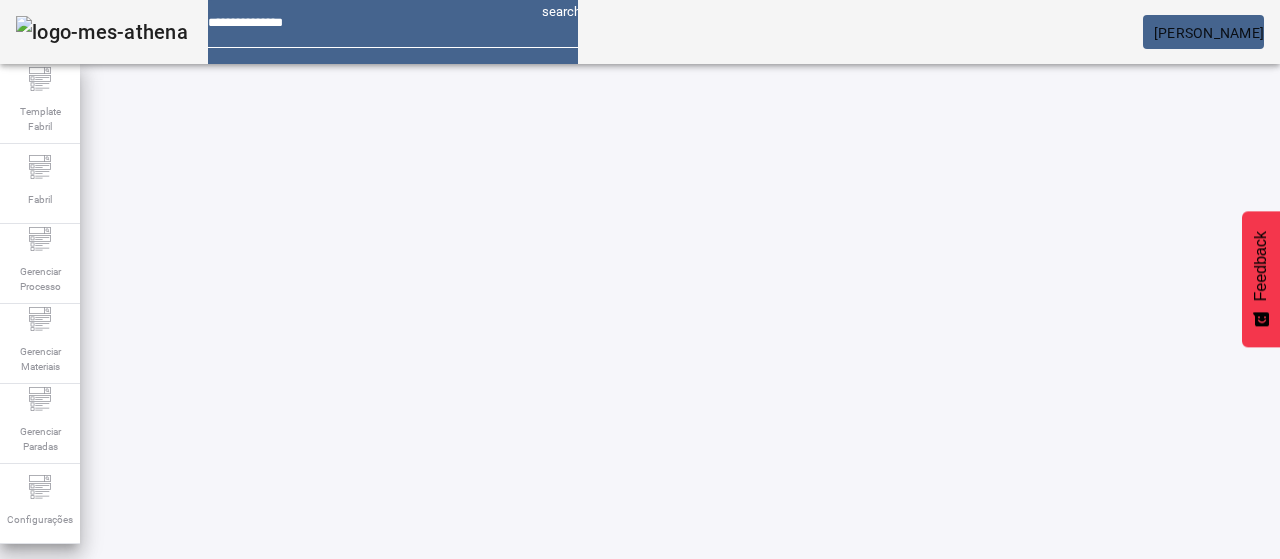 click on "**********" at bounding box center [752, 601] 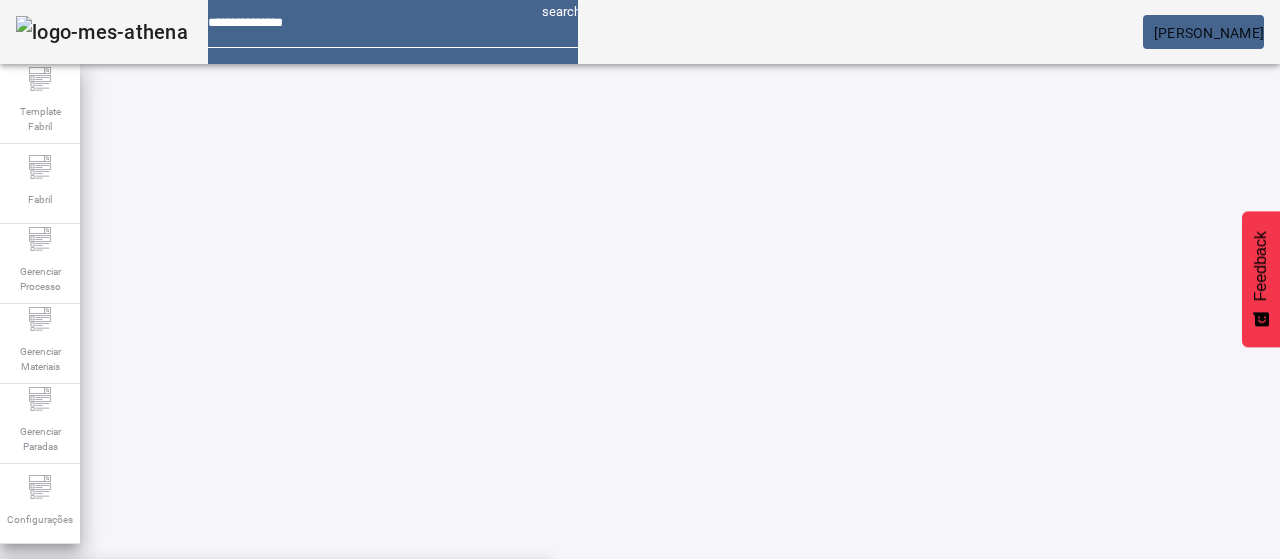 click 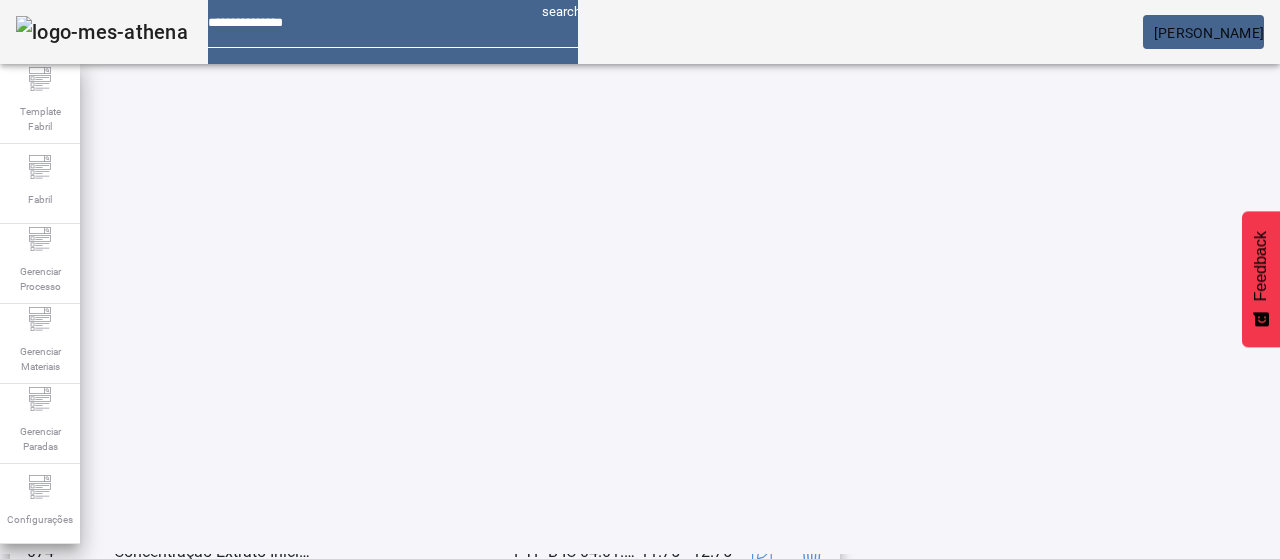 scroll, scrollTop: 223, scrollLeft: 0, axis: vertical 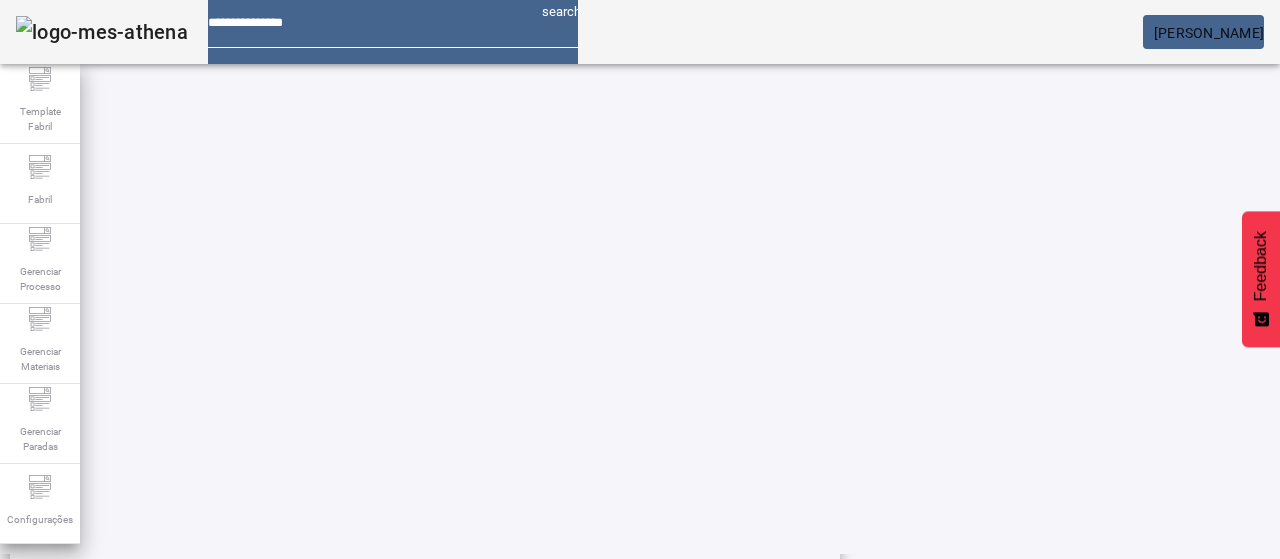 click on "Pesquise por marca" at bounding box center [1388, 378] 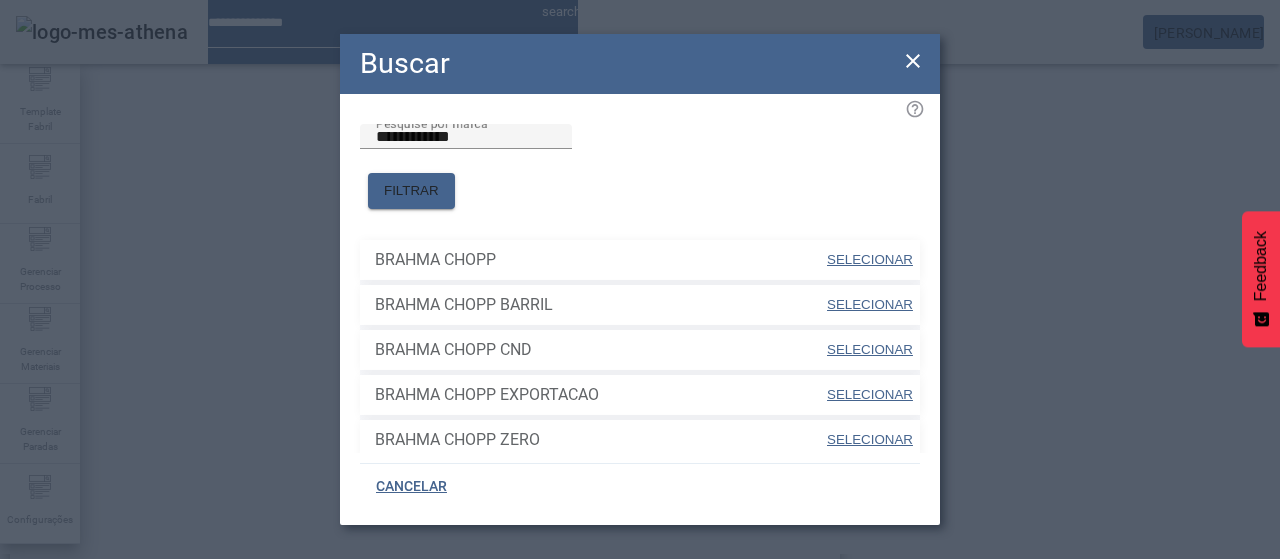 drag, startPoint x: 826, startPoint y: 235, endPoint x: 870, endPoint y: 243, distance: 44.72136 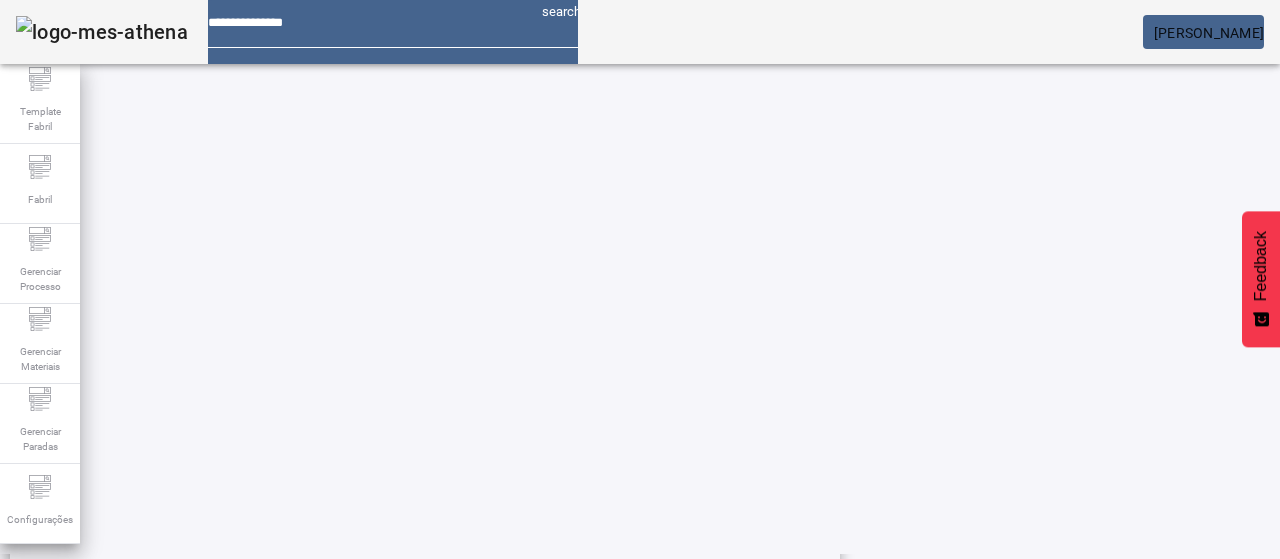 click on "FILTRAR" 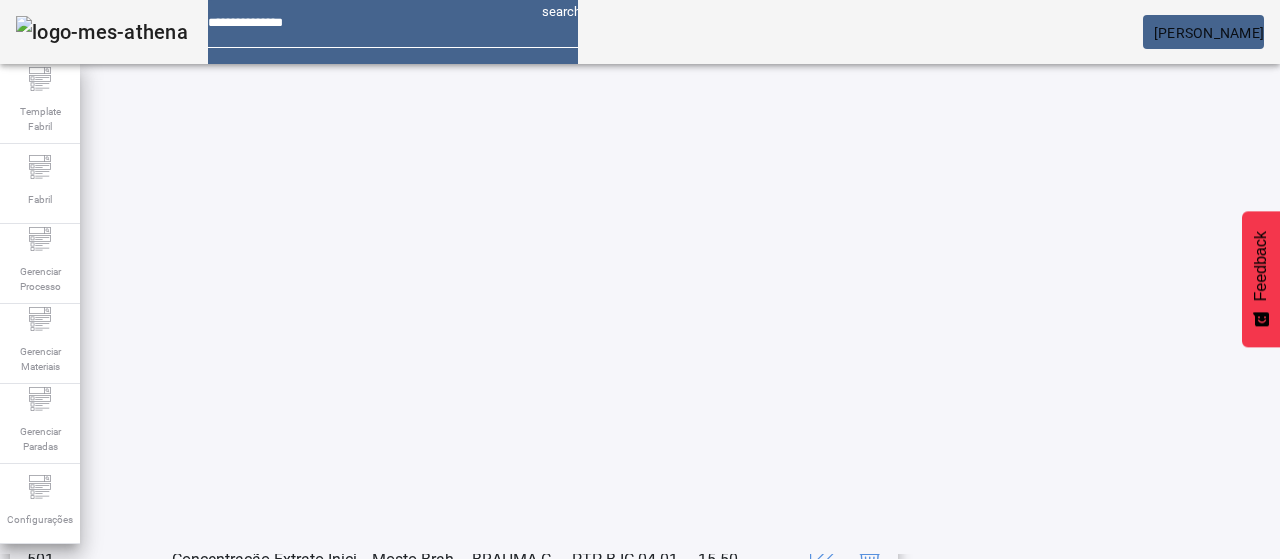 scroll, scrollTop: 423, scrollLeft: 0, axis: vertical 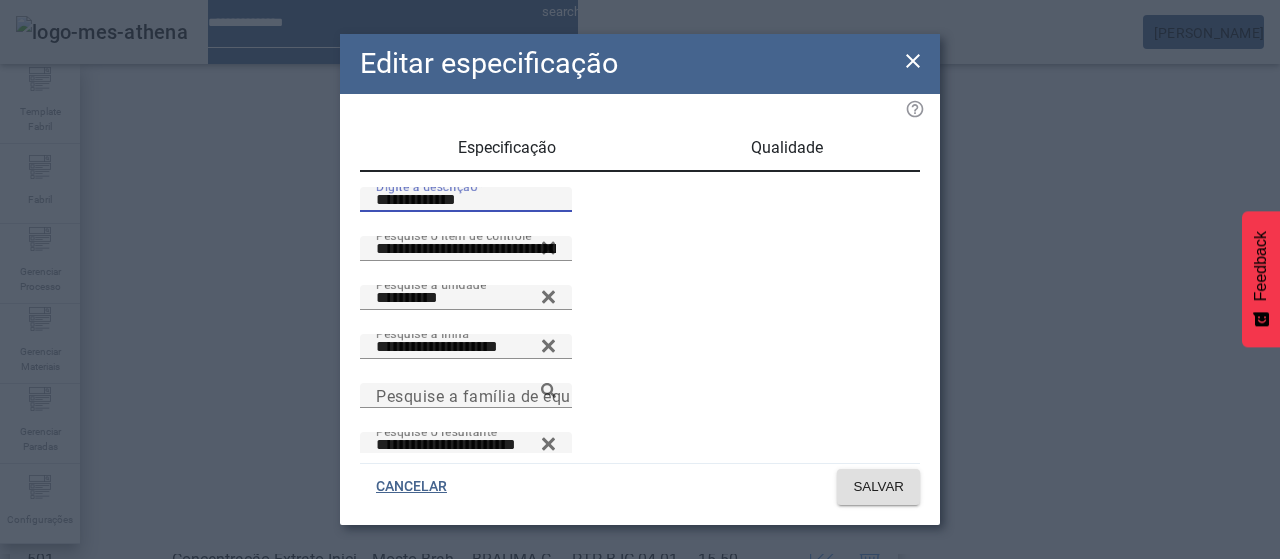 click on "**********" at bounding box center (466, 200) 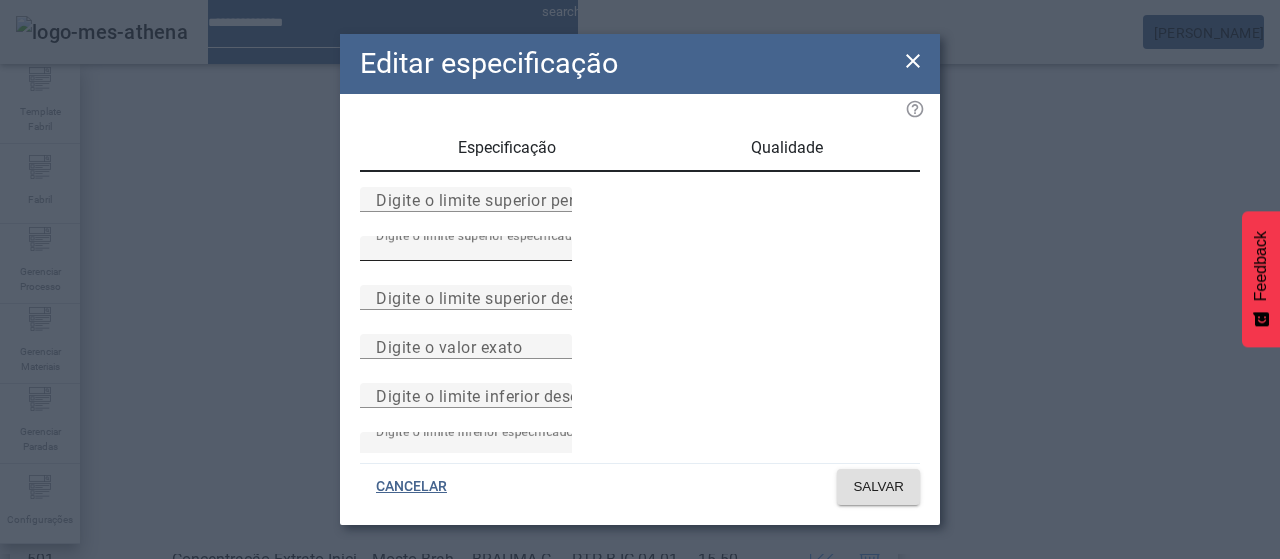 click on "****" at bounding box center (466, 249) 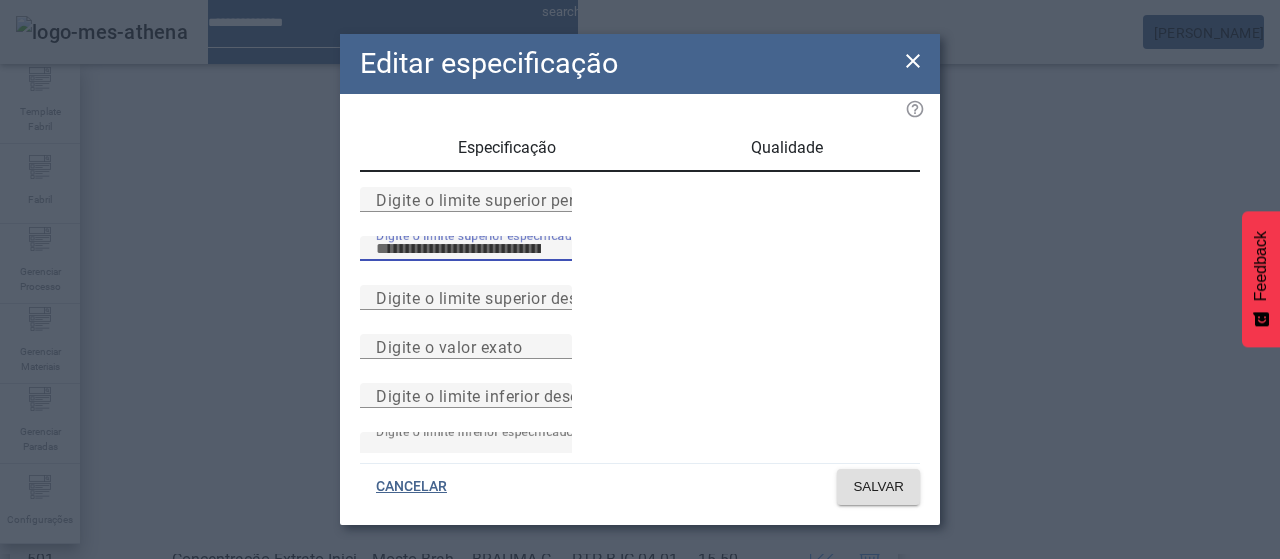 type on "****" 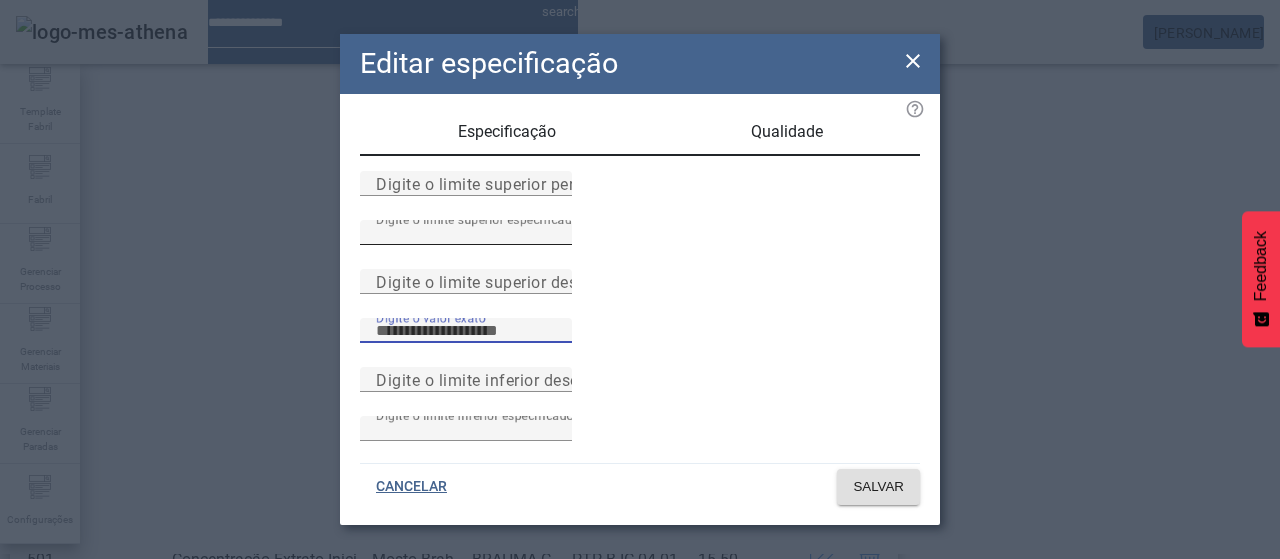 scroll, scrollTop: 261, scrollLeft: 0, axis: vertical 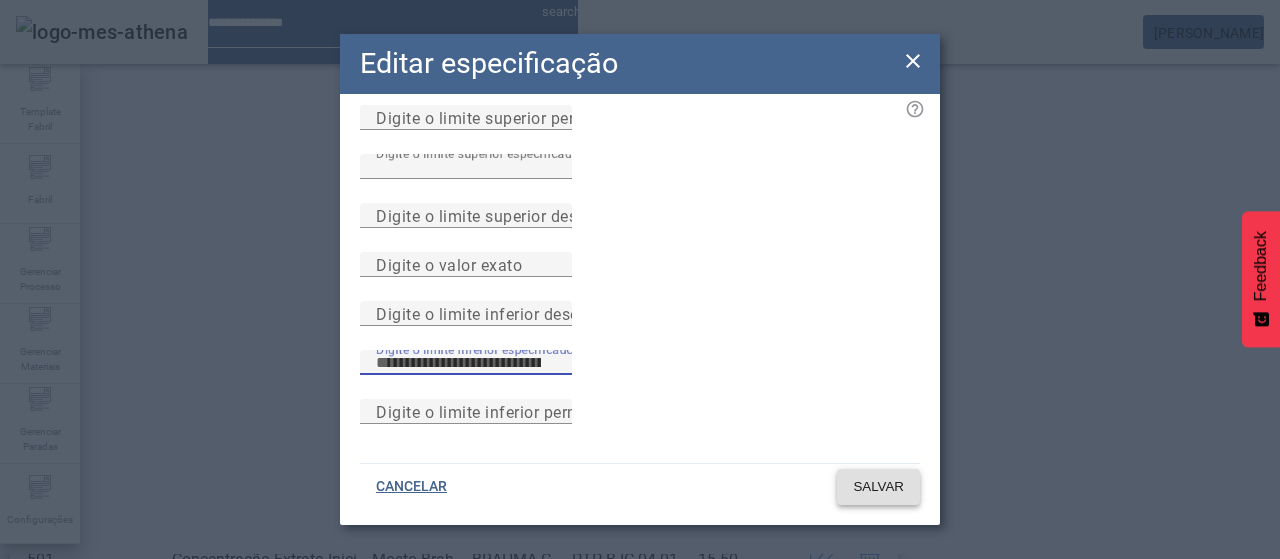 type on "****" 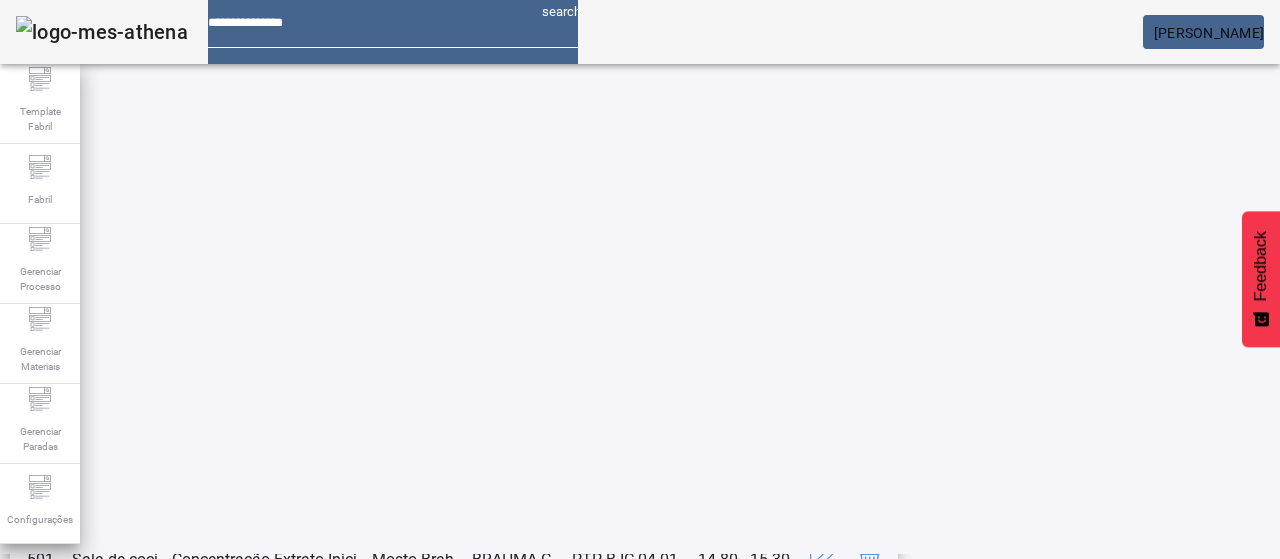 scroll, scrollTop: 140, scrollLeft: 0, axis: vertical 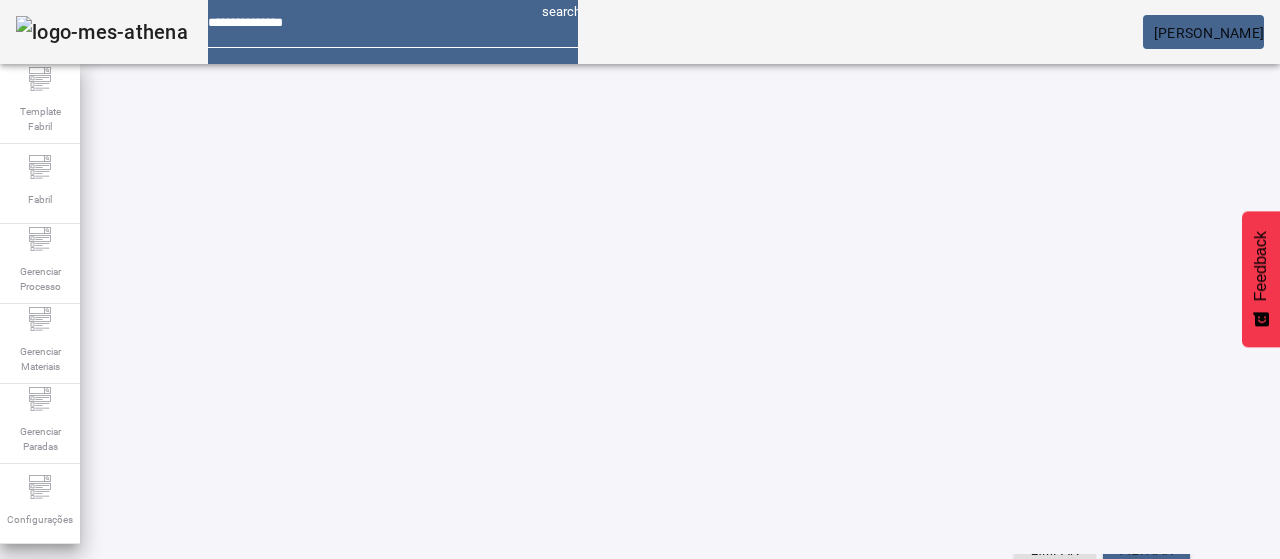 click 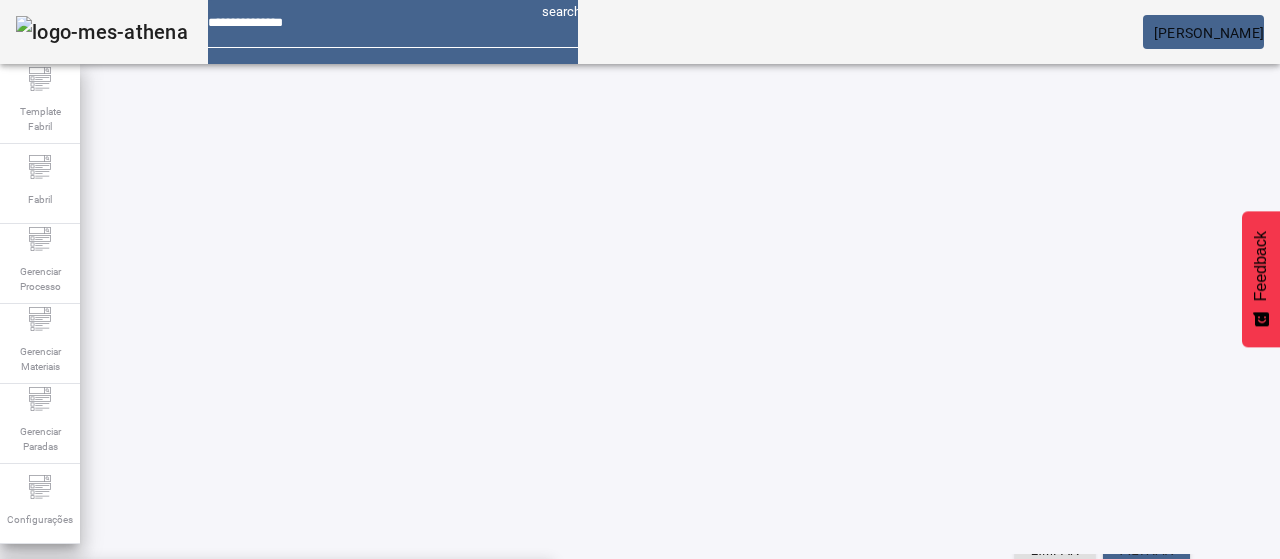 click on "QUILMES" at bounding box center [276, 687] 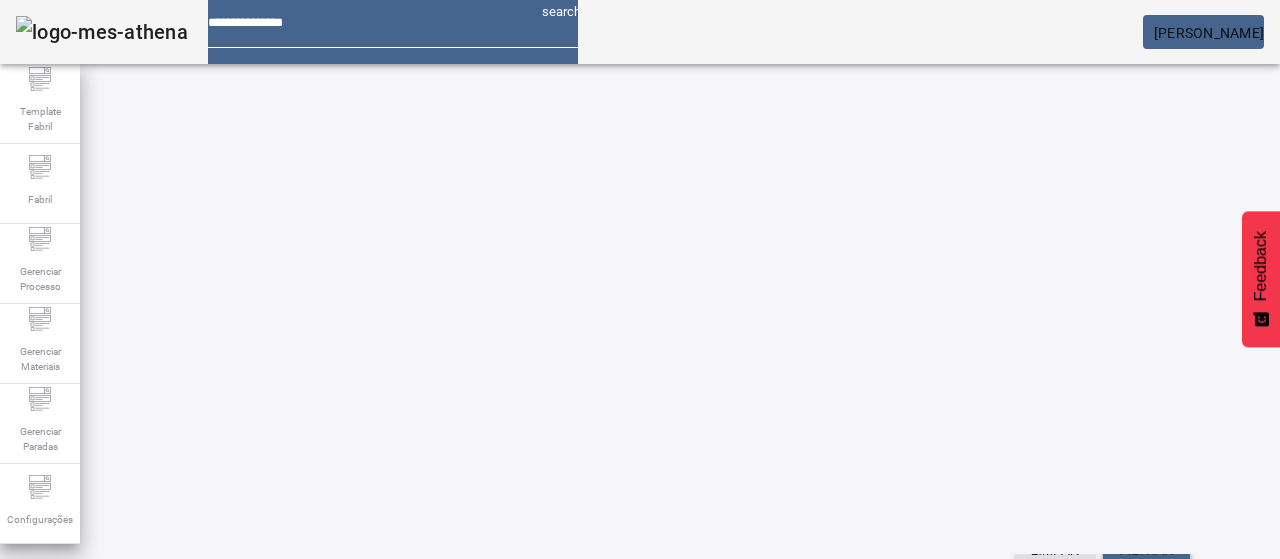 click on "FILTRAR" 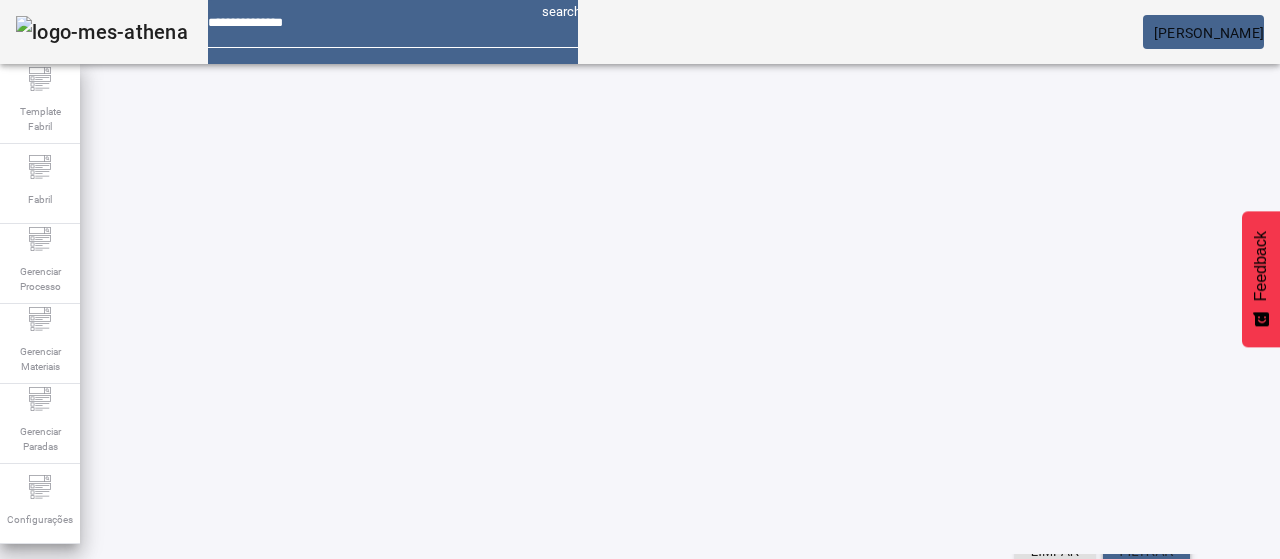 scroll, scrollTop: 423, scrollLeft: 0, axis: vertical 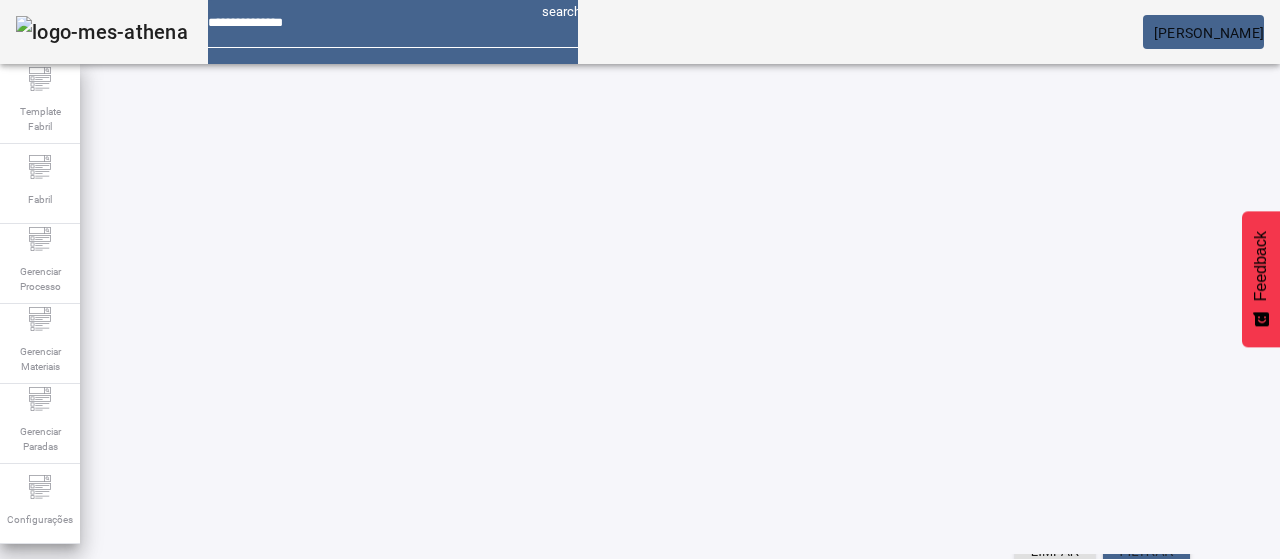 click 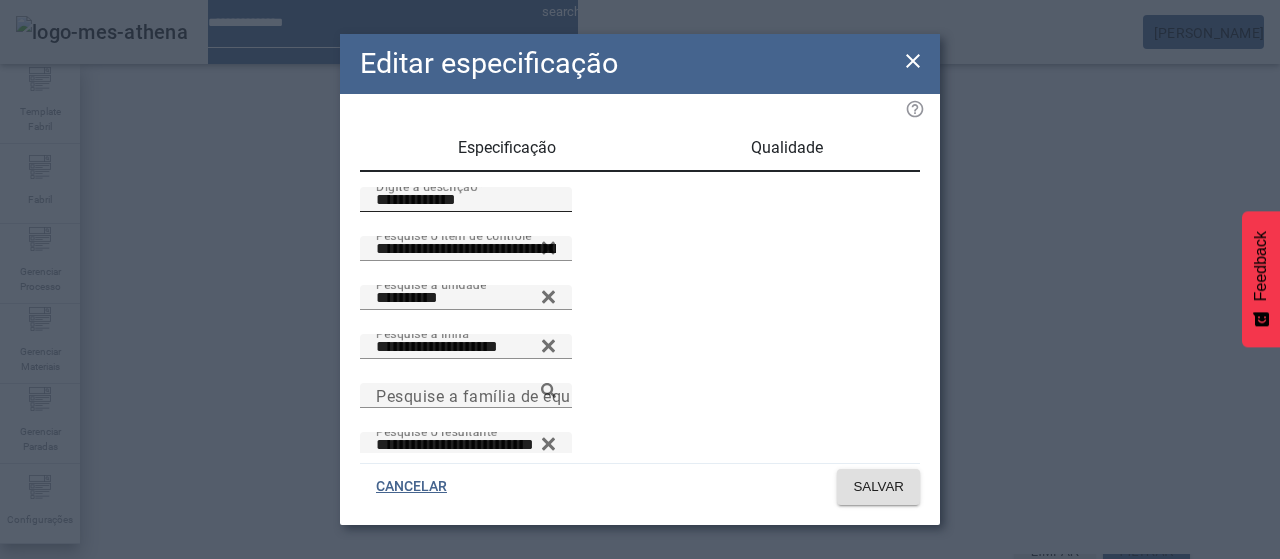 click on "**********" at bounding box center [466, 200] 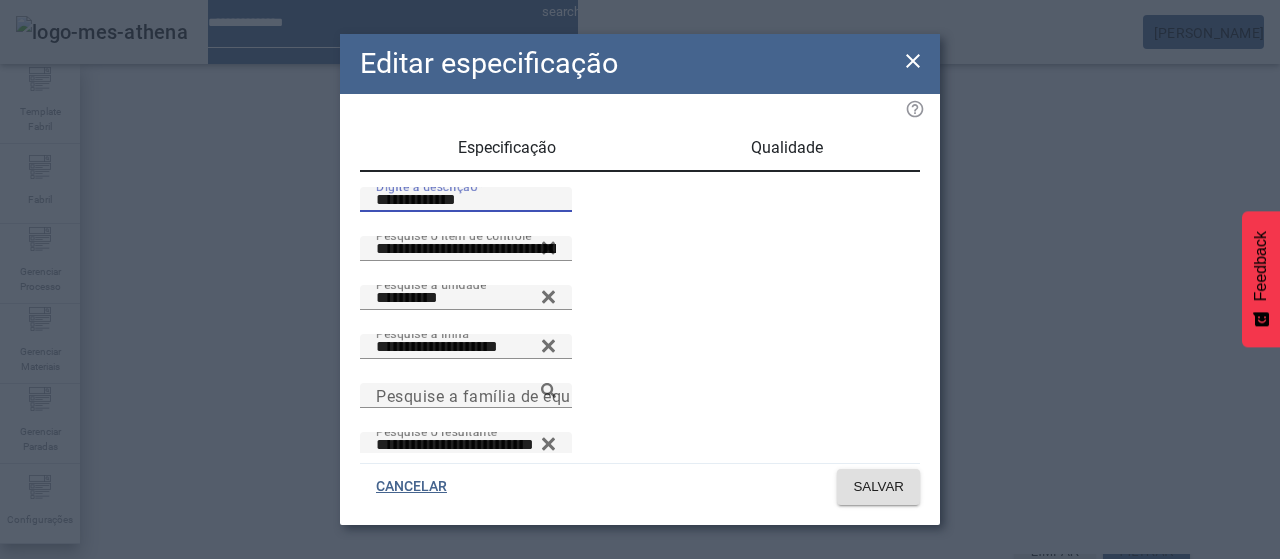 paste 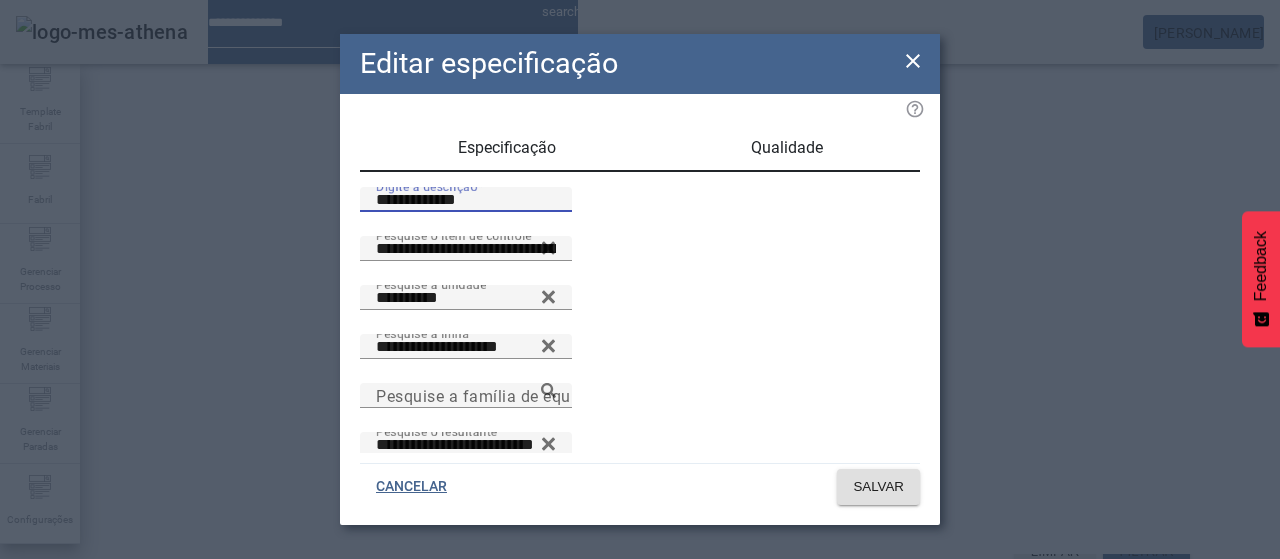 type on "**********" 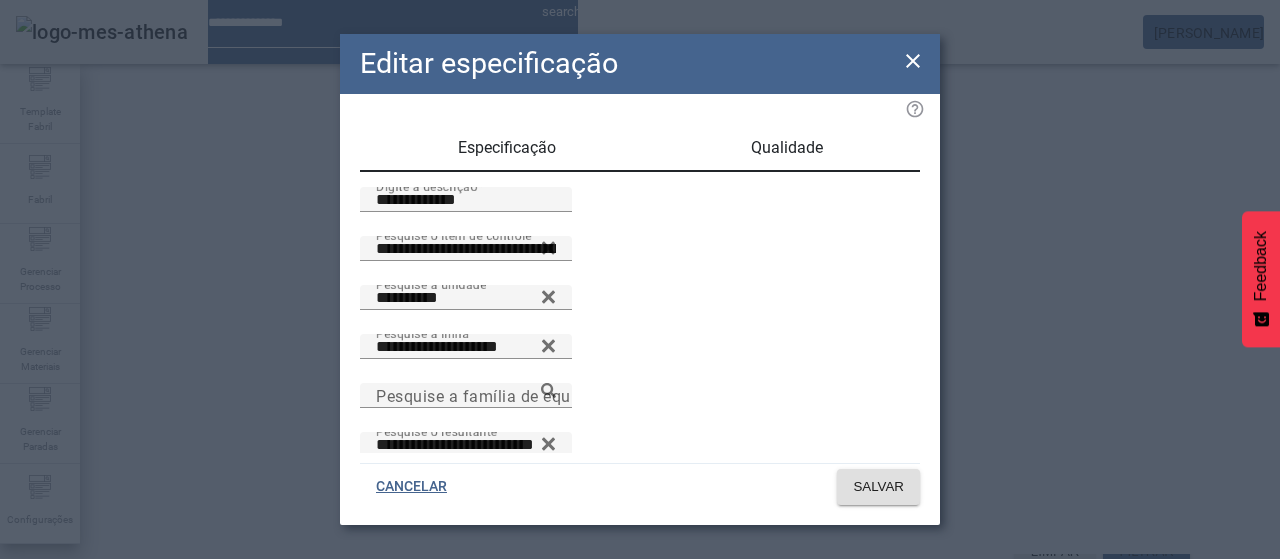 click on "Qualidade" at bounding box center (786, 148) 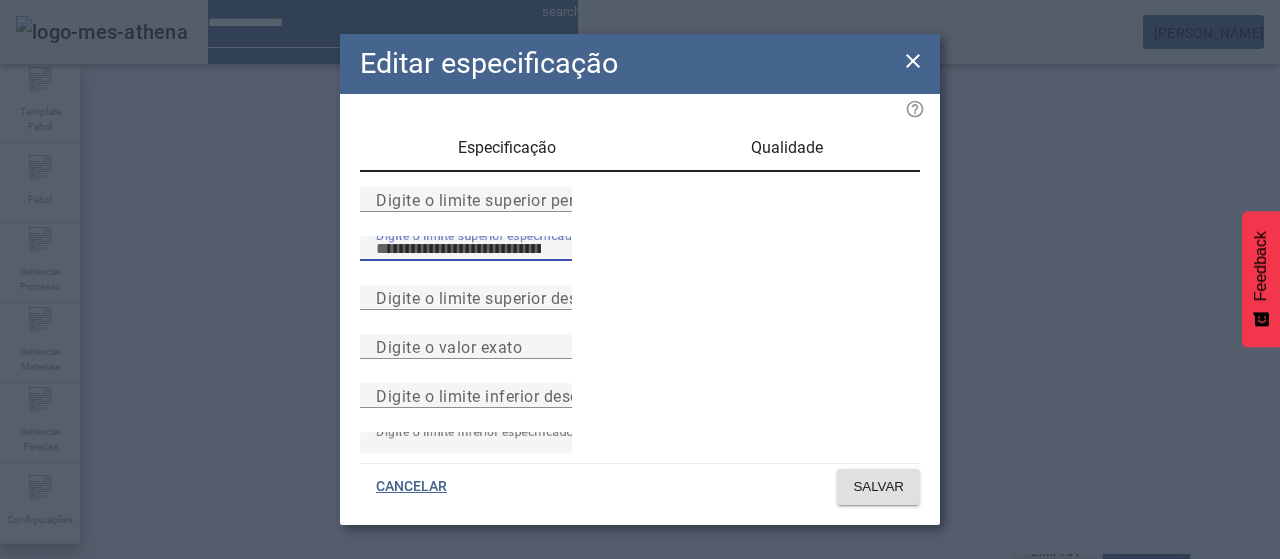 type on "****" 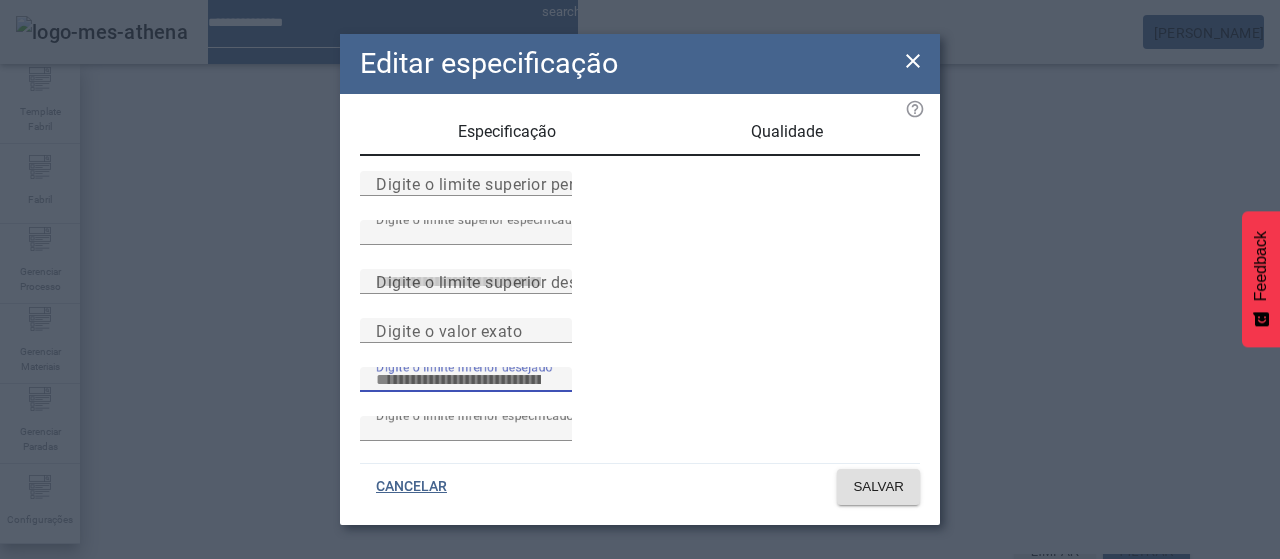 scroll, scrollTop: 261, scrollLeft: 0, axis: vertical 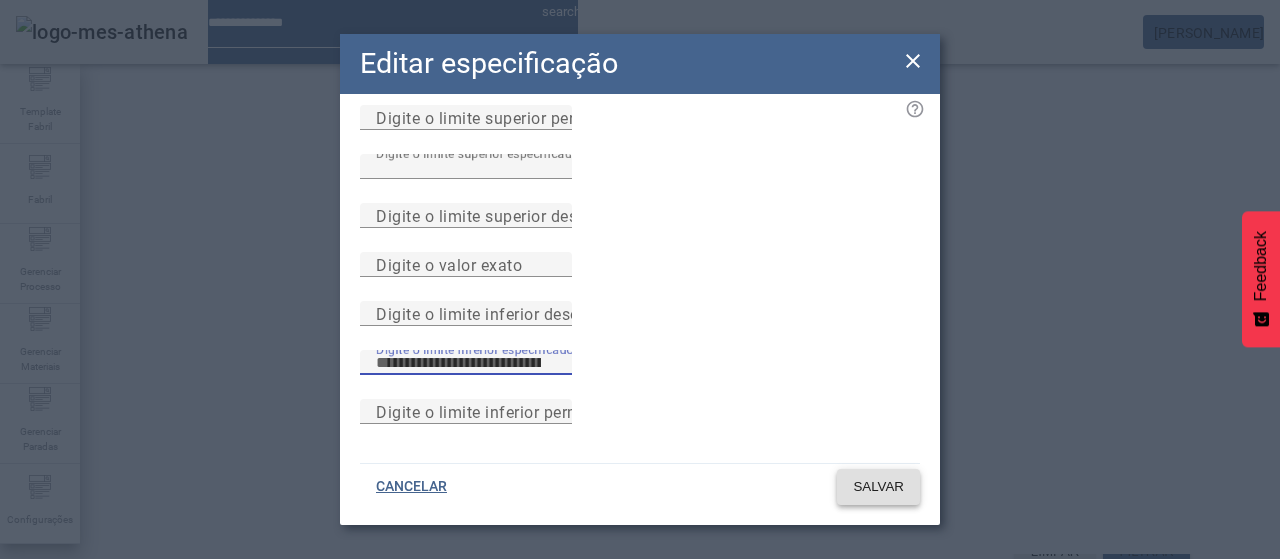 type on "****" 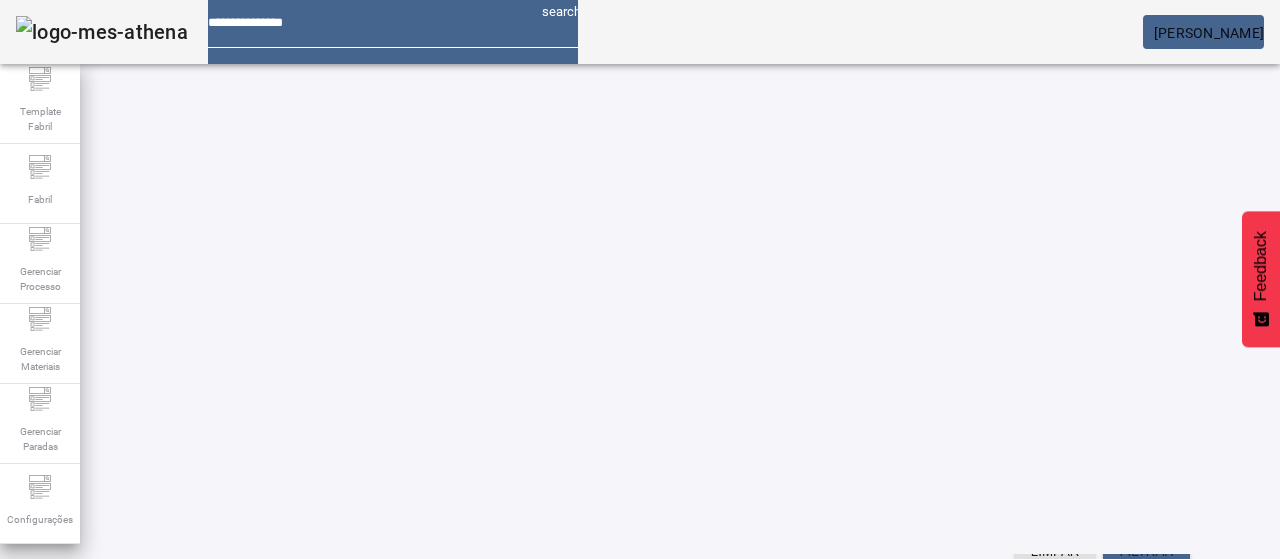 scroll, scrollTop: 23, scrollLeft: 0, axis: vertical 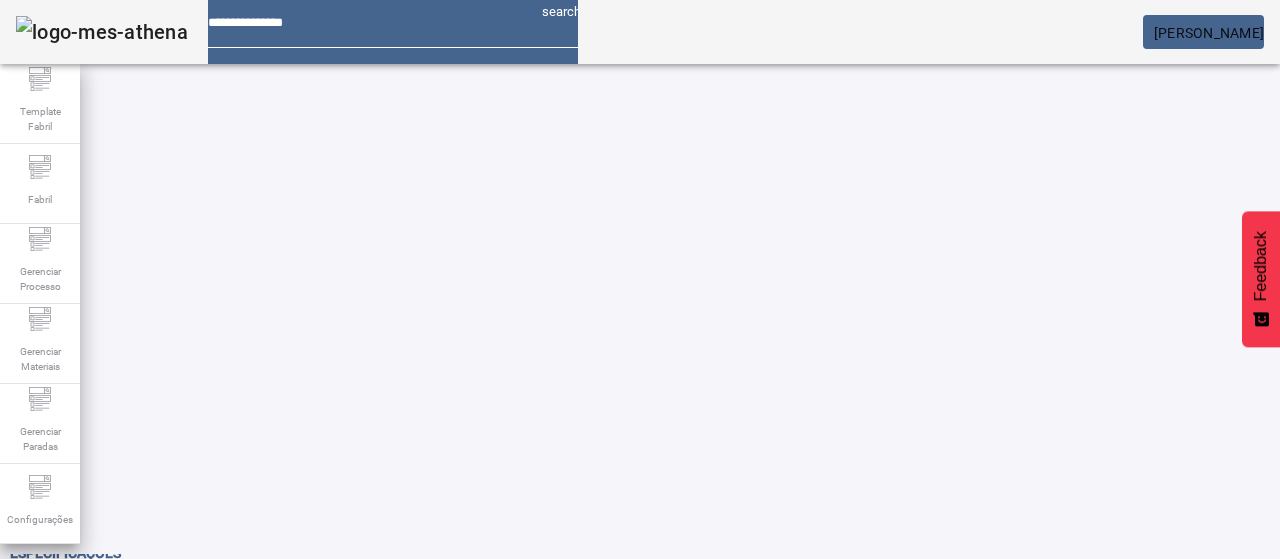 click 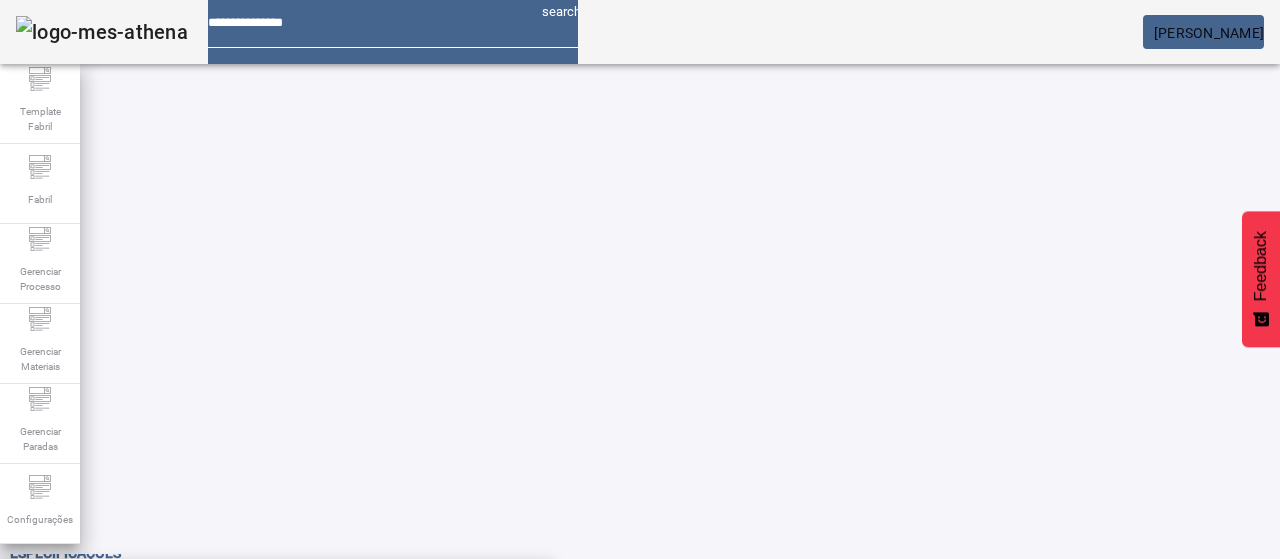 paste on "**********" 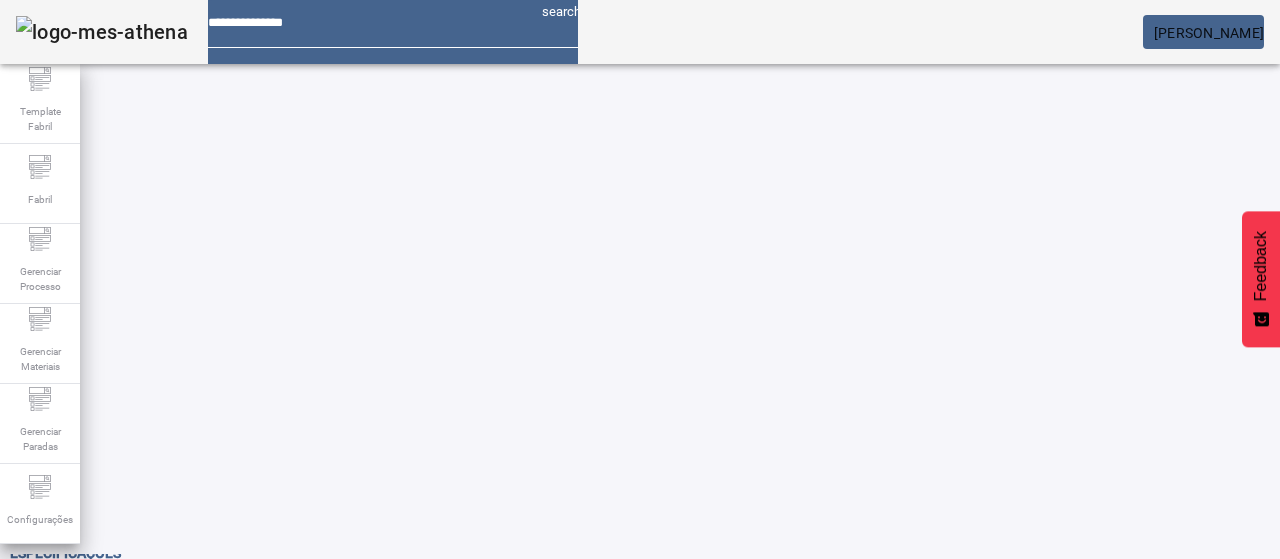 click 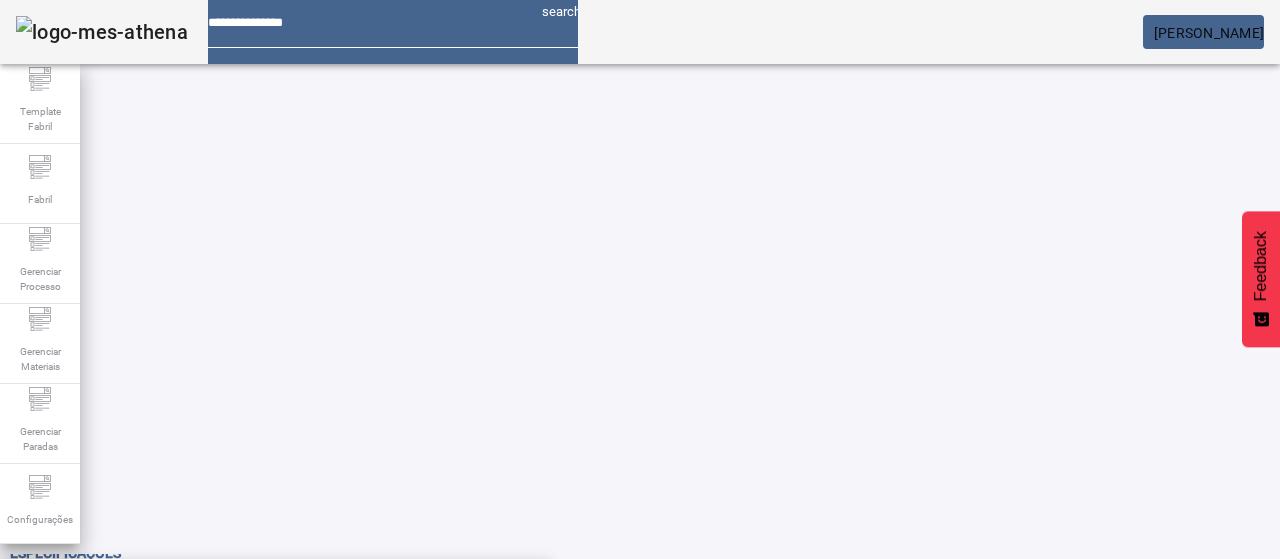 click on "FILTRAR" 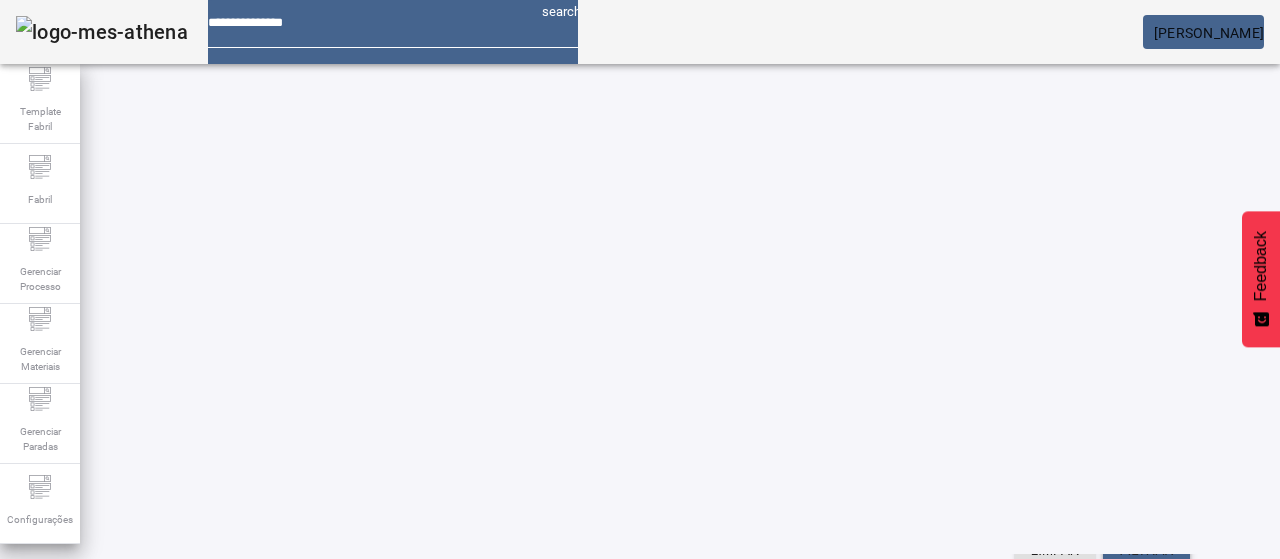 scroll, scrollTop: 123, scrollLeft: 0, axis: vertical 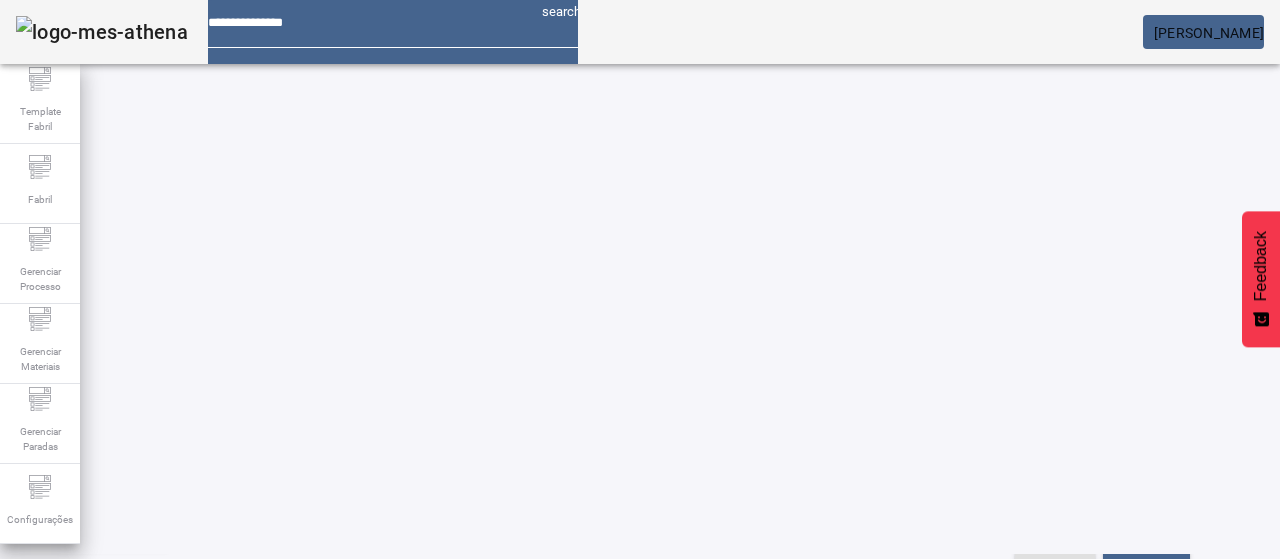click on "Pesquise por marca" at bounding box center (1388, 478) 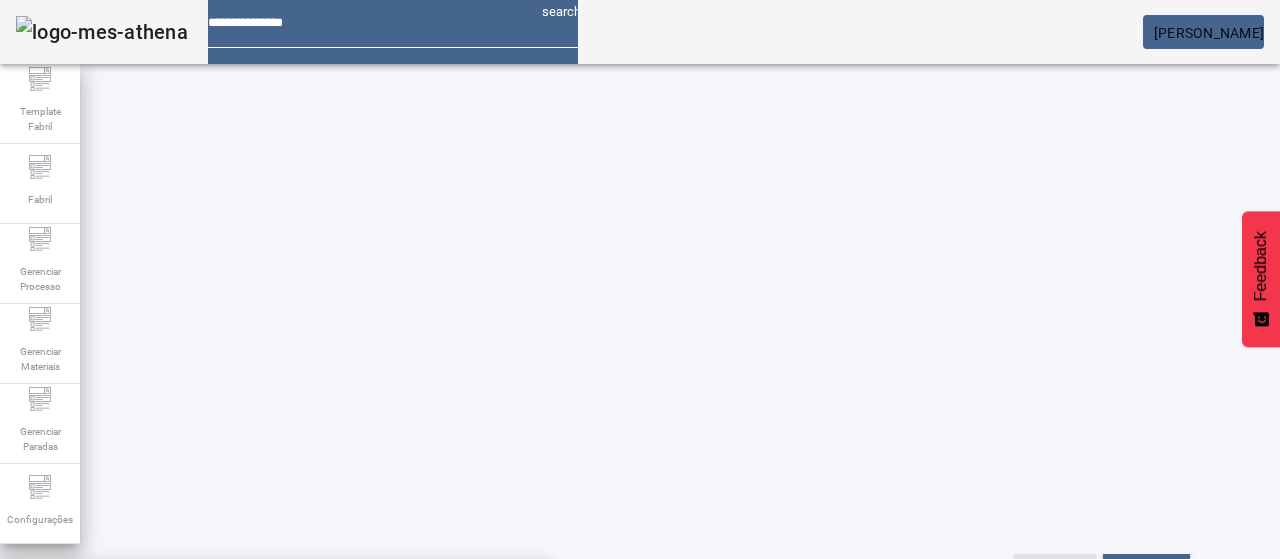 click on "QUILMES" at bounding box center (276, 687) 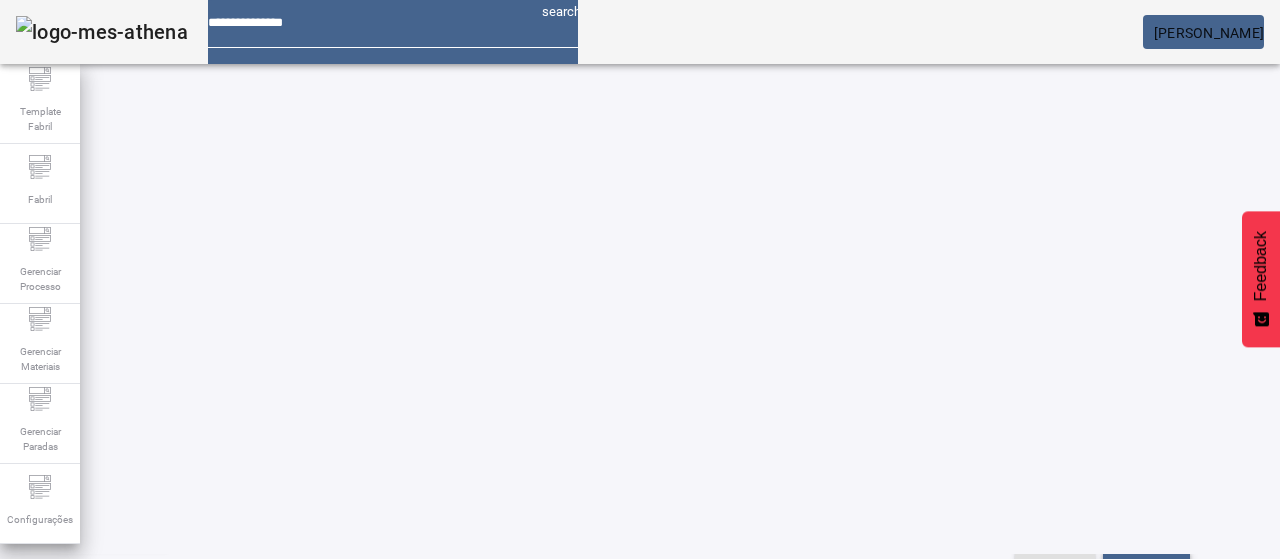 click on "FILTRAR" 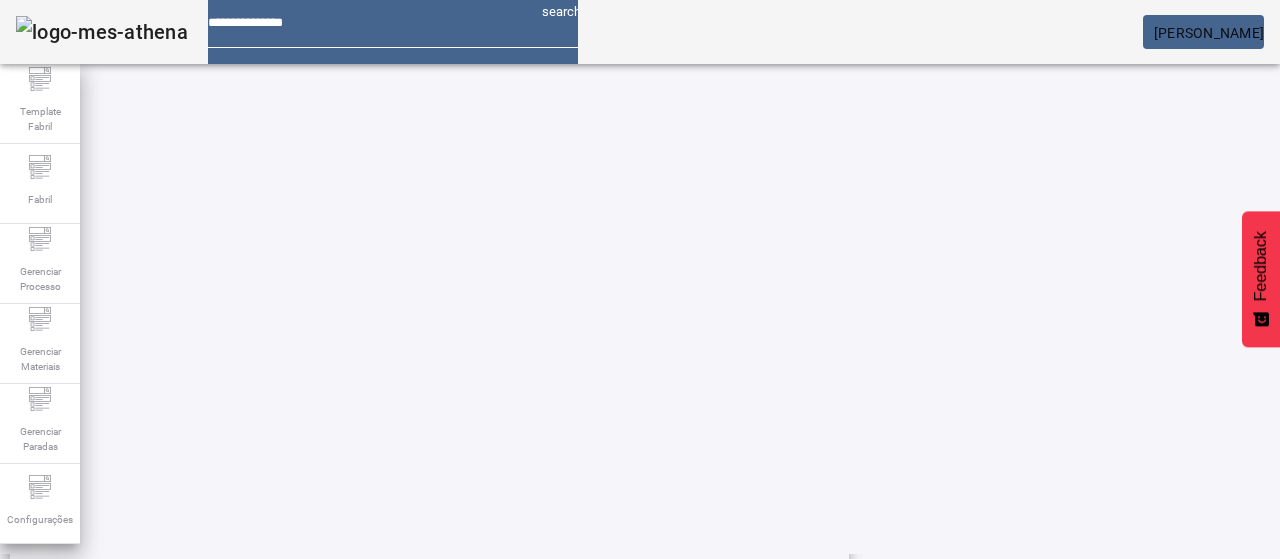 scroll, scrollTop: 423, scrollLeft: 0, axis: vertical 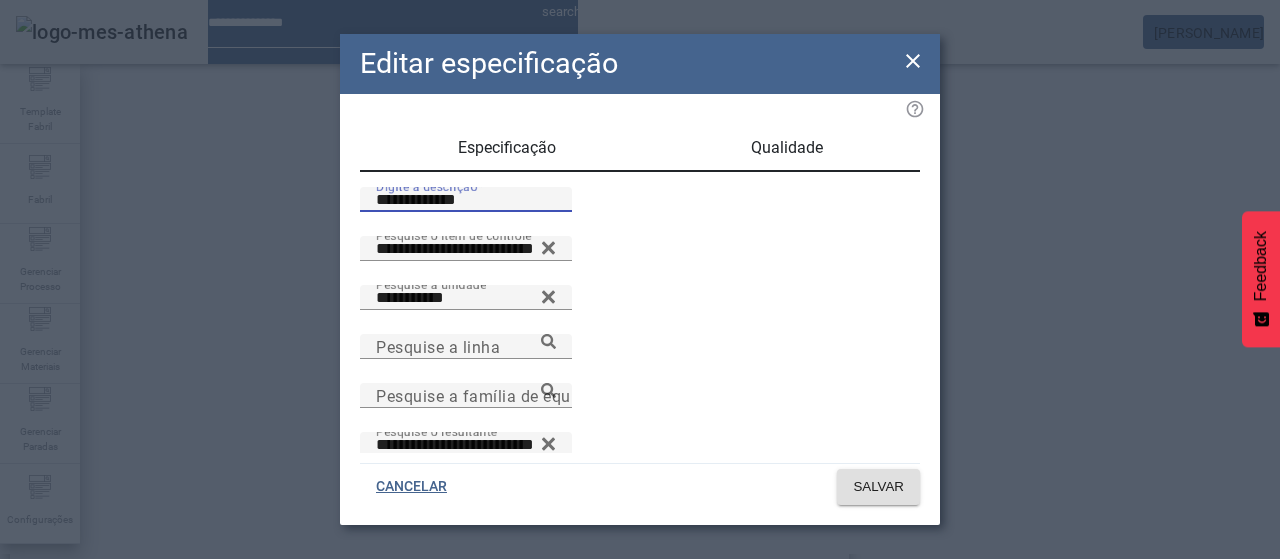 click on "**********" at bounding box center (466, 200) 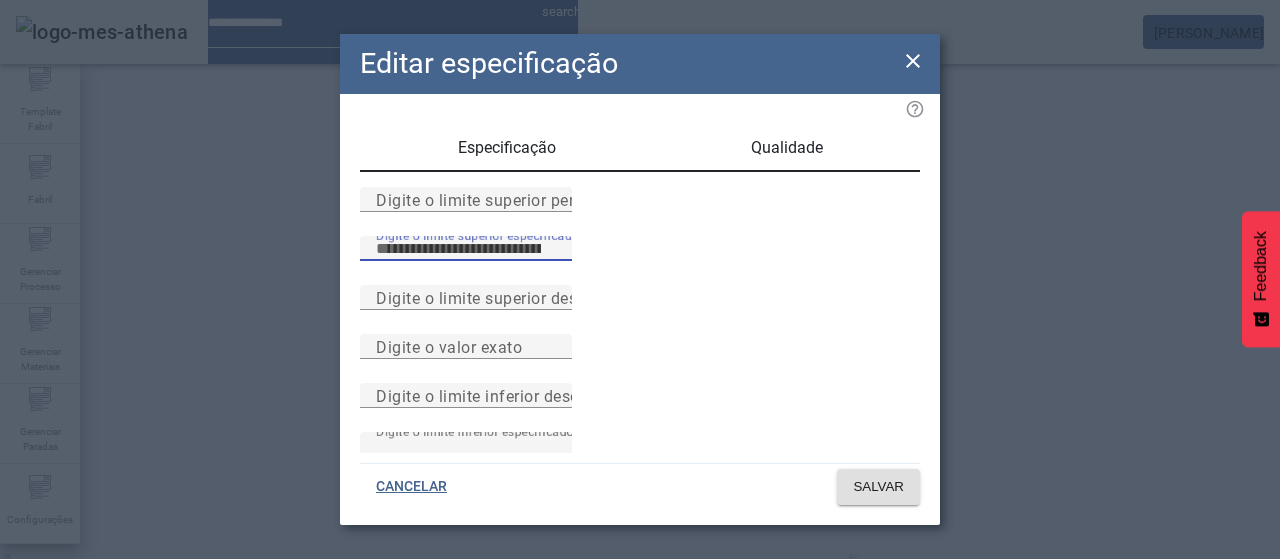 drag, startPoint x: 481, startPoint y: 299, endPoint x: 495, endPoint y: 306, distance: 15.652476 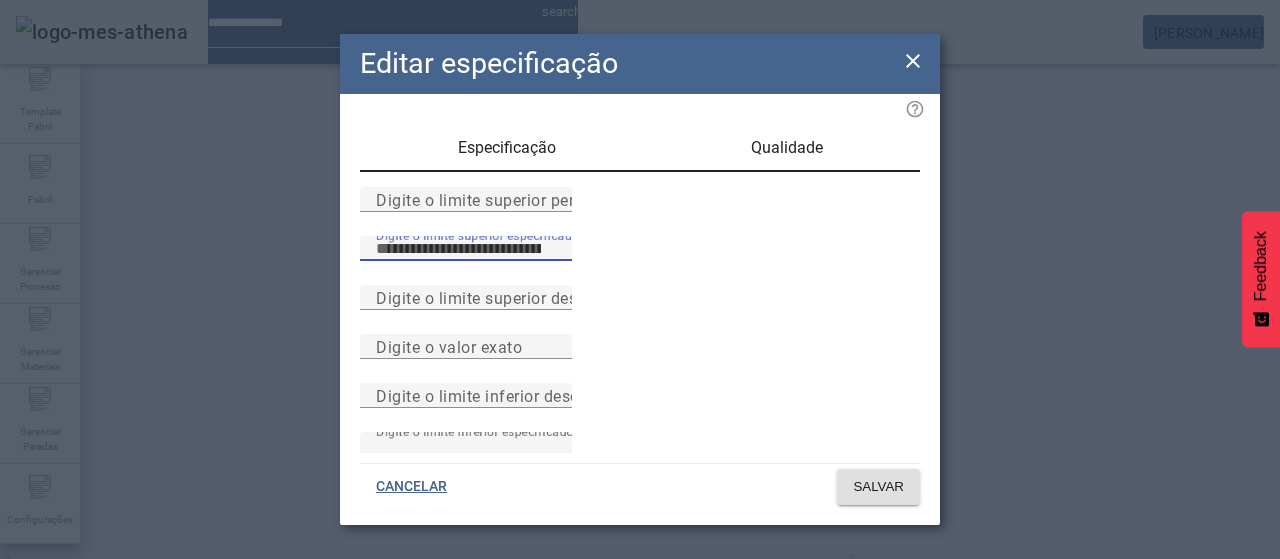 click on "****" at bounding box center (466, 249) 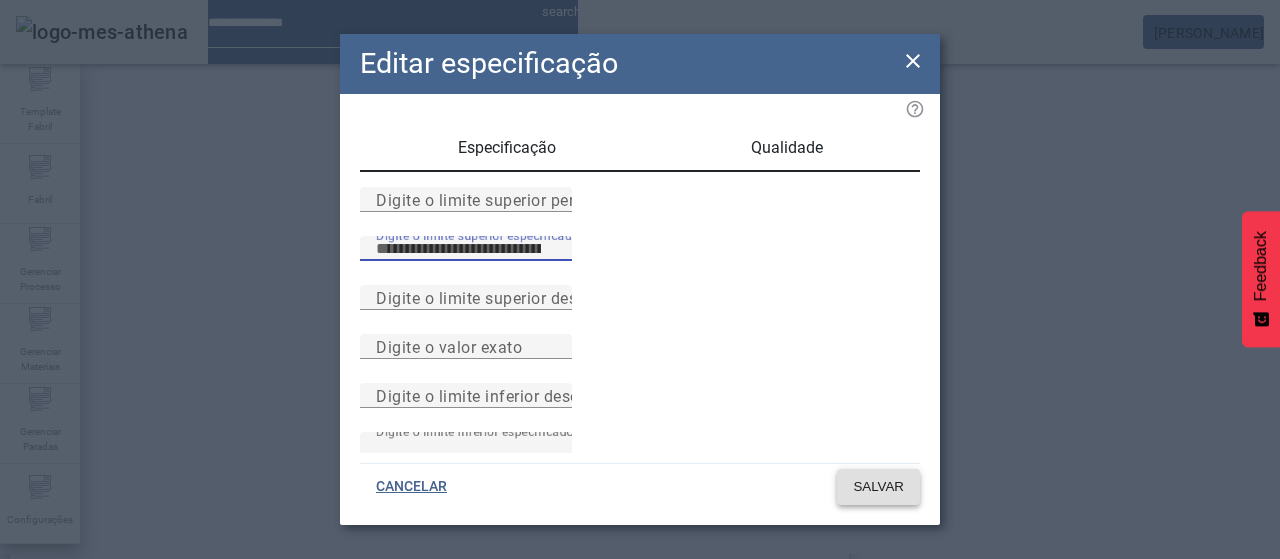 type on "****" 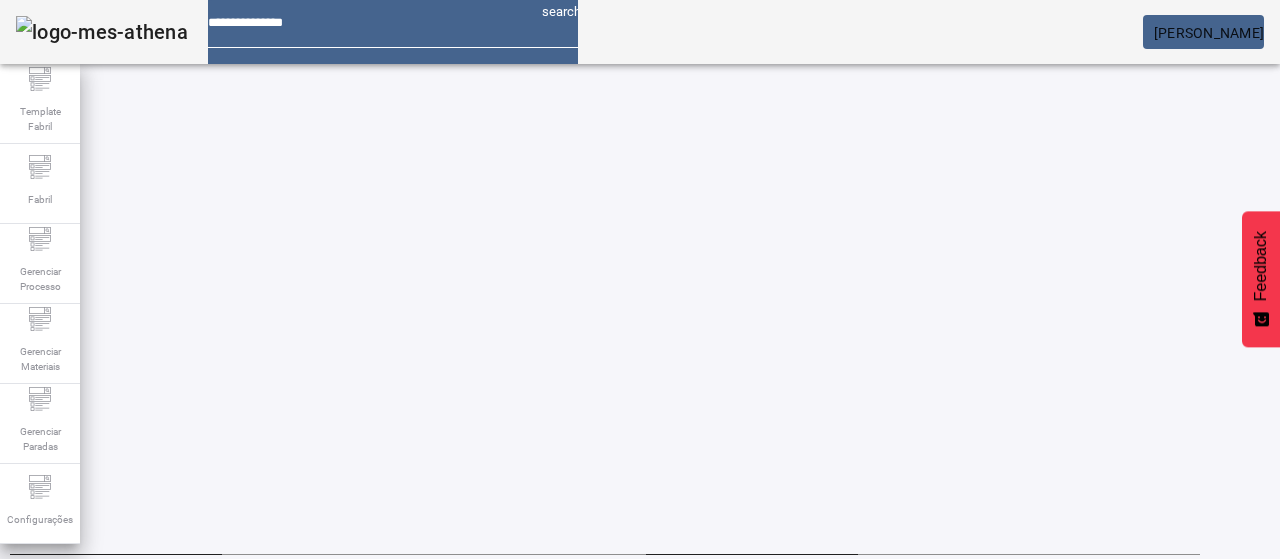 scroll, scrollTop: 0, scrollLeft: 0, axis: both 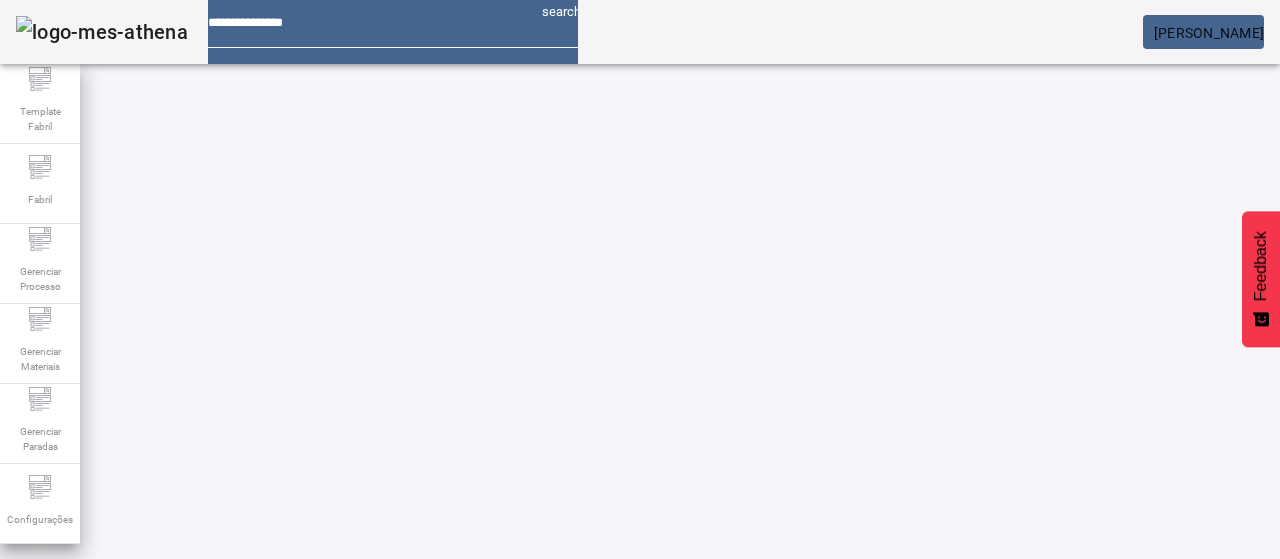click 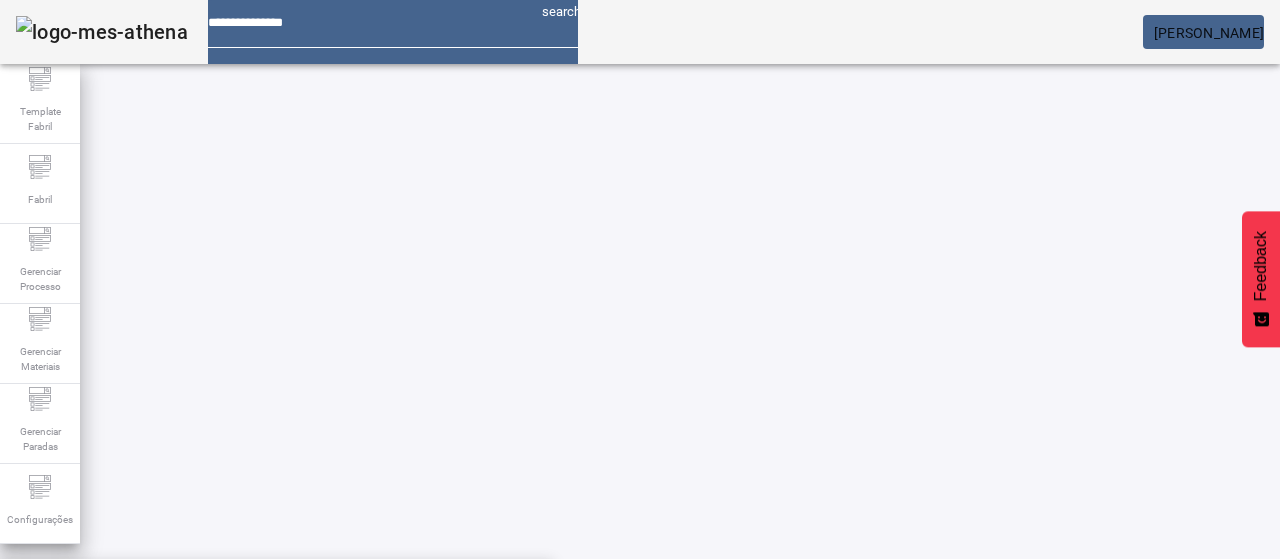 paste on "**********" 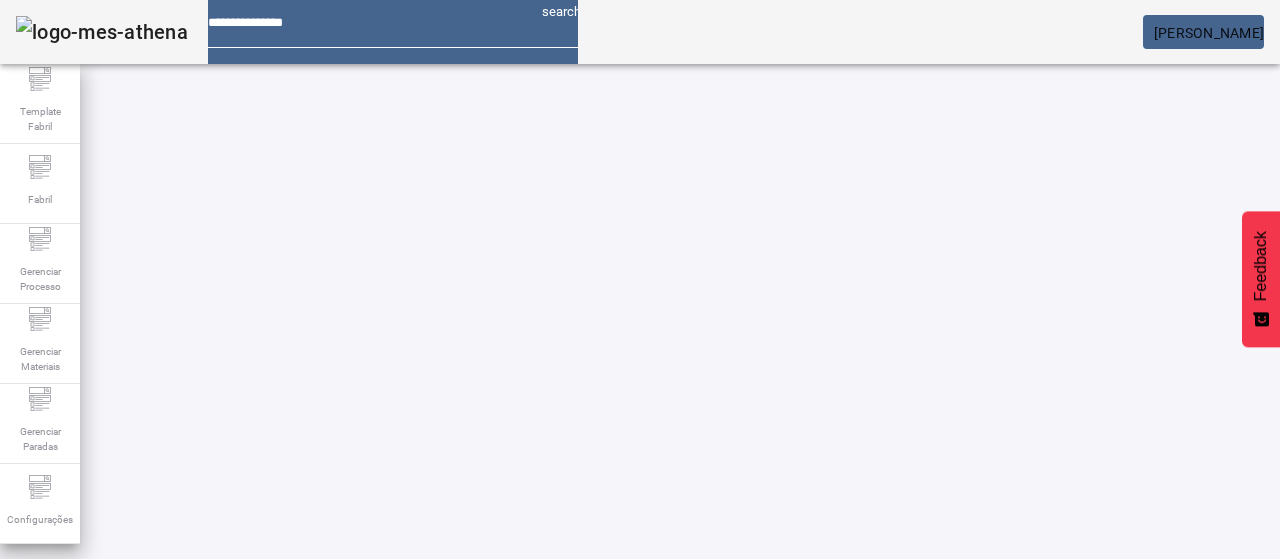 drag, startPoint x: 650, startPoint y: 373, endPoint x: 694, endPoint y: 325, distance: 65.11528 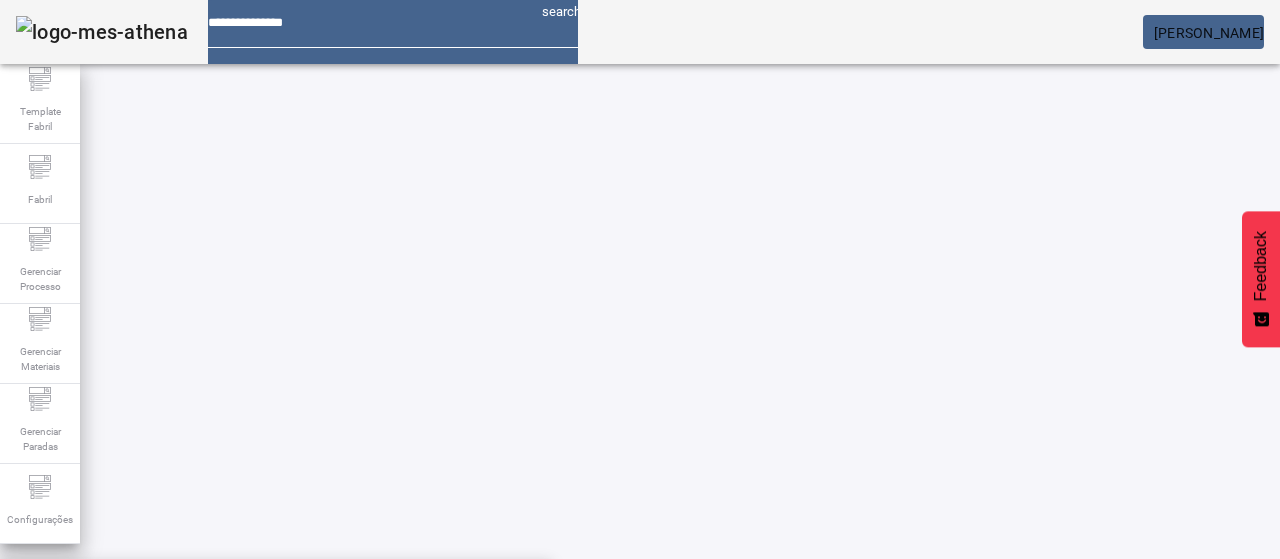 click on "Pesquise por unidade" 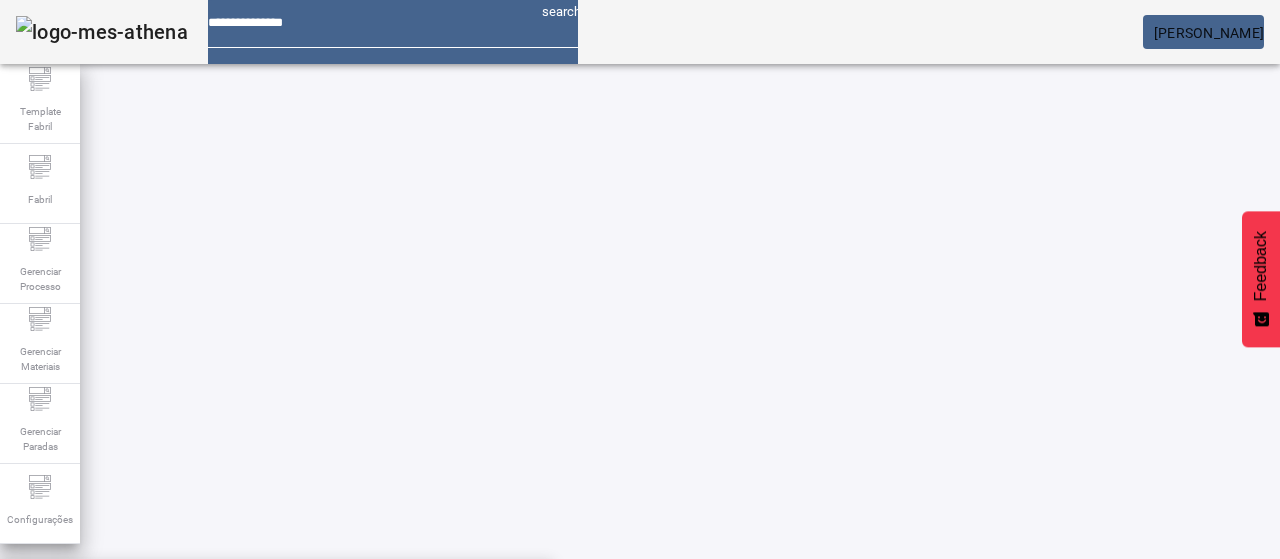 drag, startPoint x: 909, startPoint y: 269, endPoint x: 1033, endPoint y: 365, distance: 156.81836 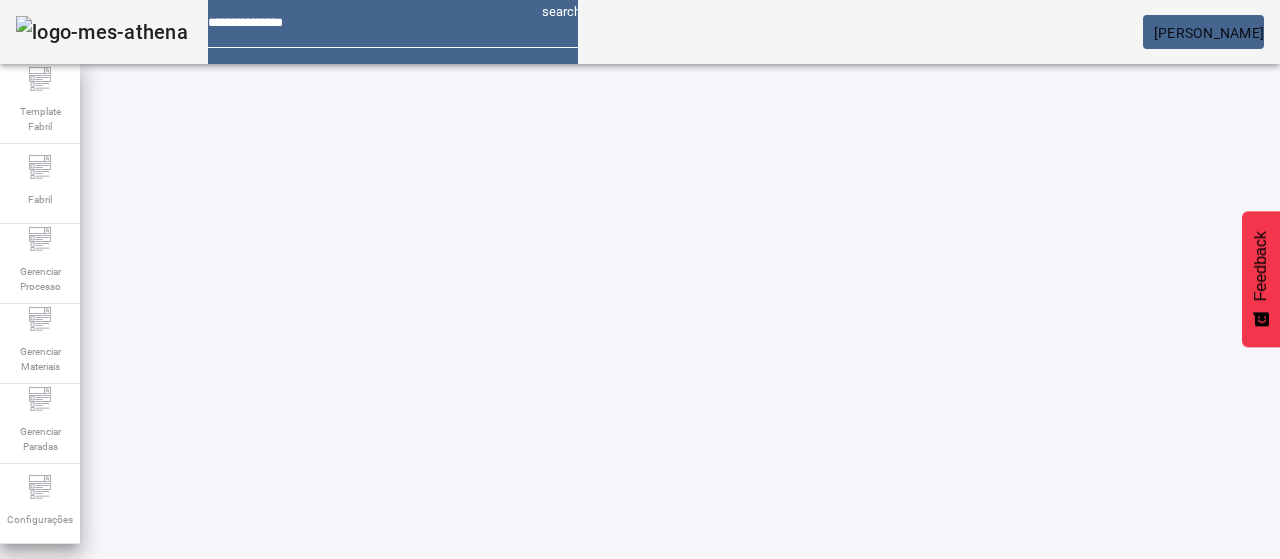 click on "FILTRAR" 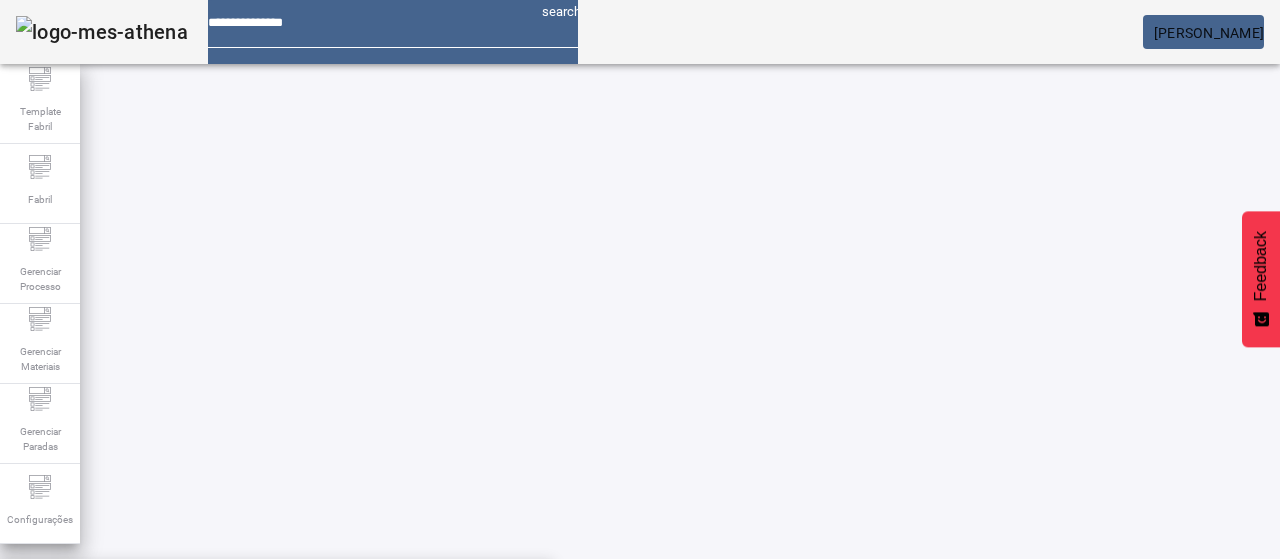 click 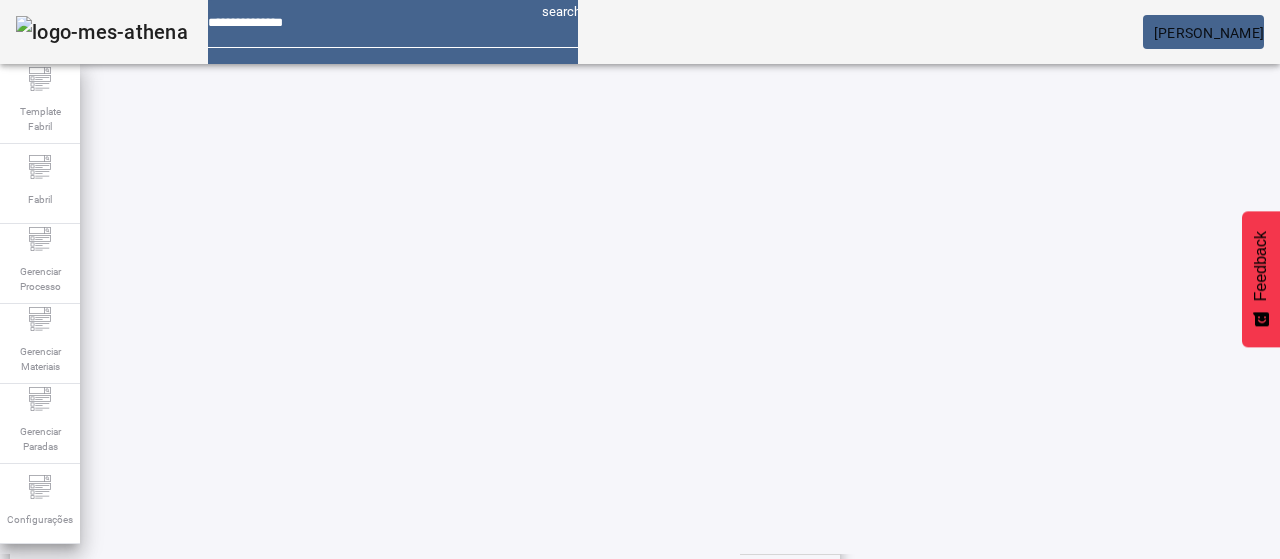 scroll, scrollTop: 423, scrollLeft: 0, axis: vertical 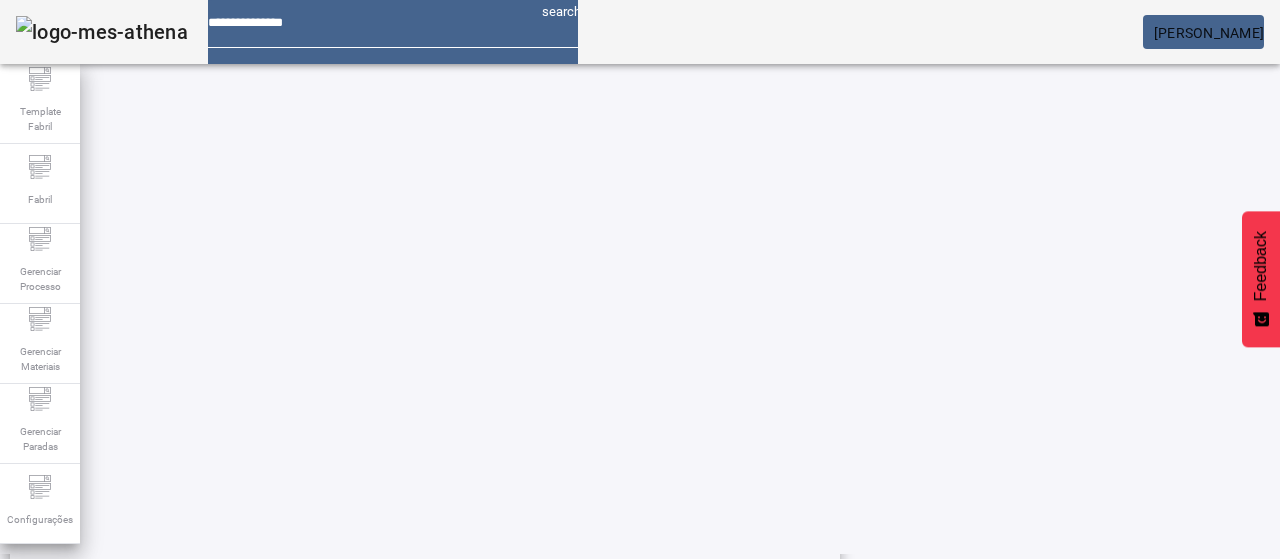 click on "PTP B-IC [DATE]" at bounding box center [576, 389] 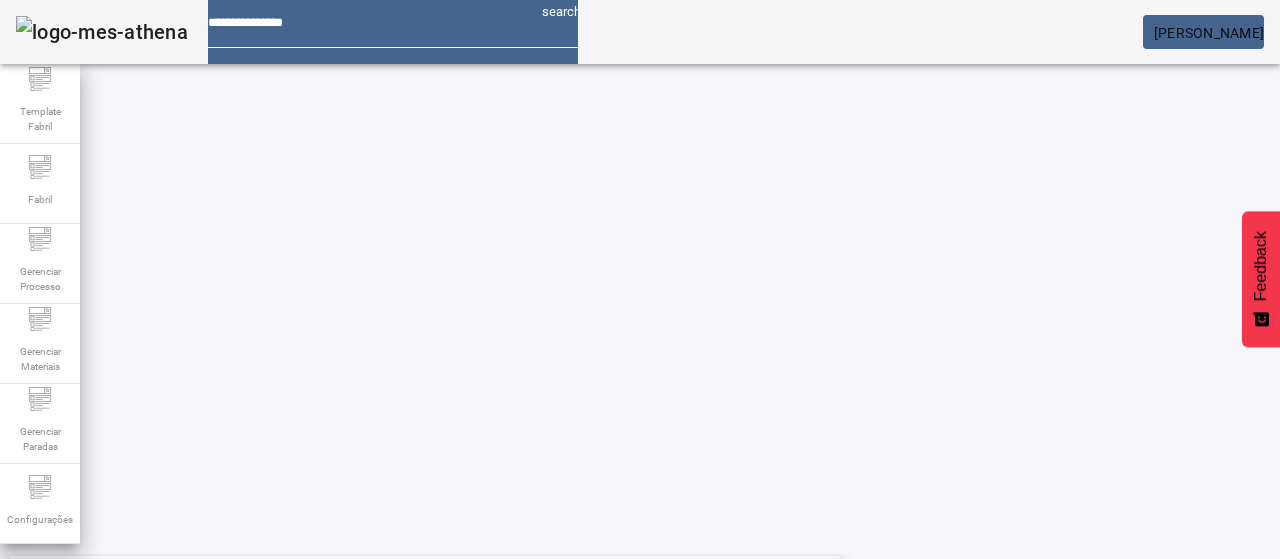 scroll, scrollTop: 123, scrollLeft: 0, axis: vertical 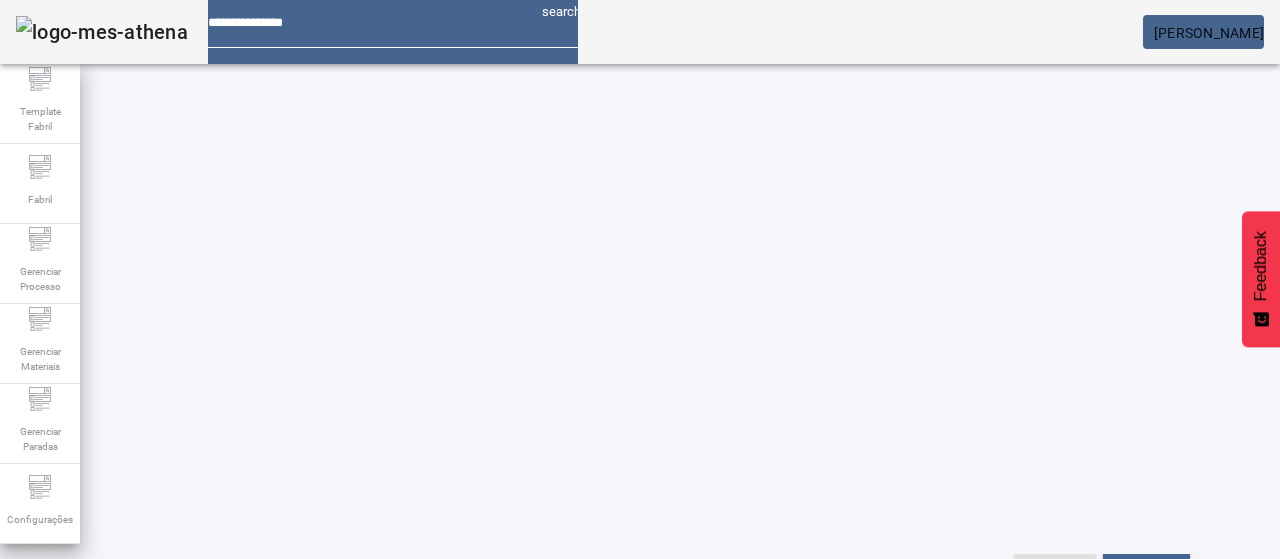 click on "Pesquise por marca" at bounding box center [1388, 478] 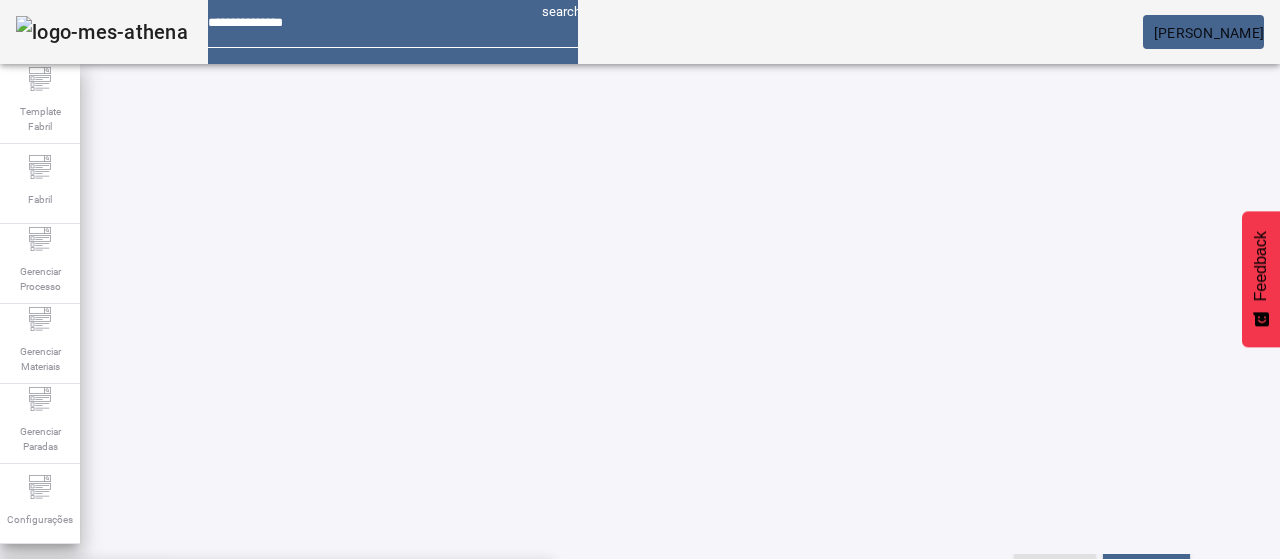 click on "BUDWEISER" at bounding box center (276, 591) 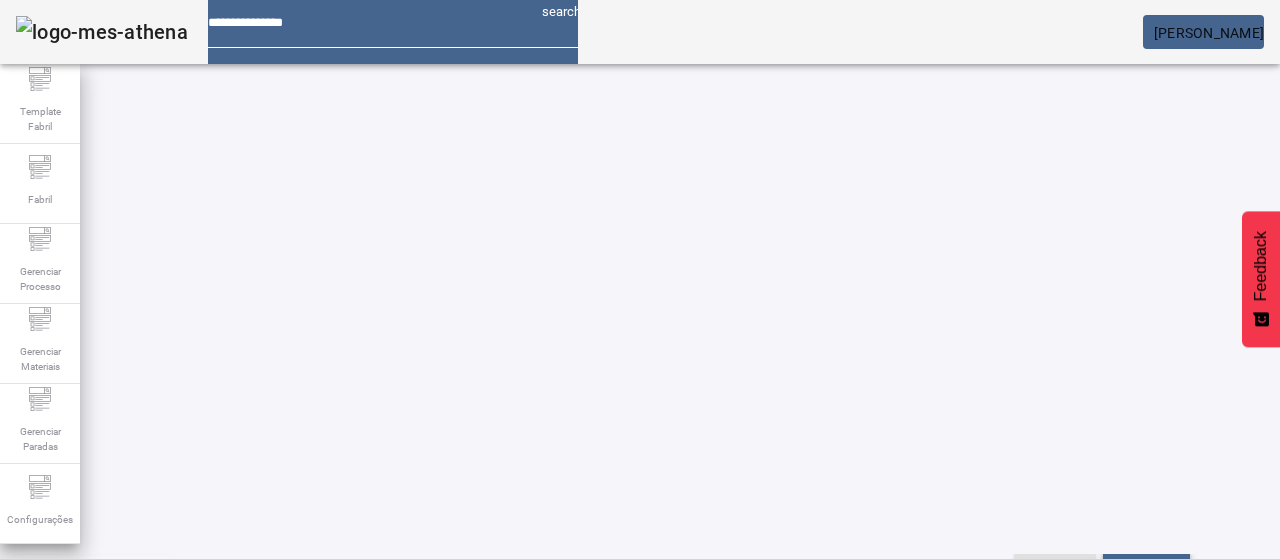 click on "FILTRAR" 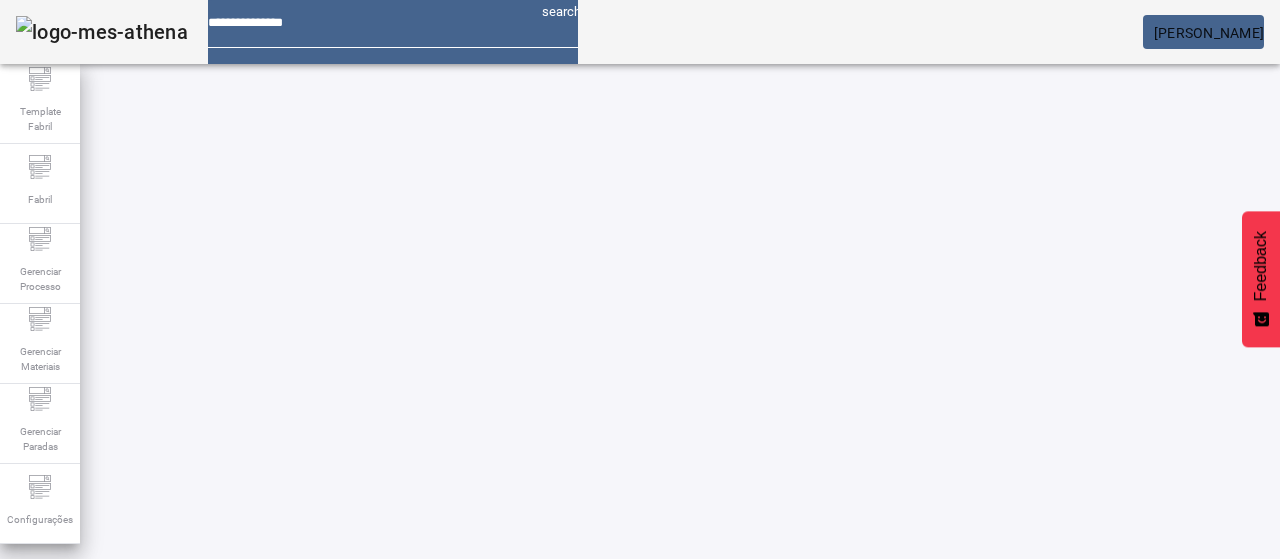 scroll, scrollTop: 140, scrollLeft: 0, axis: vertical 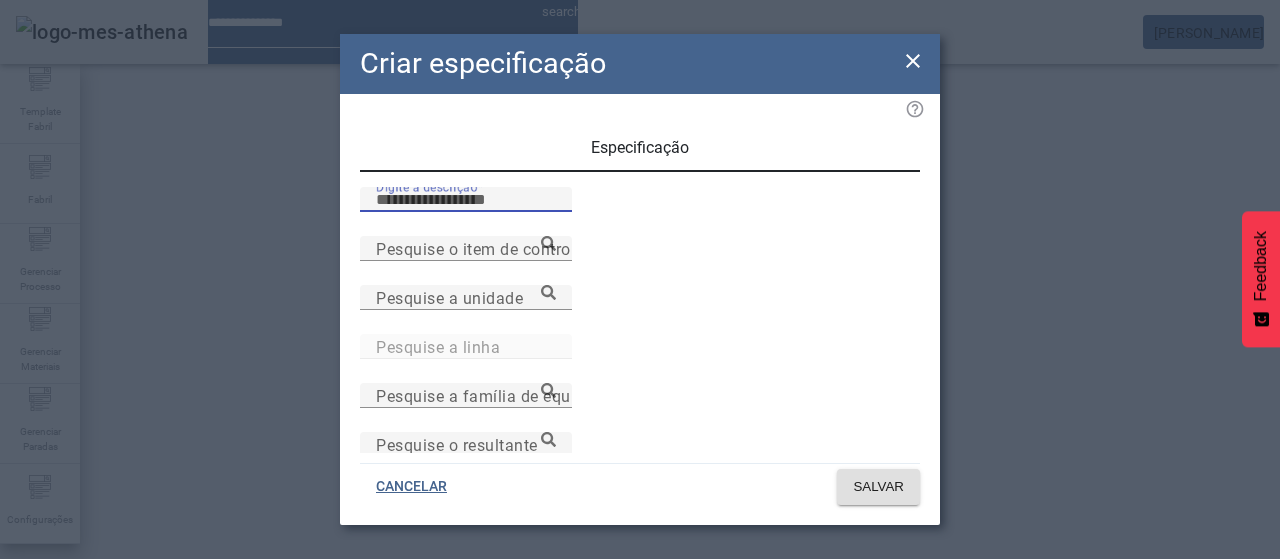 click on "Digite a descrição" at bounding box center (466, 200) 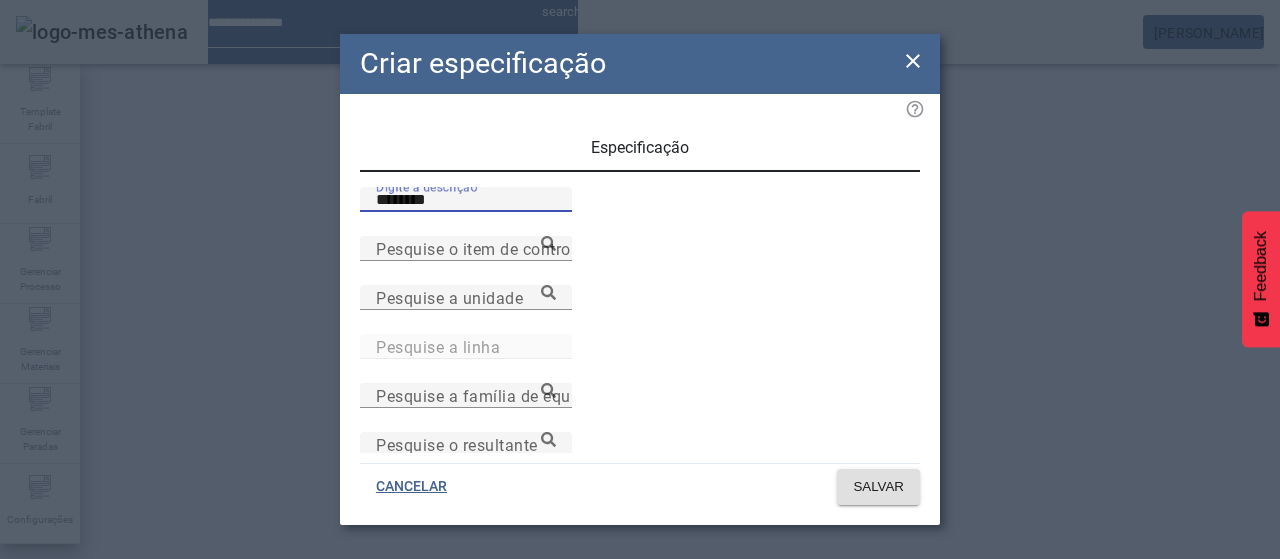 type on "********" 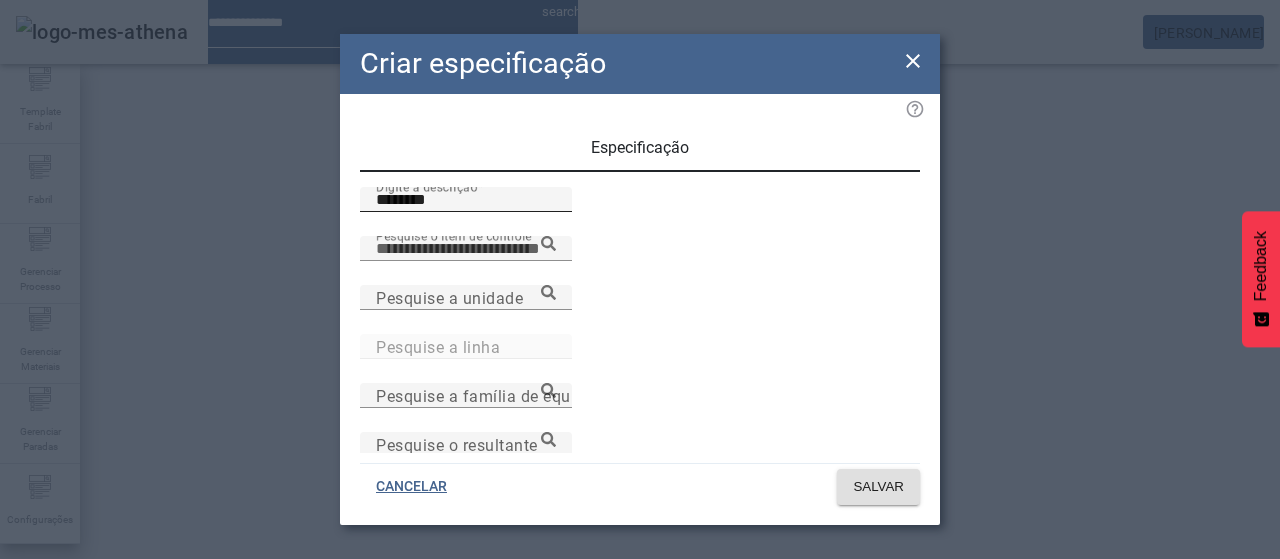 paste on "**********" 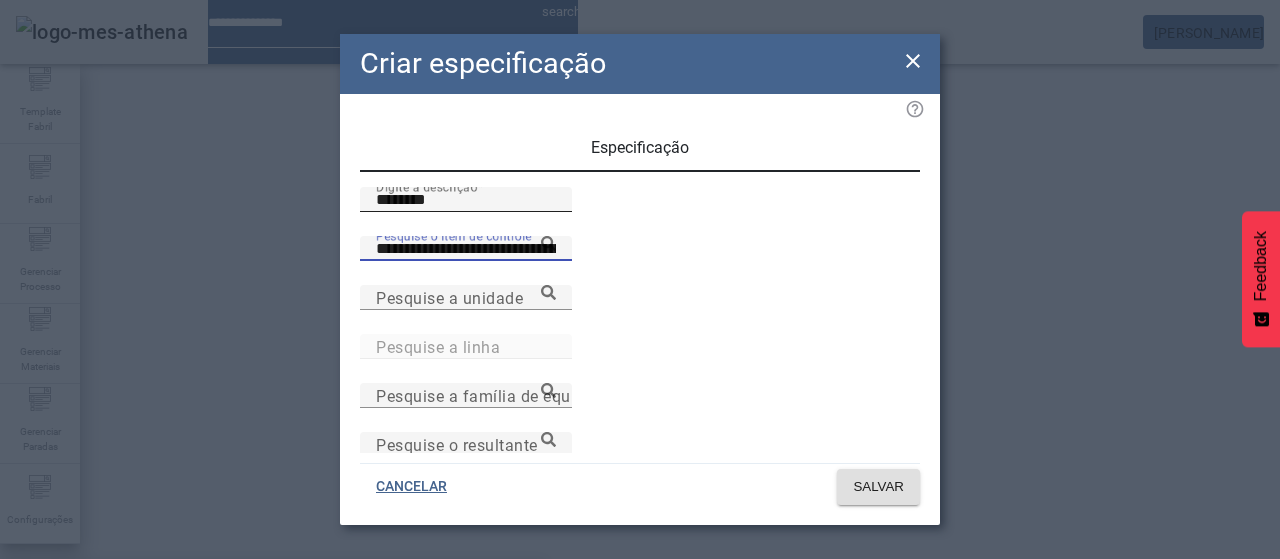 type on "**********" 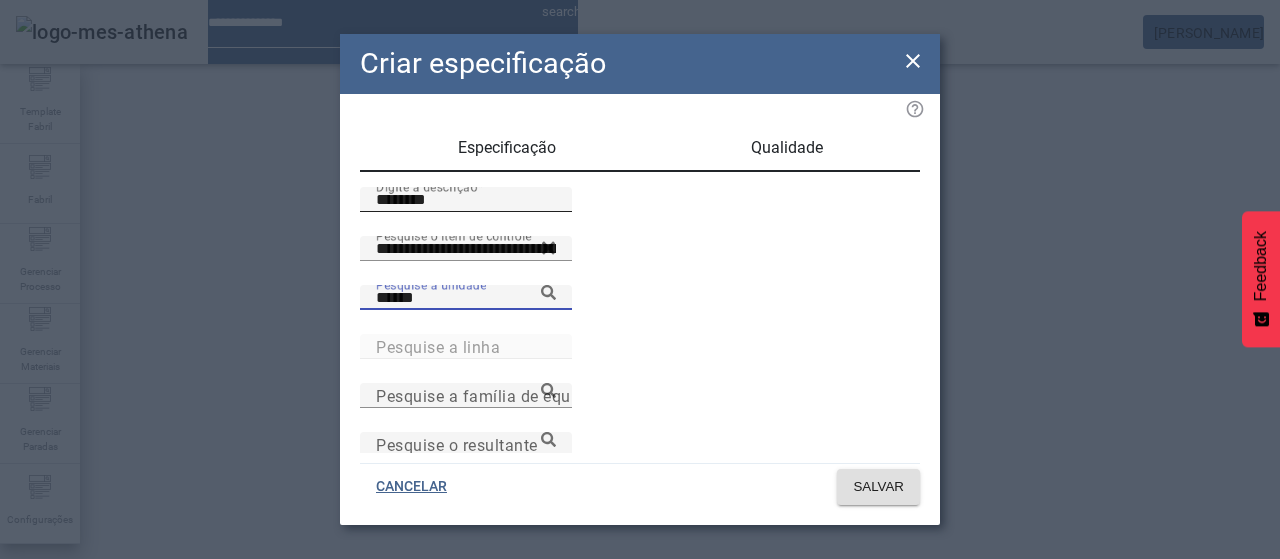 type on "******" 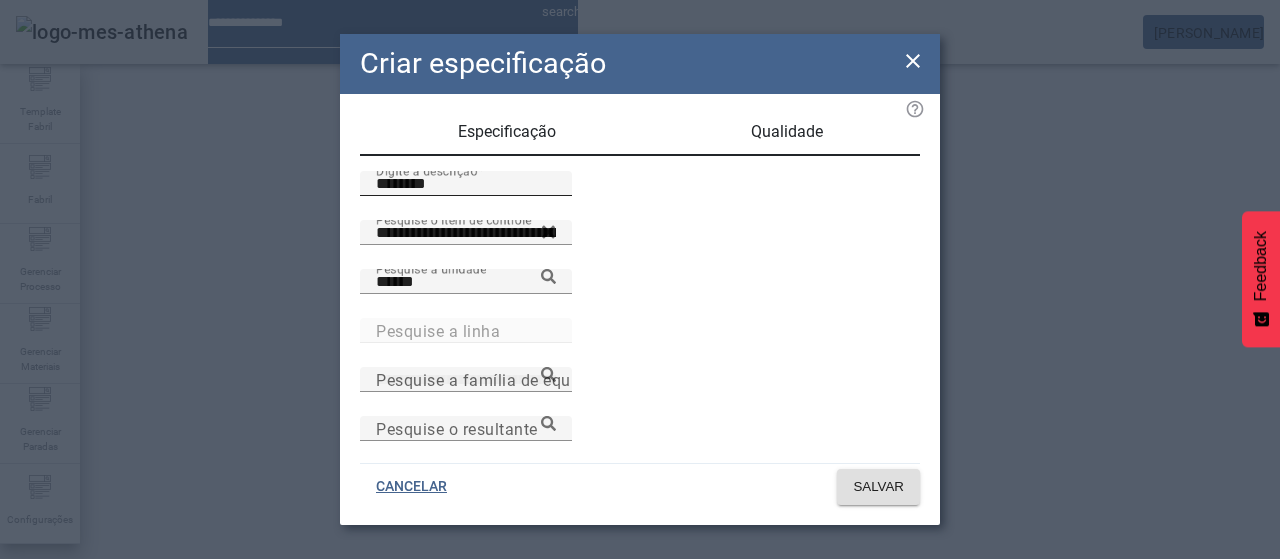 scroll, scrollTop: 206, scrollLeft: 0, axis: vertical 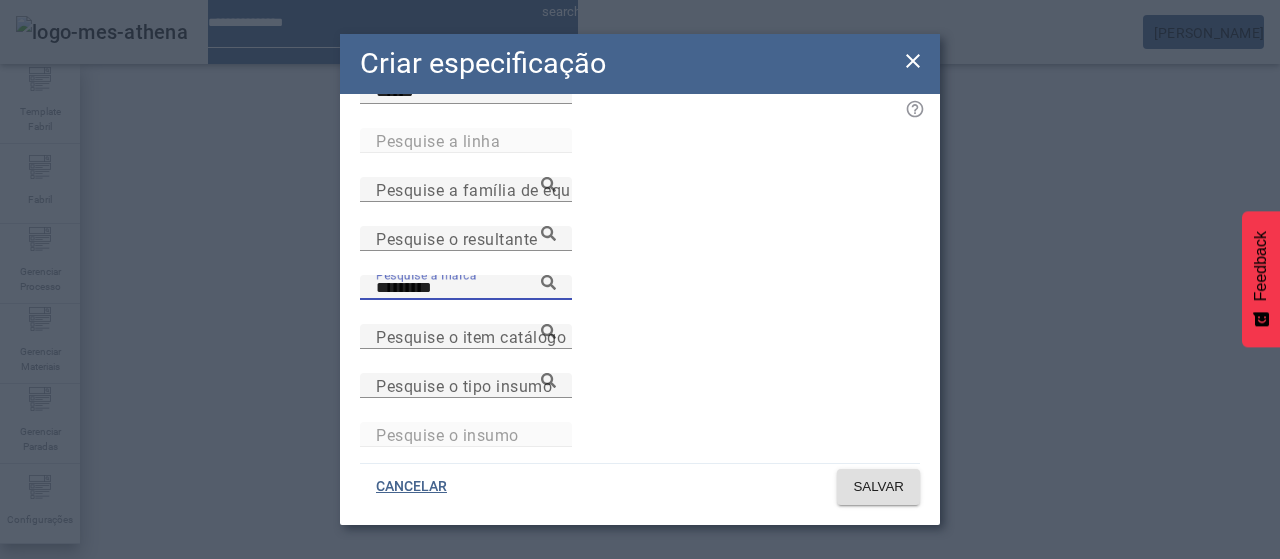 type on "*********" 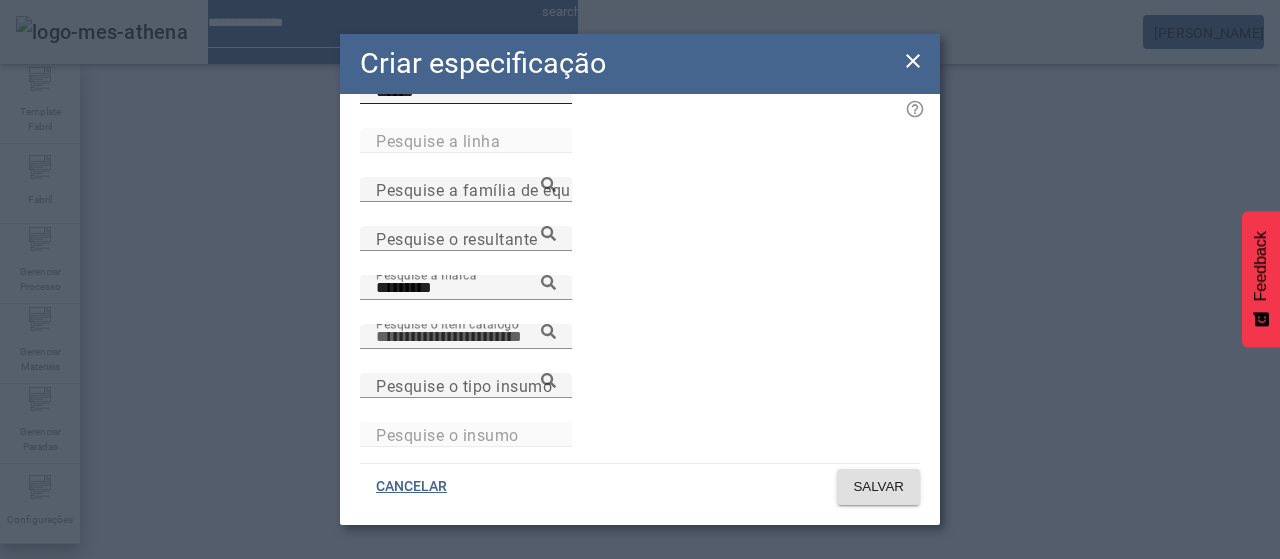 paste on "**********" 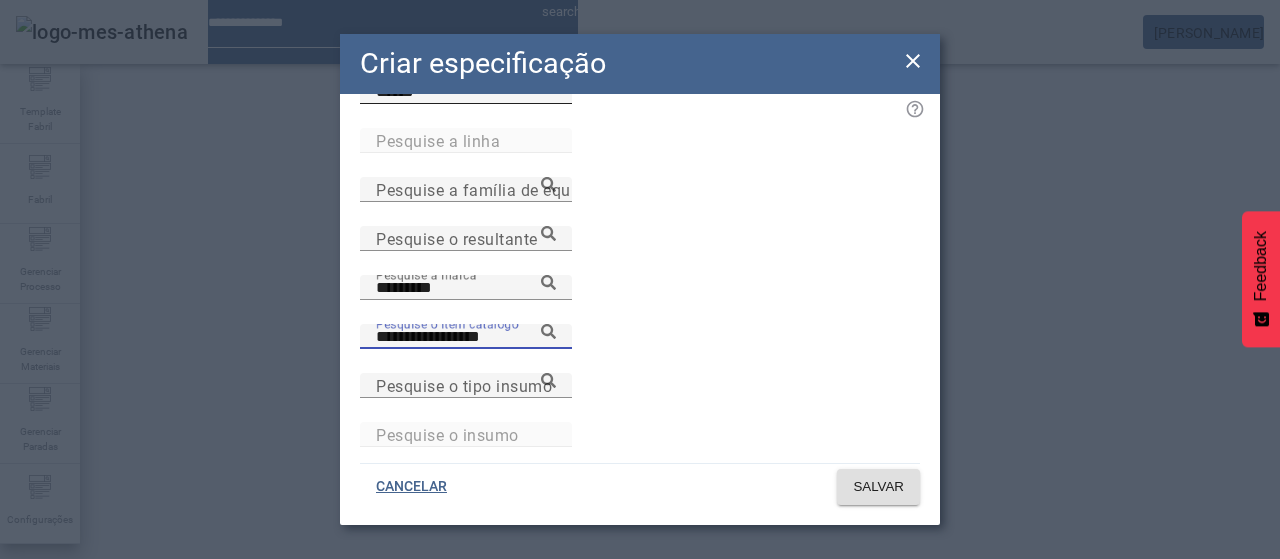 type on "**********" 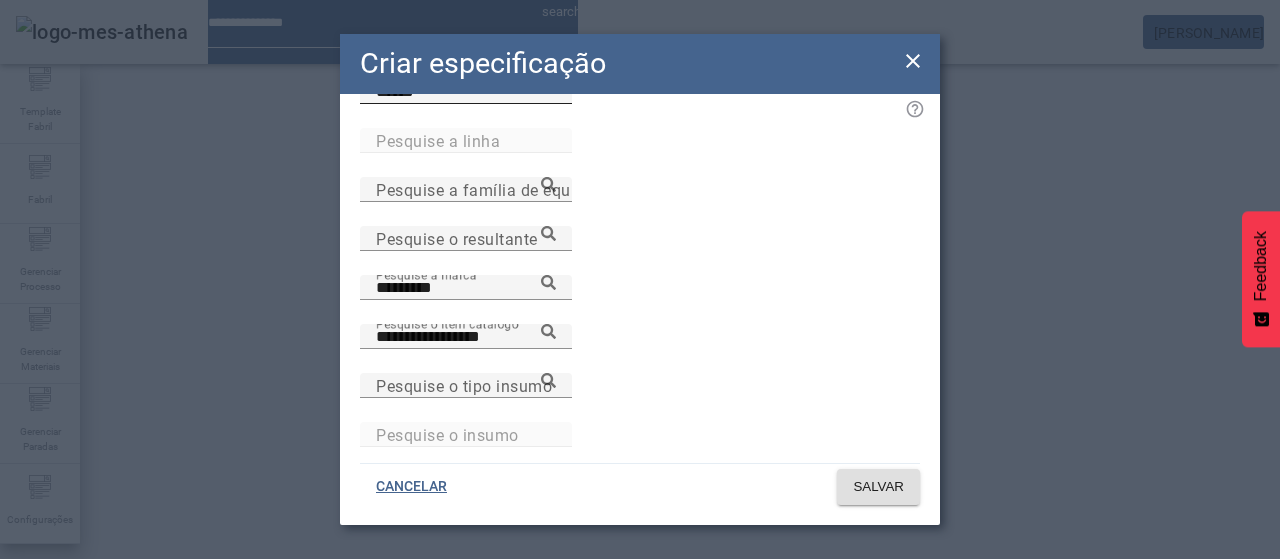 click 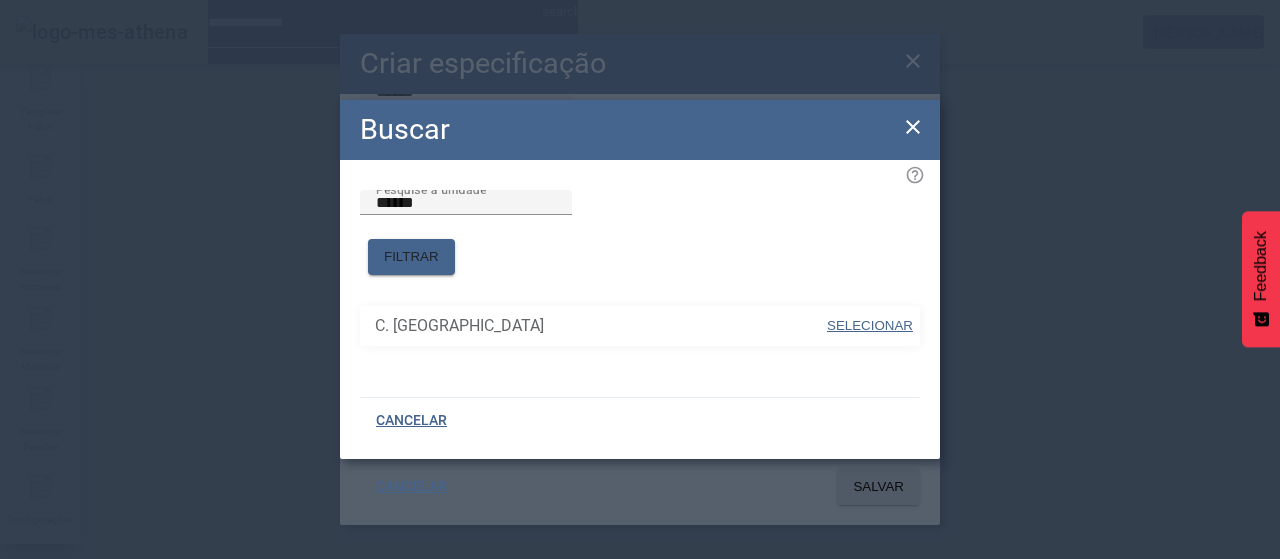 click on "SELECIONAR" at bounding box center (870, 326) 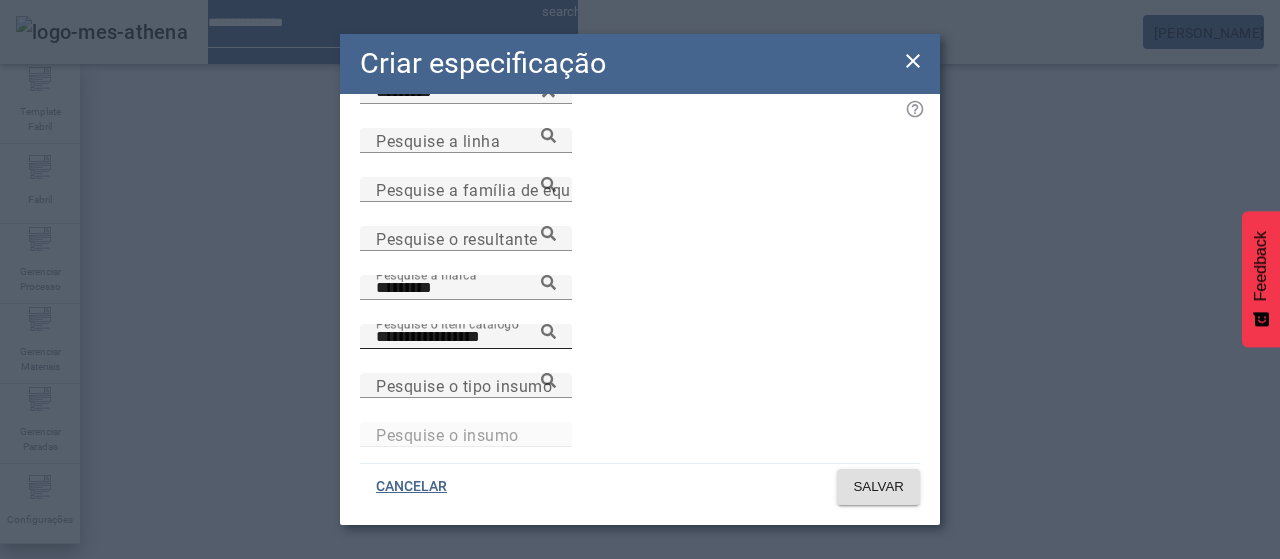 click 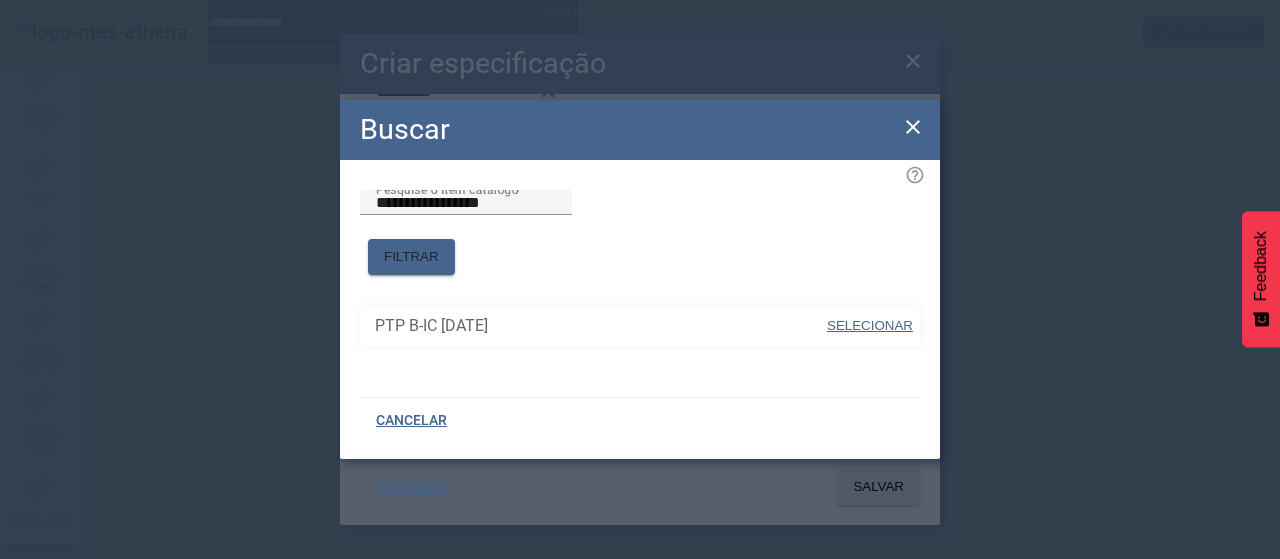 click on "SELECIONAR" at bounding box center [870, 325] 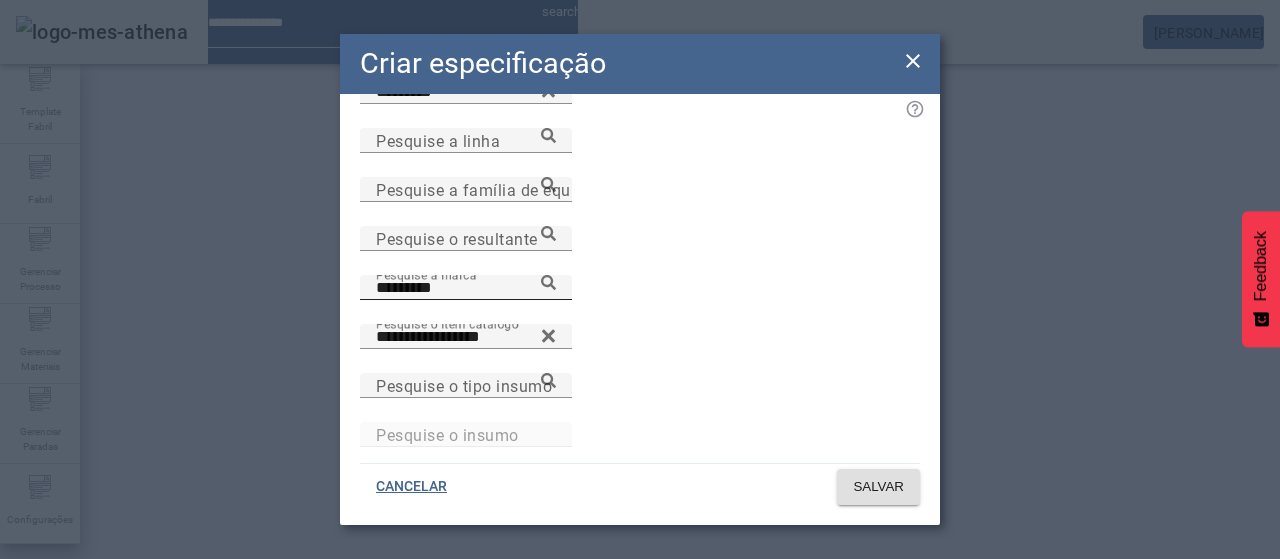 click 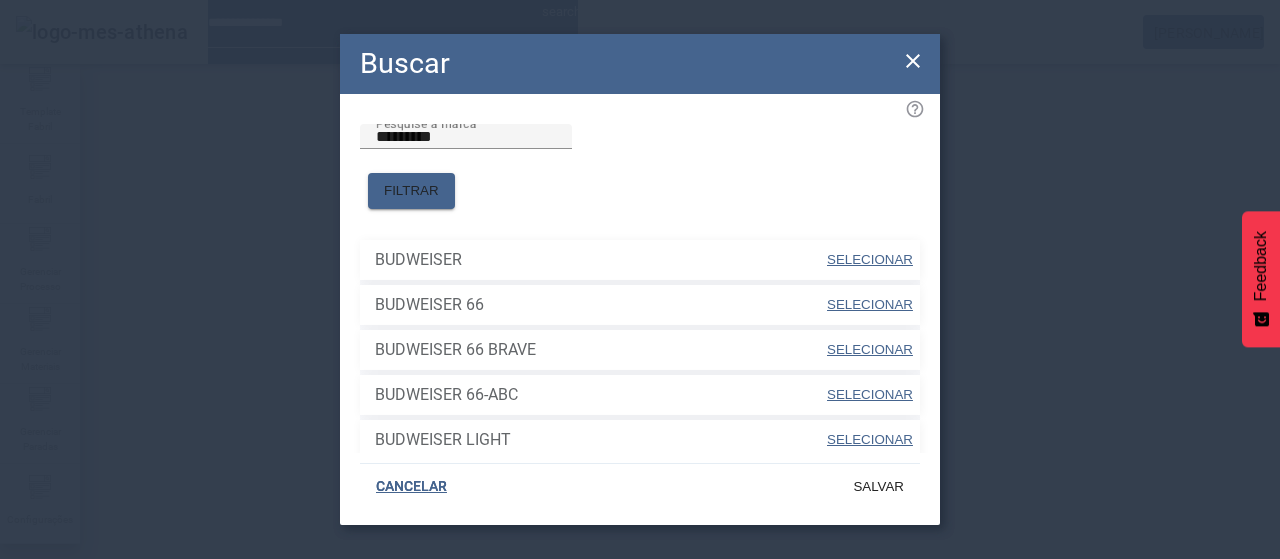 click on "SELECIONAR" at bounding box center (870, 259) 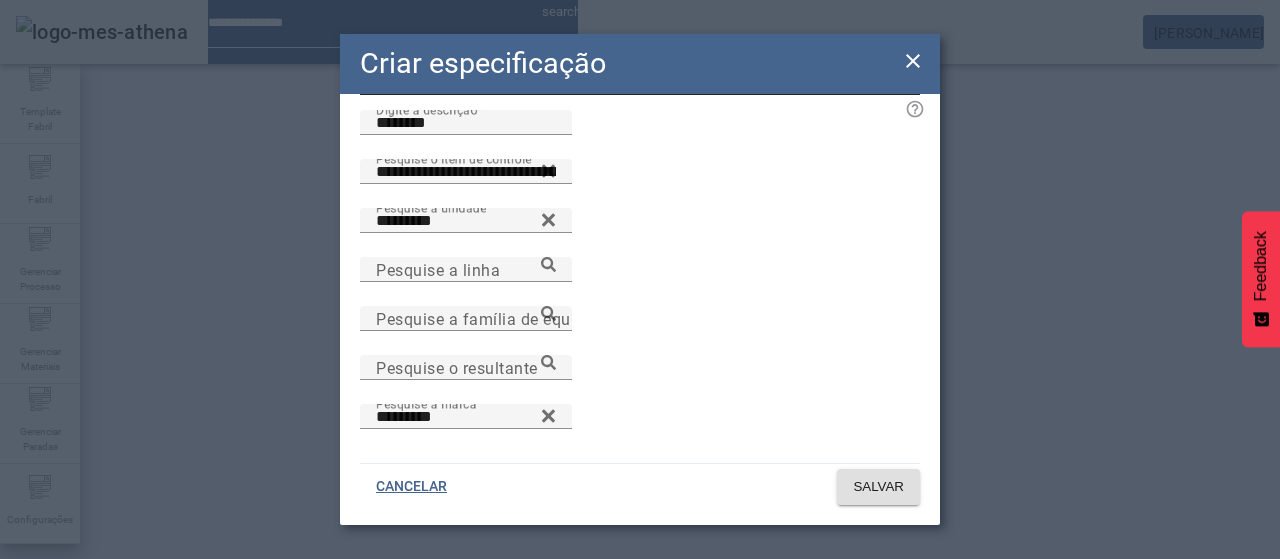 scroll, scrollTop: 0, scrollLeft: 0, axis: both 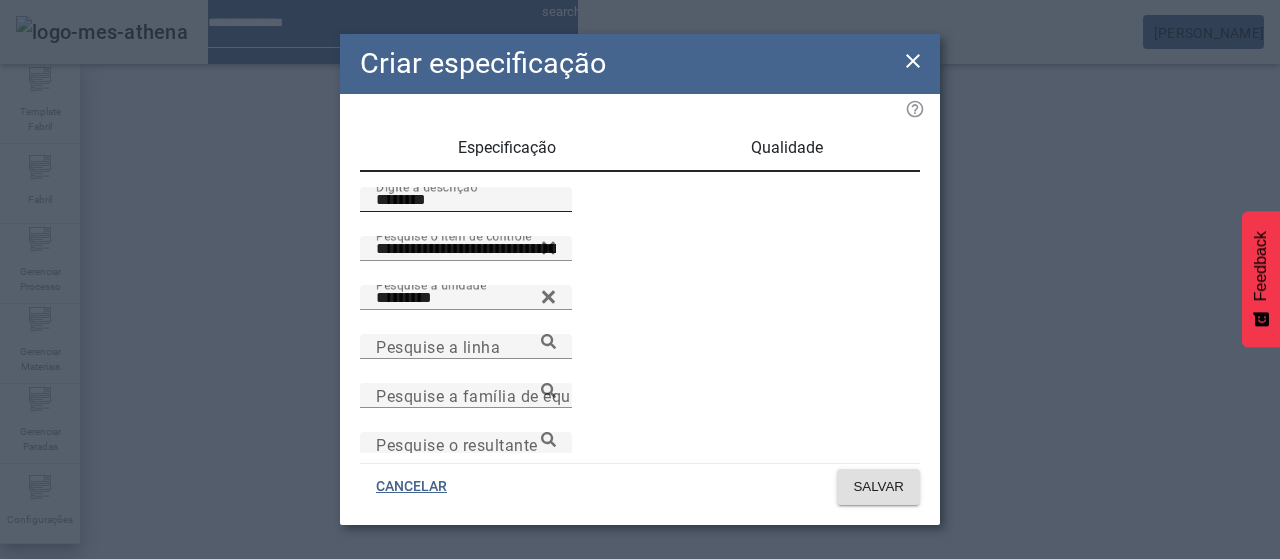 click on "********" at bounding box center [466, 200] 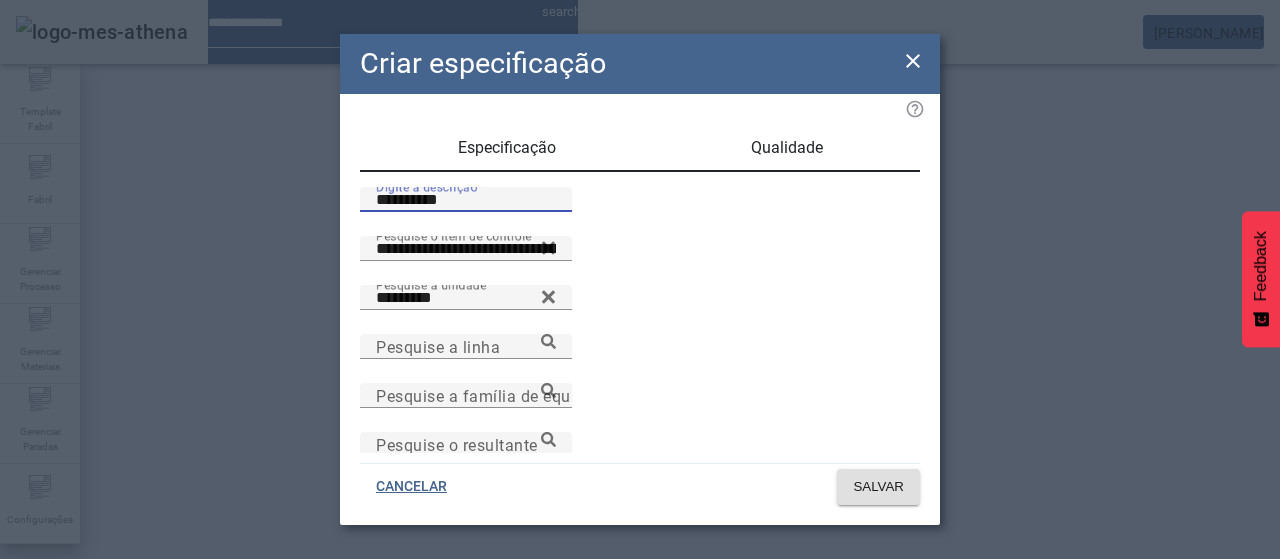 paste on "**********" 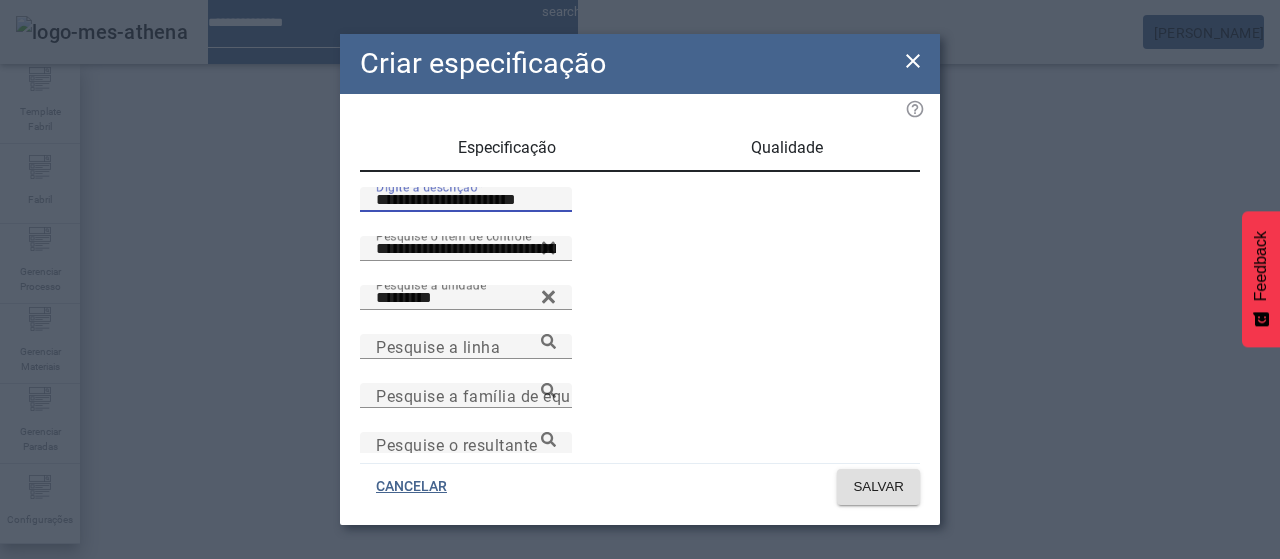 type on "**********" 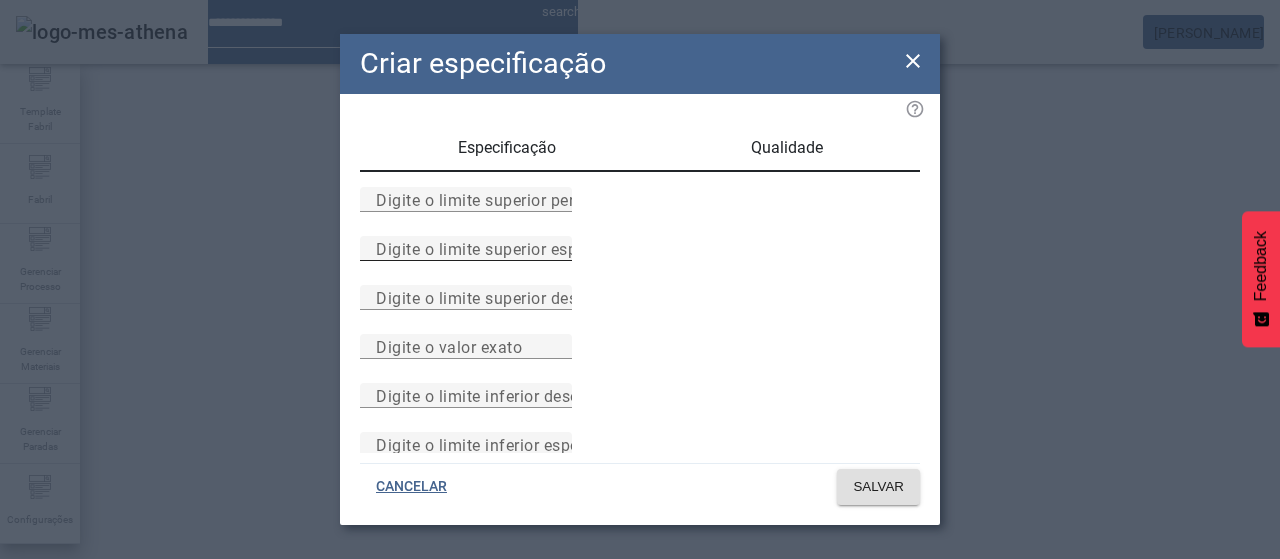 click on "Digite o limite superior especificado" at bounding box center [511, 248] 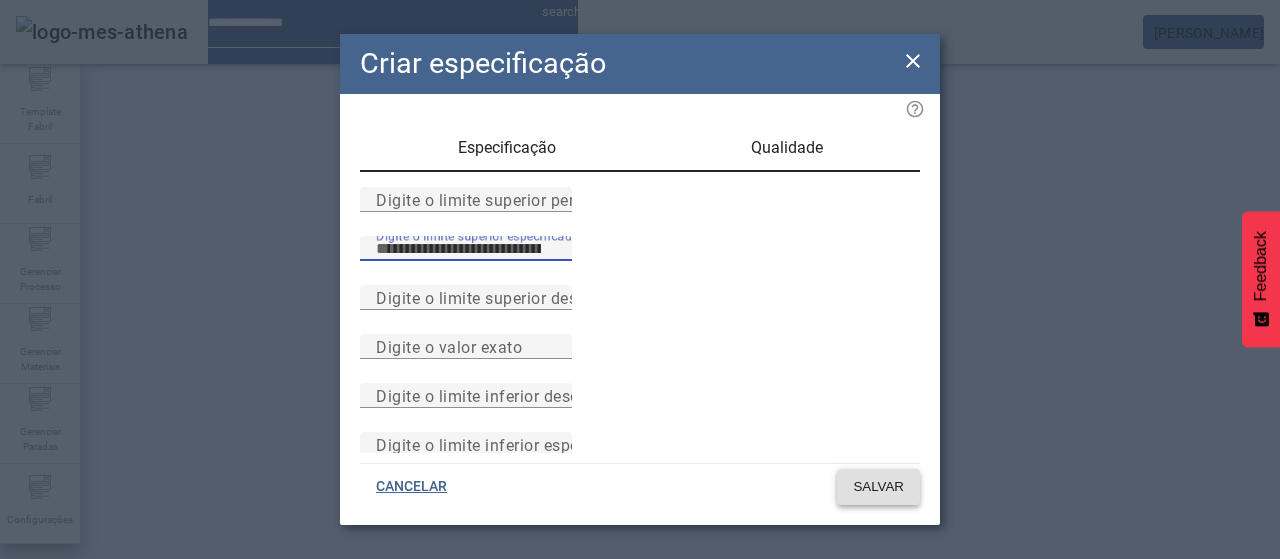 type on "***" 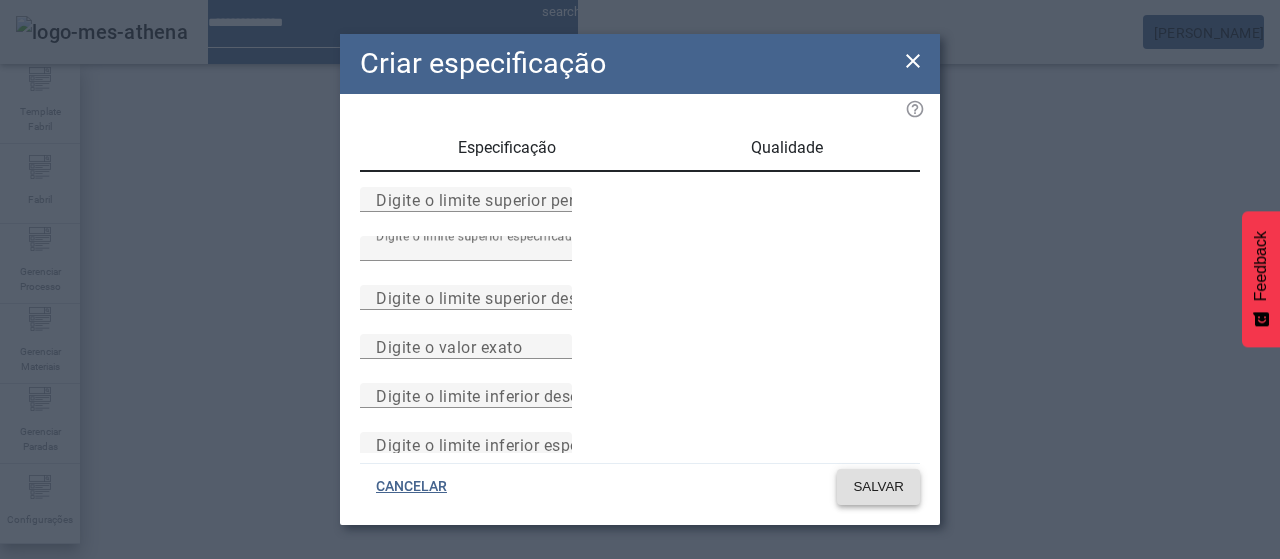 click on "SALVAR" 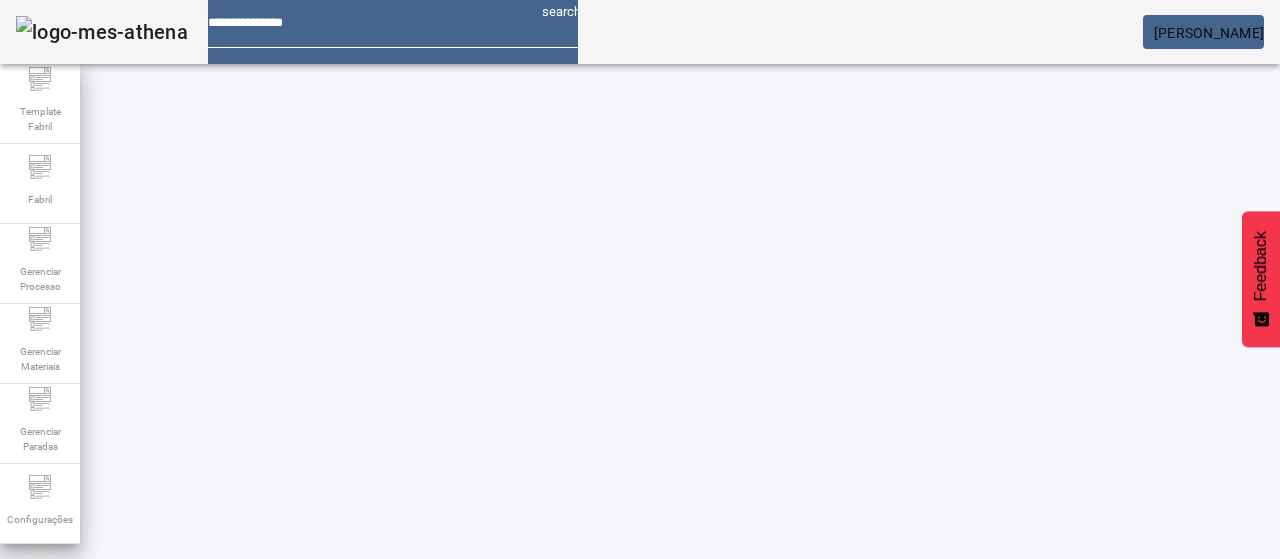 scroll, scrollTop: 190, scrollLeft: 0, axis: vertical 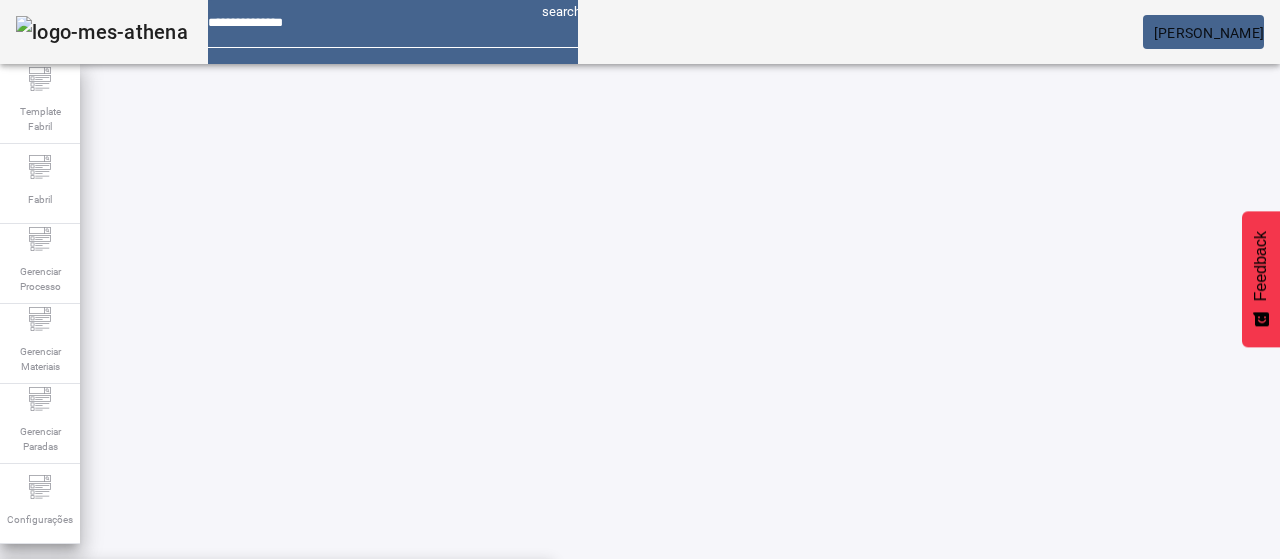 click on "Max. 110 (RITM17705711)" at bounding box center [664, 799] 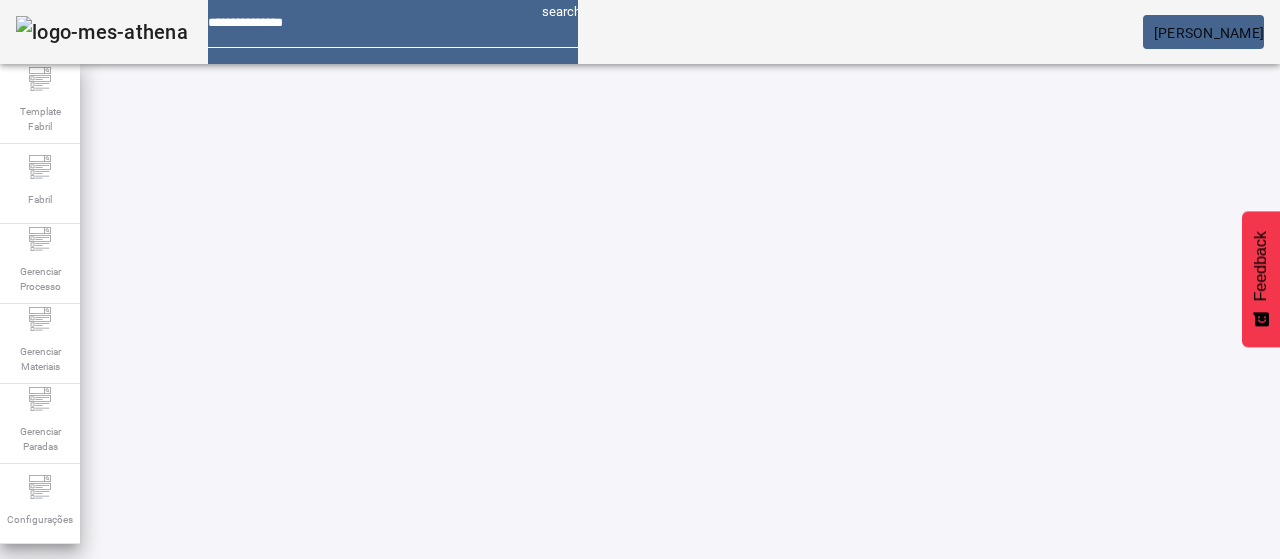 click on "**********" at bounding box center [1388, 601] 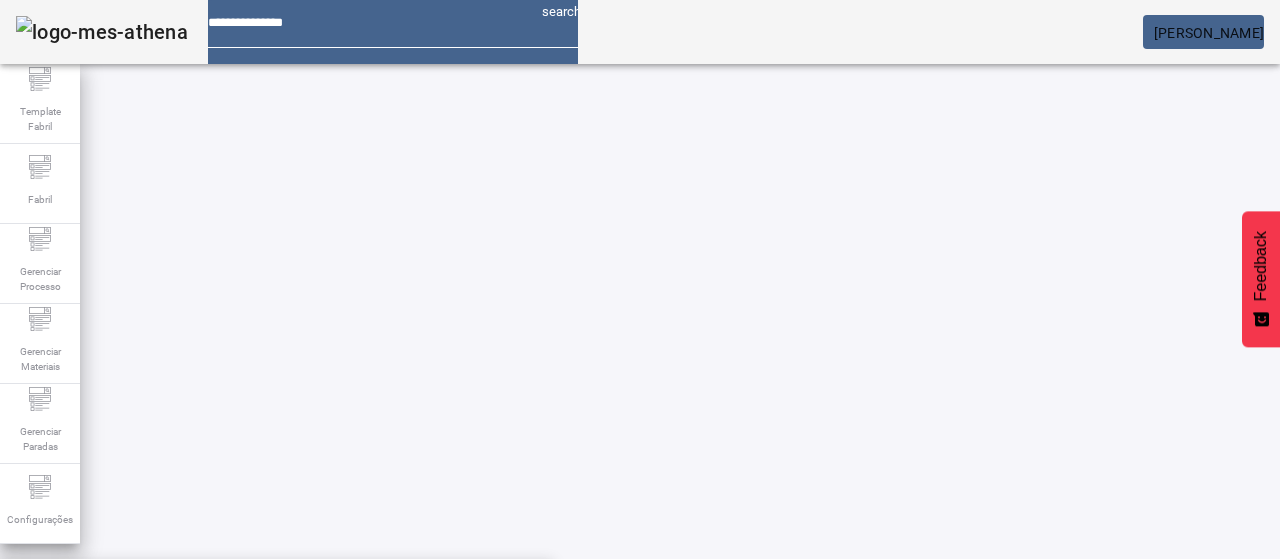 drag, startPoint x: 445, startPoint y: 263, endPoint x: 494, endPoint y: 265, distance: 49.0408 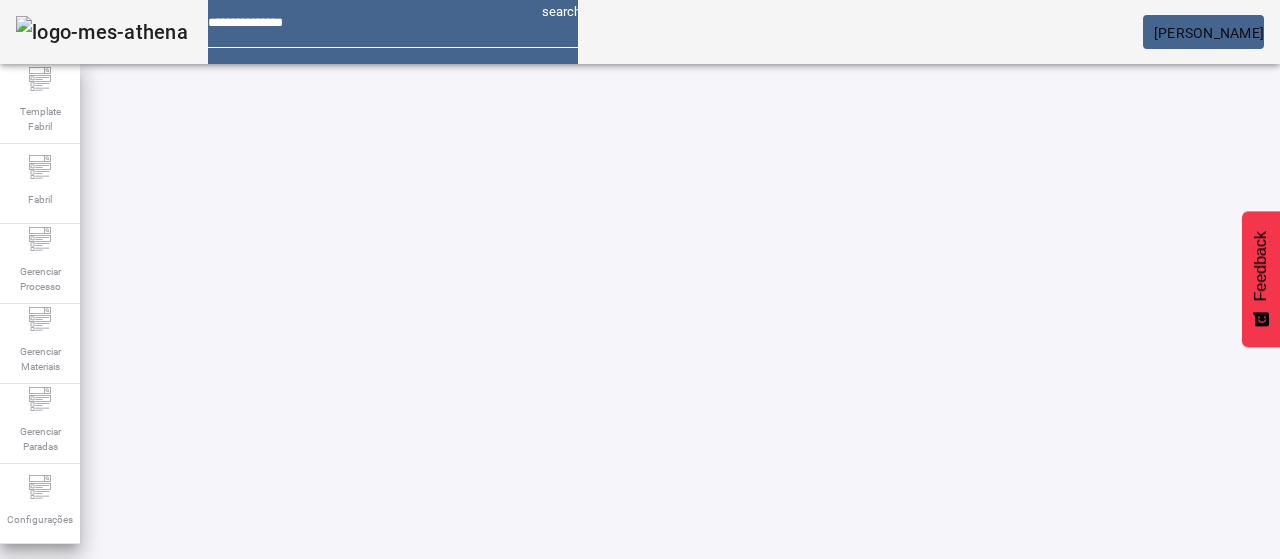 click on "FILTRAR" 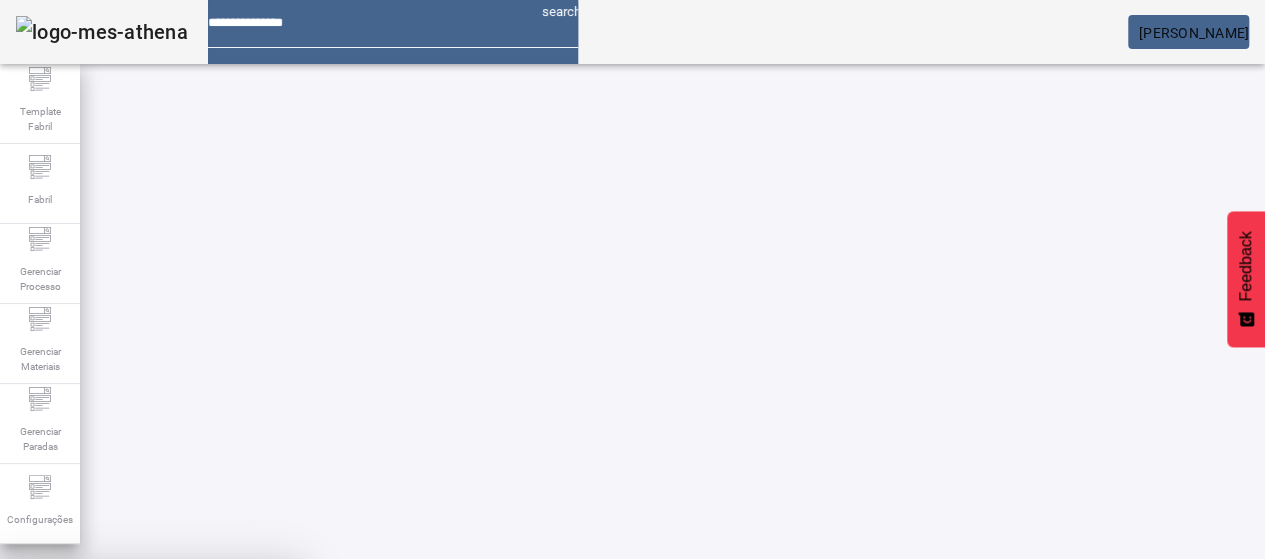 click at bounding box center (248, 707) 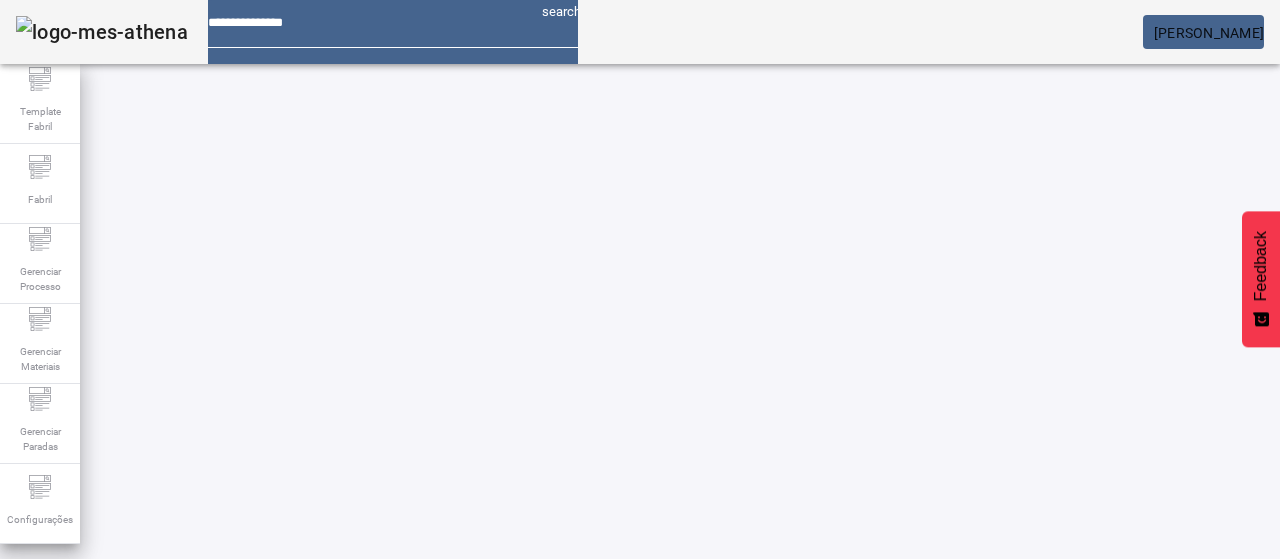 scroll, scrollTop: 190, scrollLeft: 0, axis: vertical 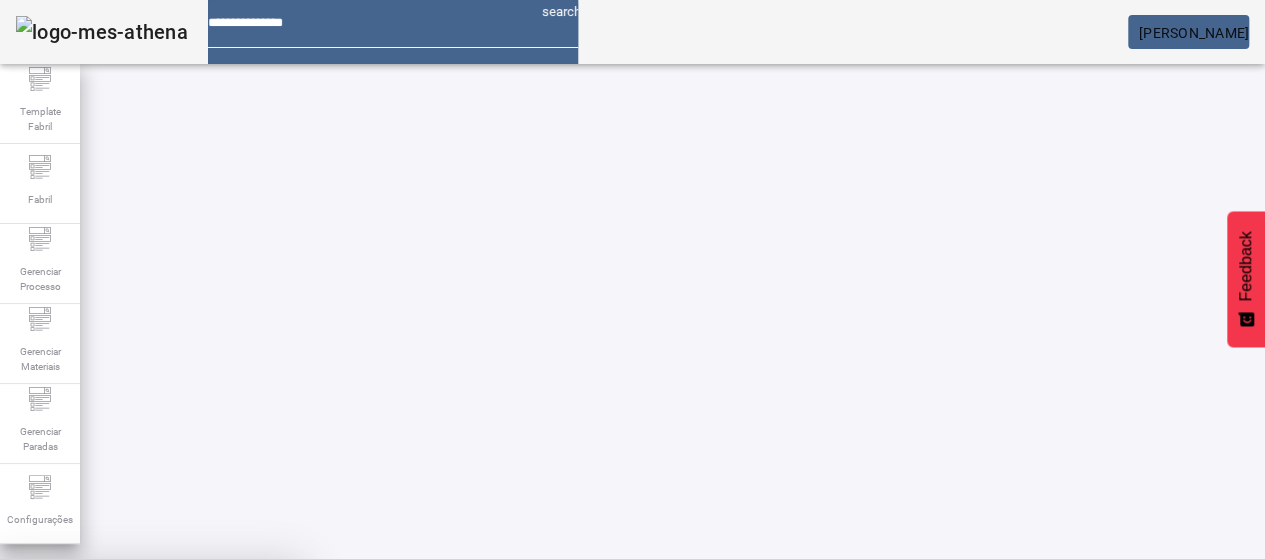 click on "SIM" at bounding box center [249, 707] 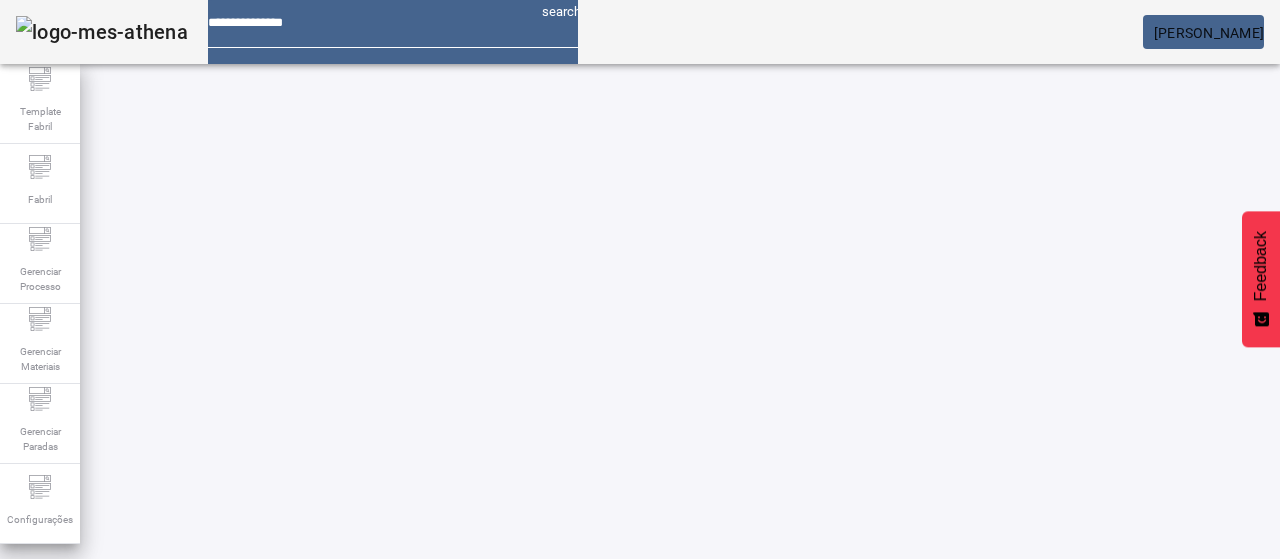 scroll, scrollTop: 140, scrollLeft: 0, axis: vertical 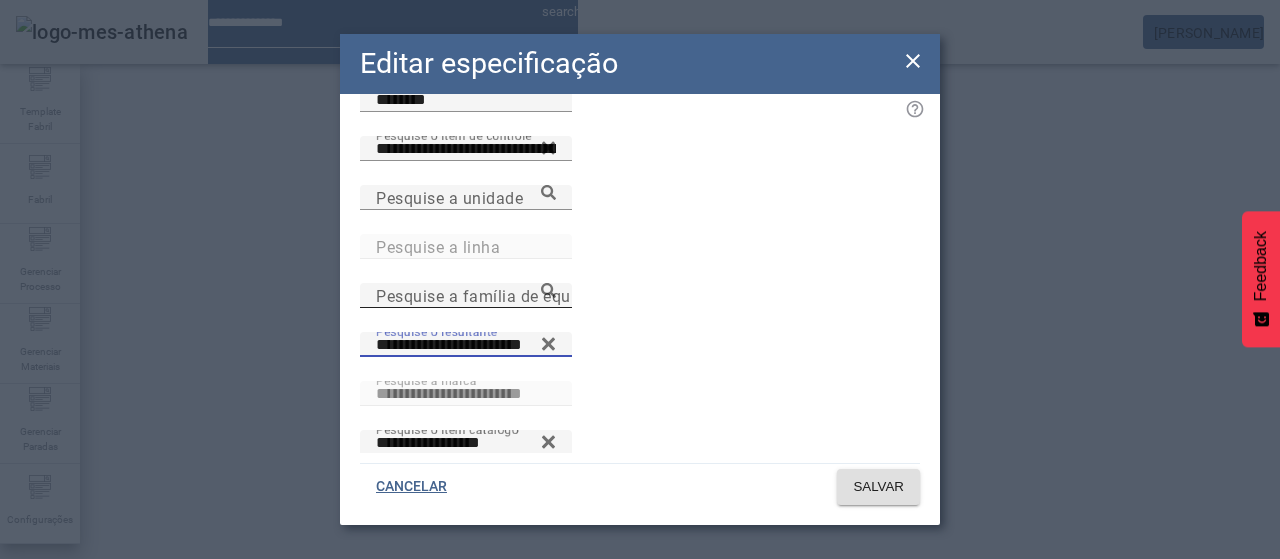 drag, startPoint x: 837, startPoint y: 363, endPoint x: 570, endPoint y: 341, distance: 267.90485 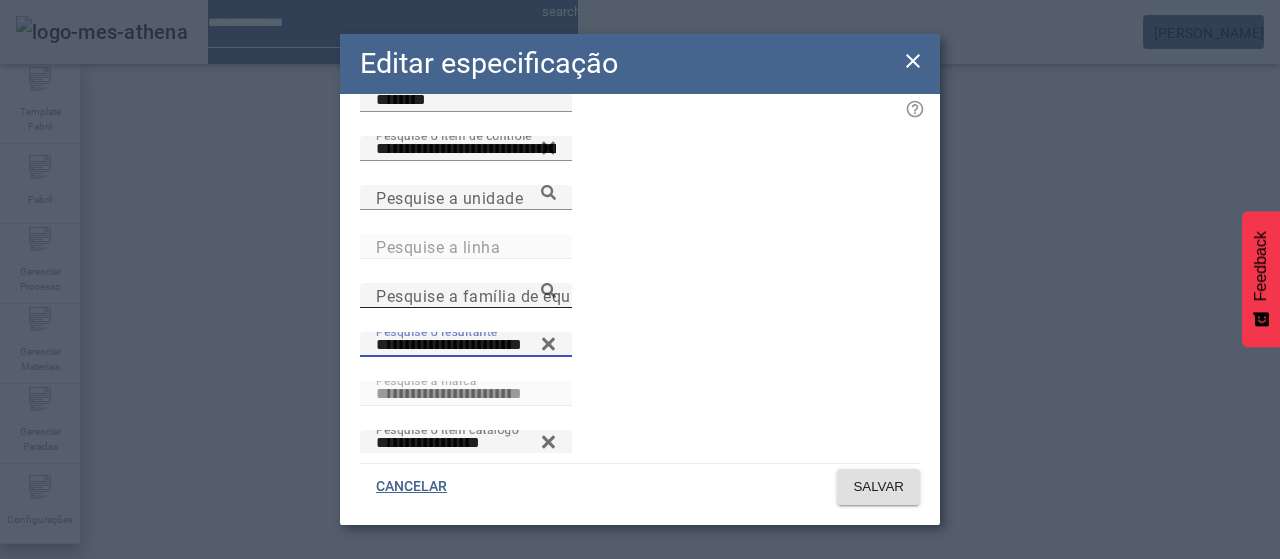 click on "**********" at bounding box center [640, 332] 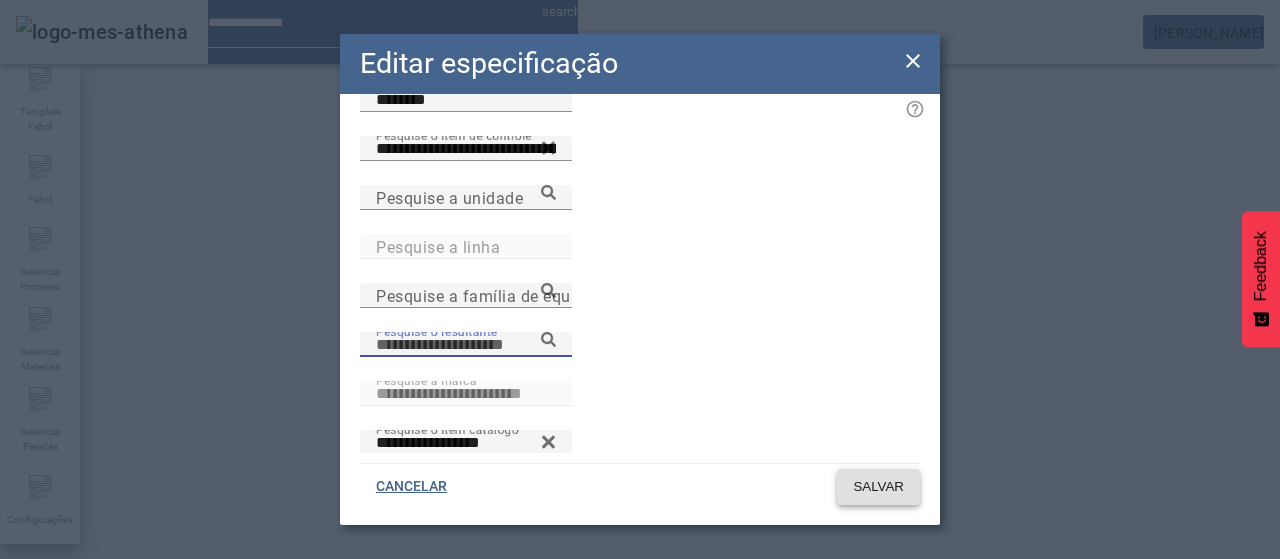 type 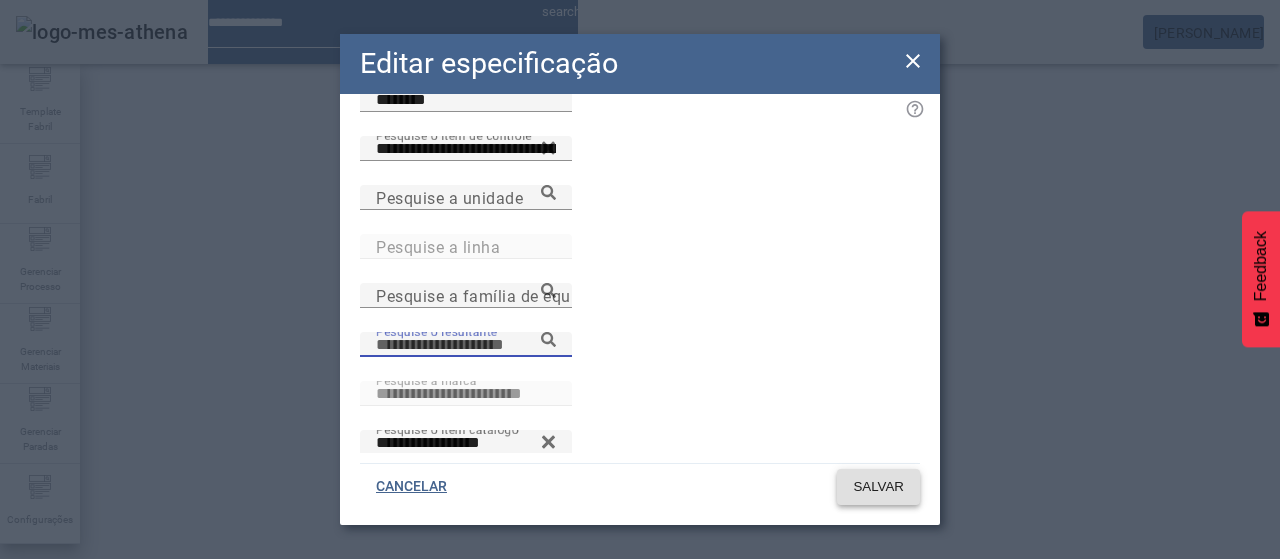 click on "SALVAR" 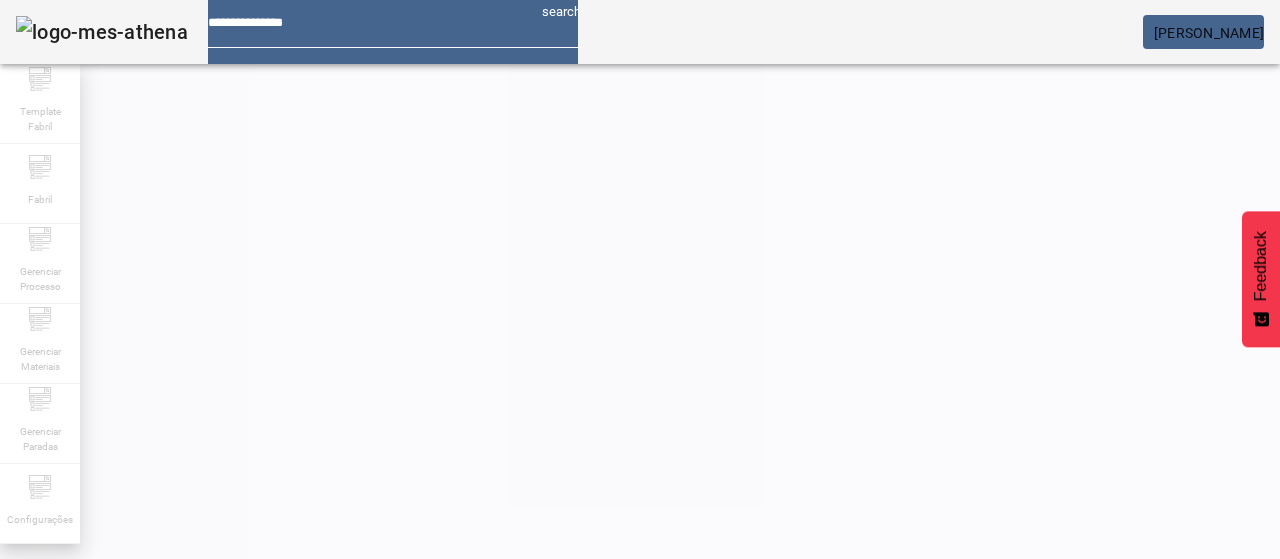 scroll, scrollTop: 140, scrollLeft: 0, axis: vertical 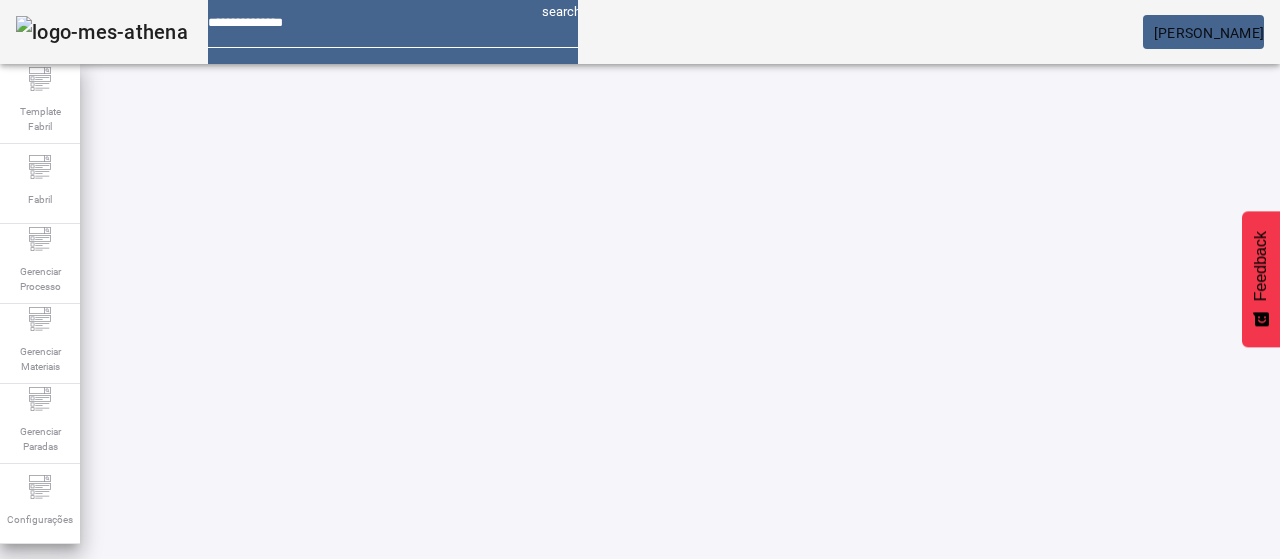 drag, startPoint x: 730, startPoint y: 467, endPoint x: 534, endPoint y: 412, distance: 203.57063 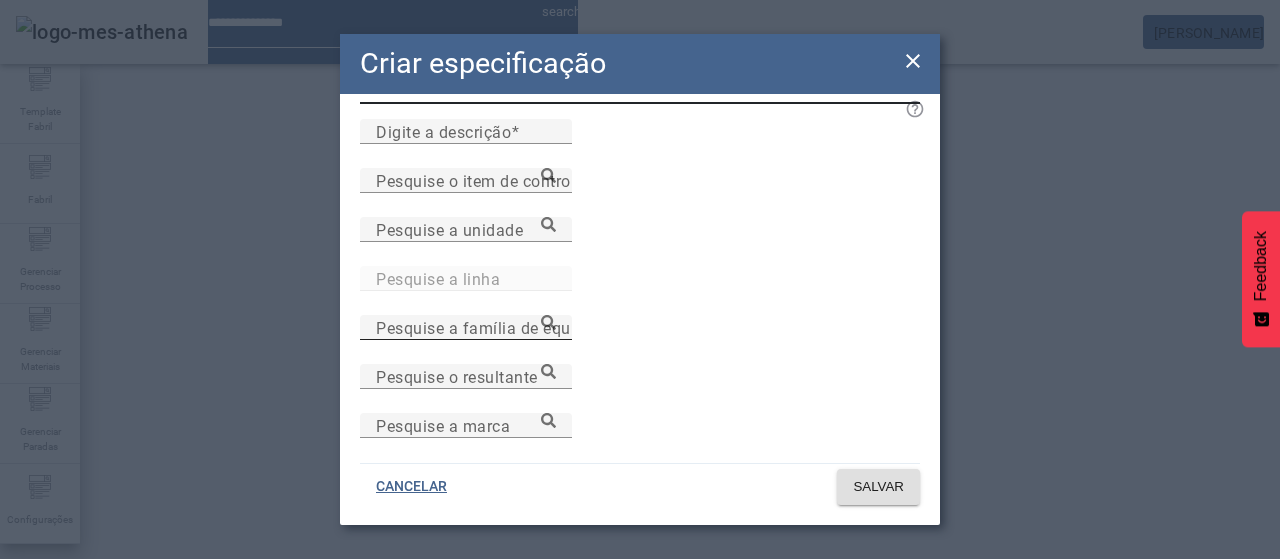 scroll, scrollTop: 100, scrollLeft: 0, axis: vertical 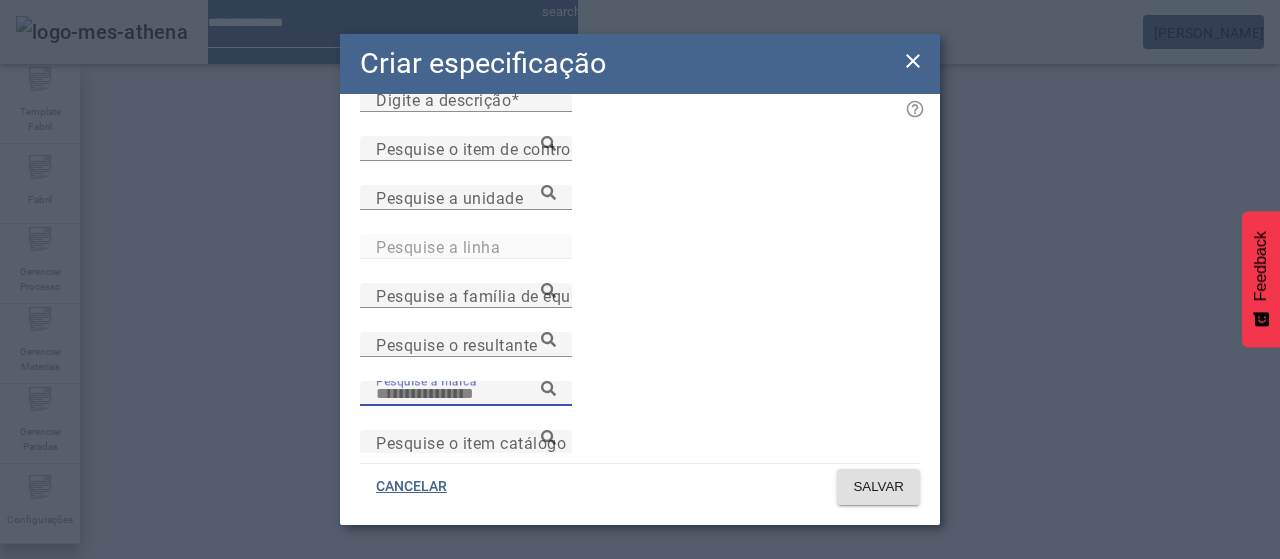 click on "Pesquise a marca" at bounding box center (466, 394) 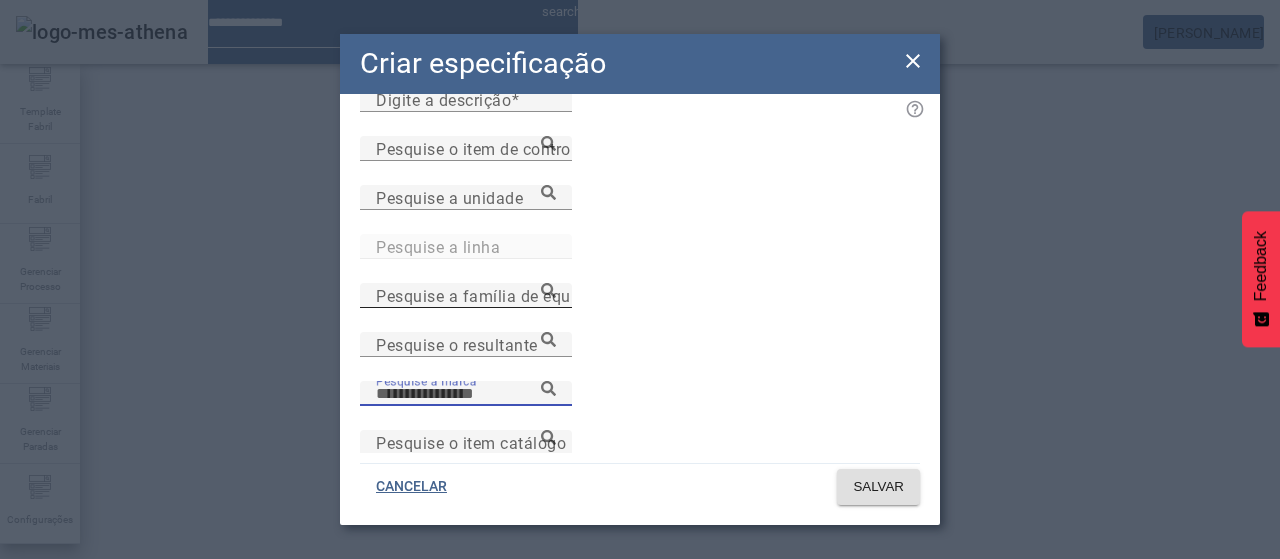 paste on "**********" 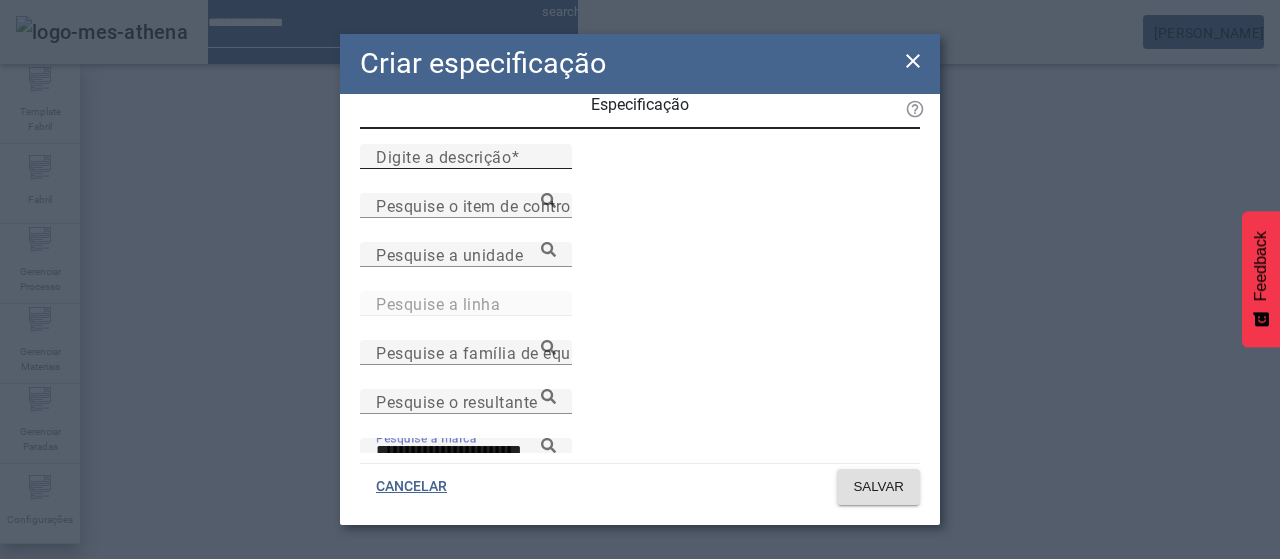 scroll, scrollTop: 0, scrollLeft: 0, axis: both 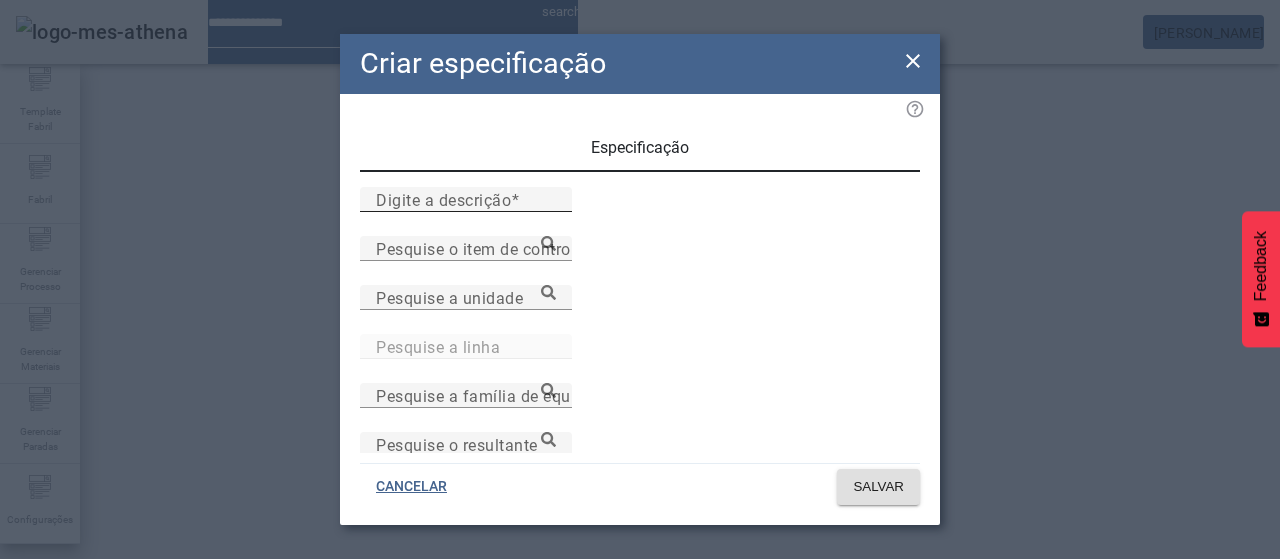 type on "**********" 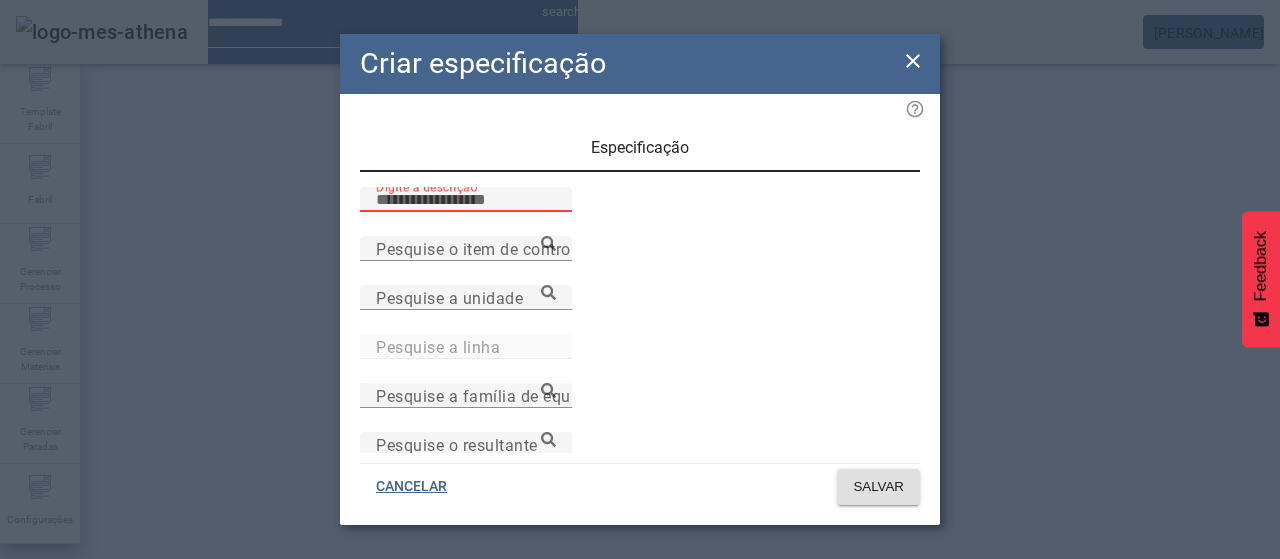 paste on "**********" 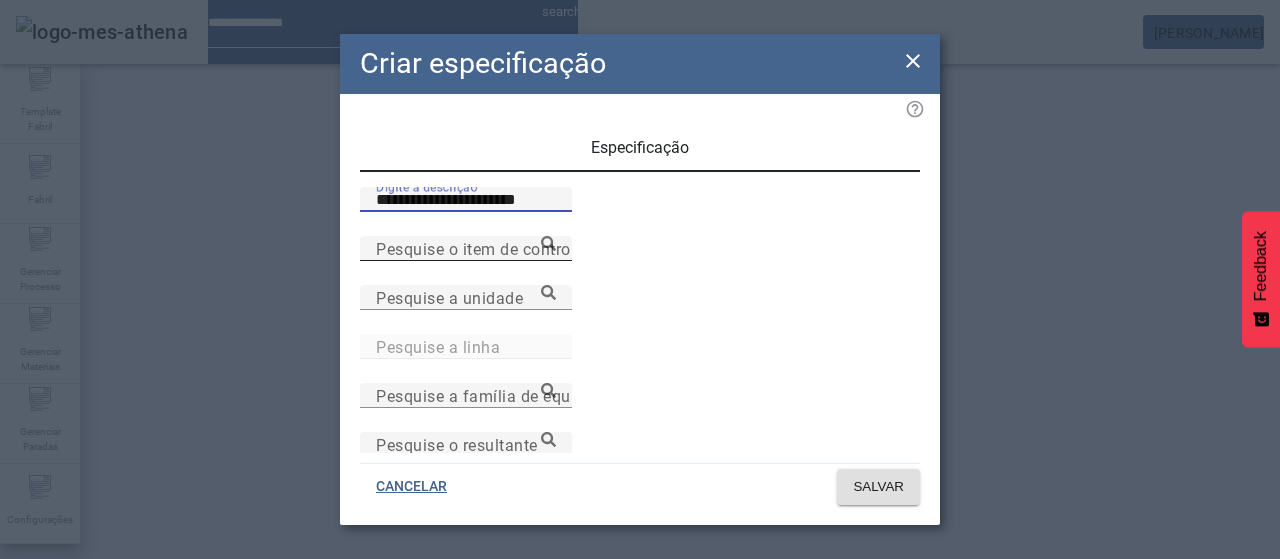 type on "**********" 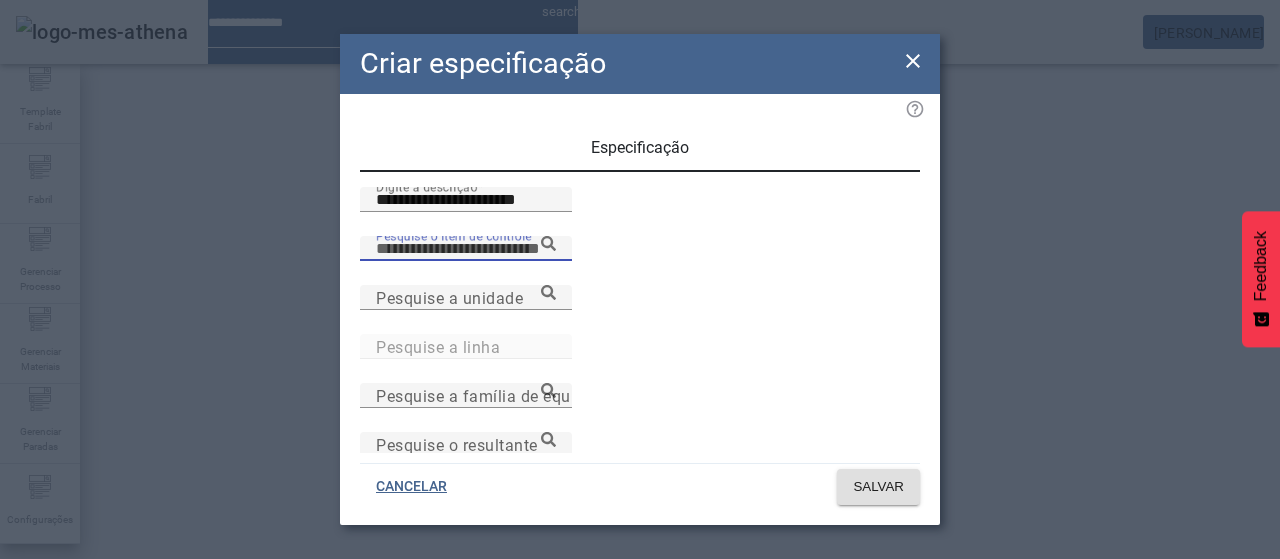 paste on "**********" 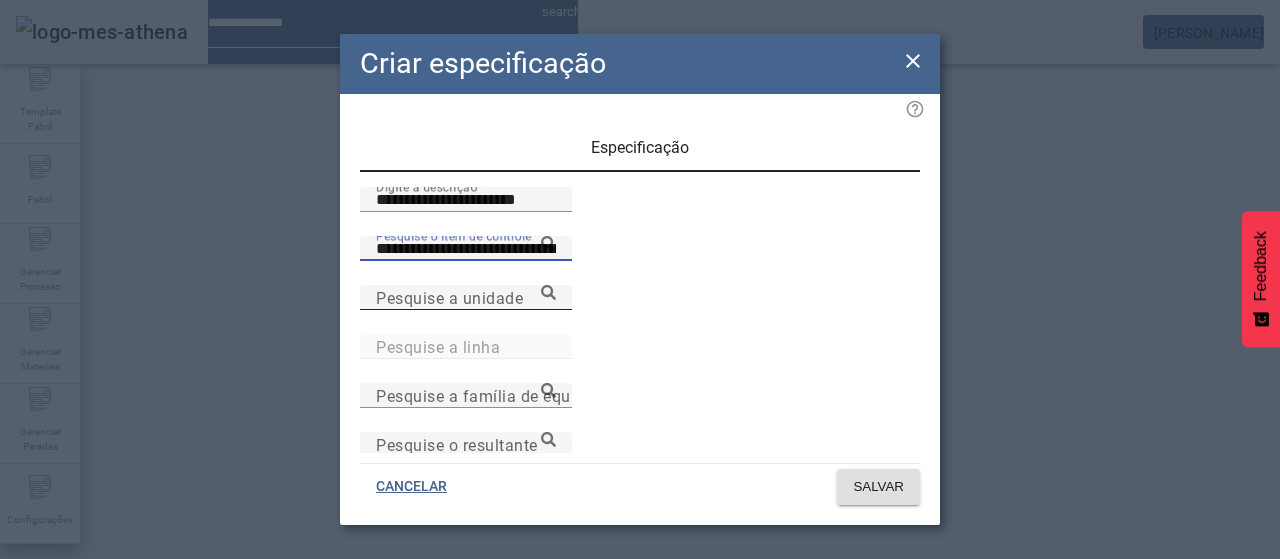 type on "**********" 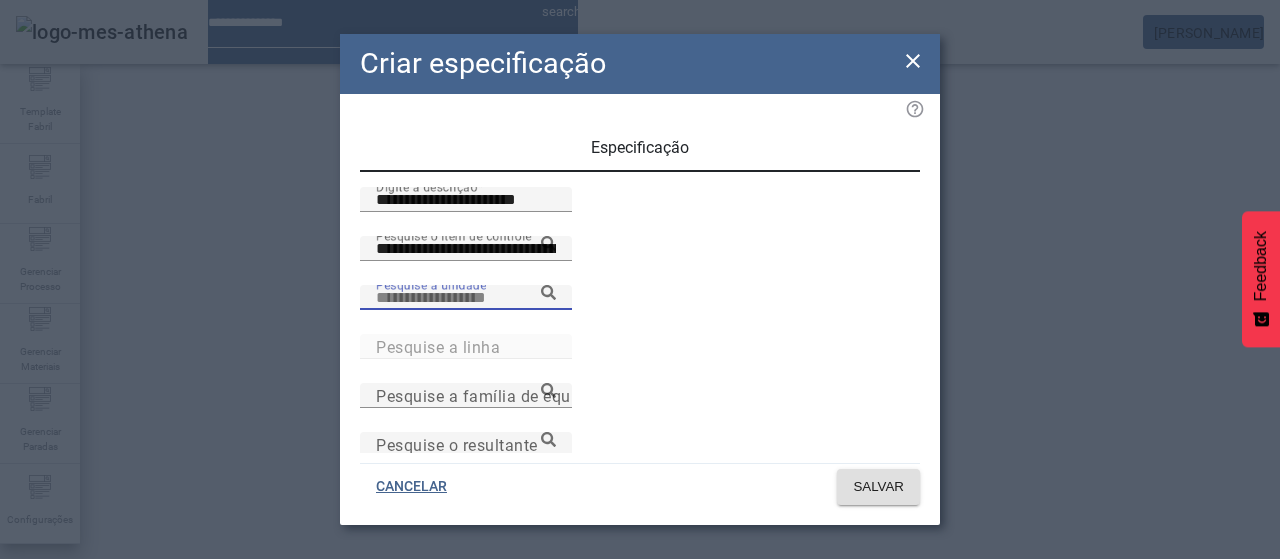 click on "Pesquise a unidade" at bounding box center [466, 298] 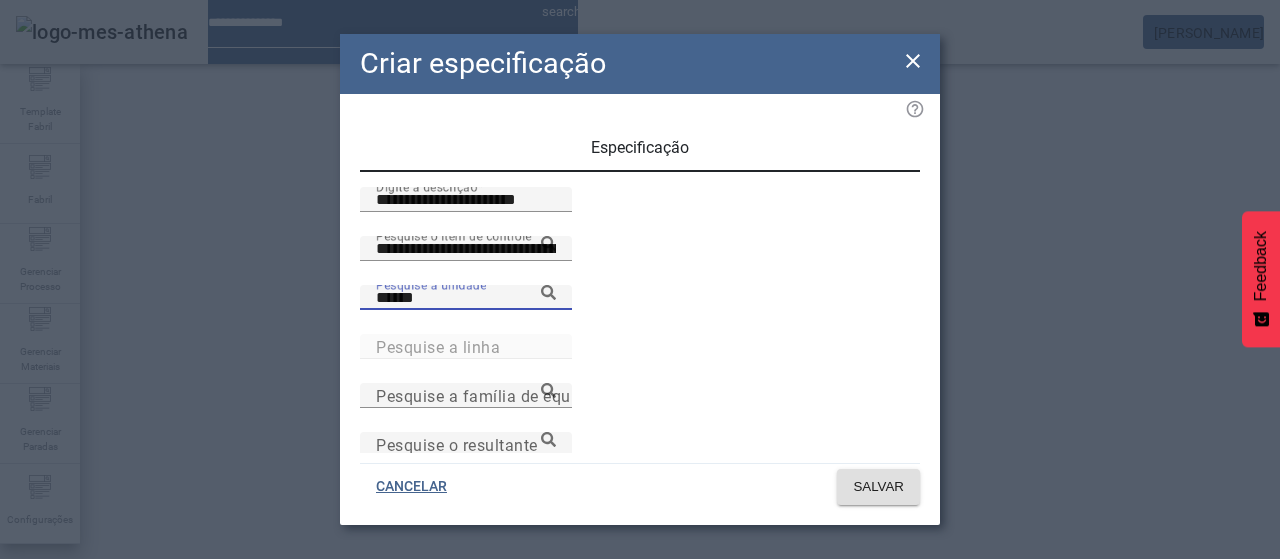 type on "******" 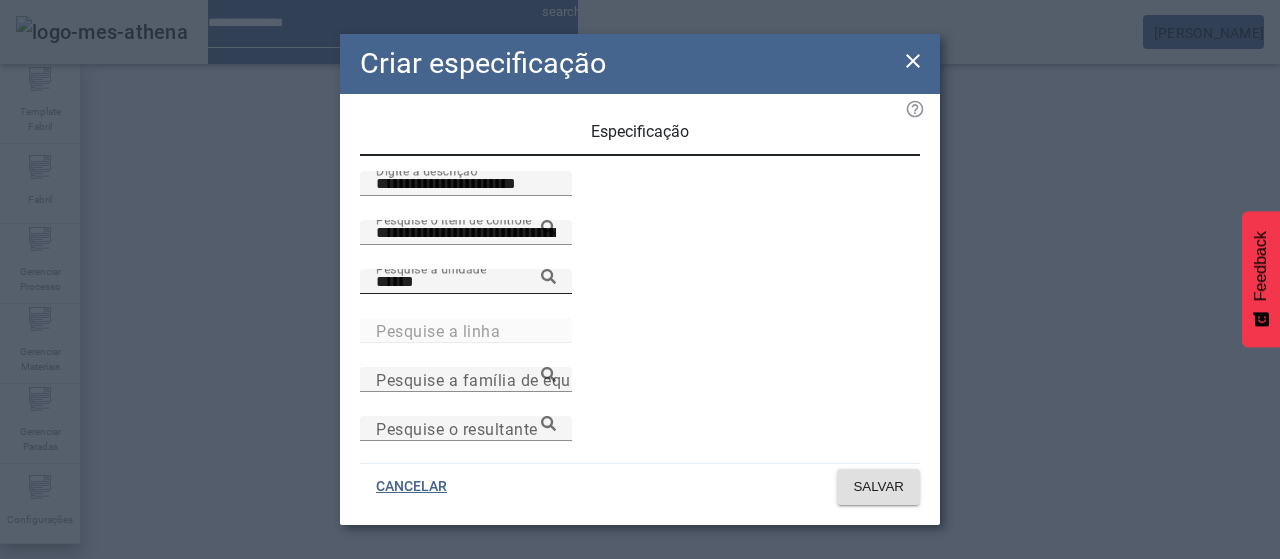 scroll, scrollTop: 206, scrollLeft: 0, axis: vertical 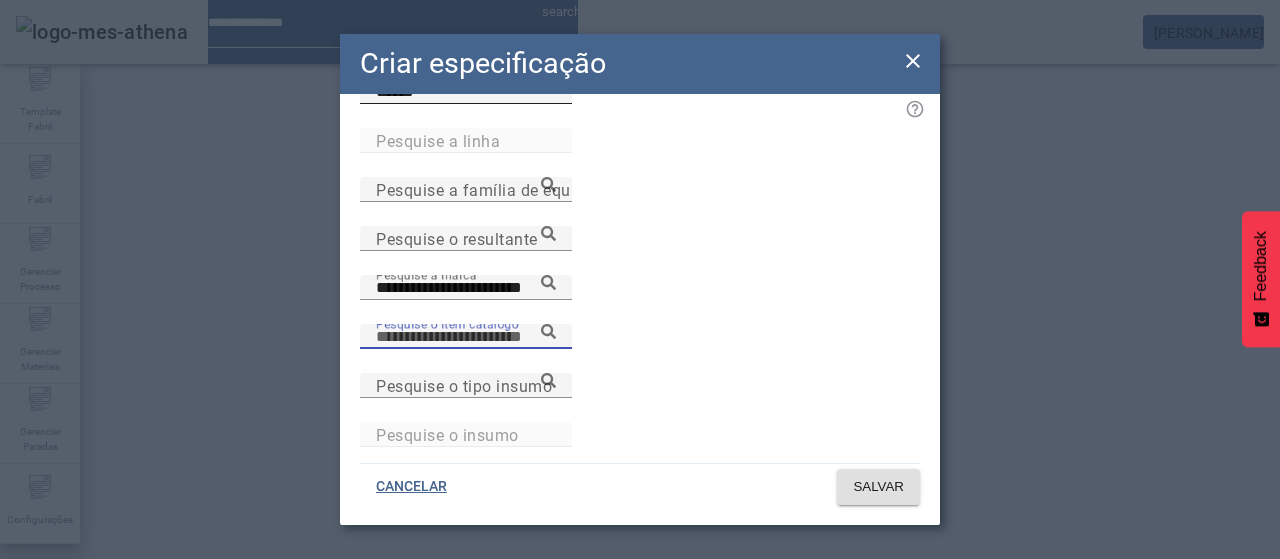 paste on "**********" 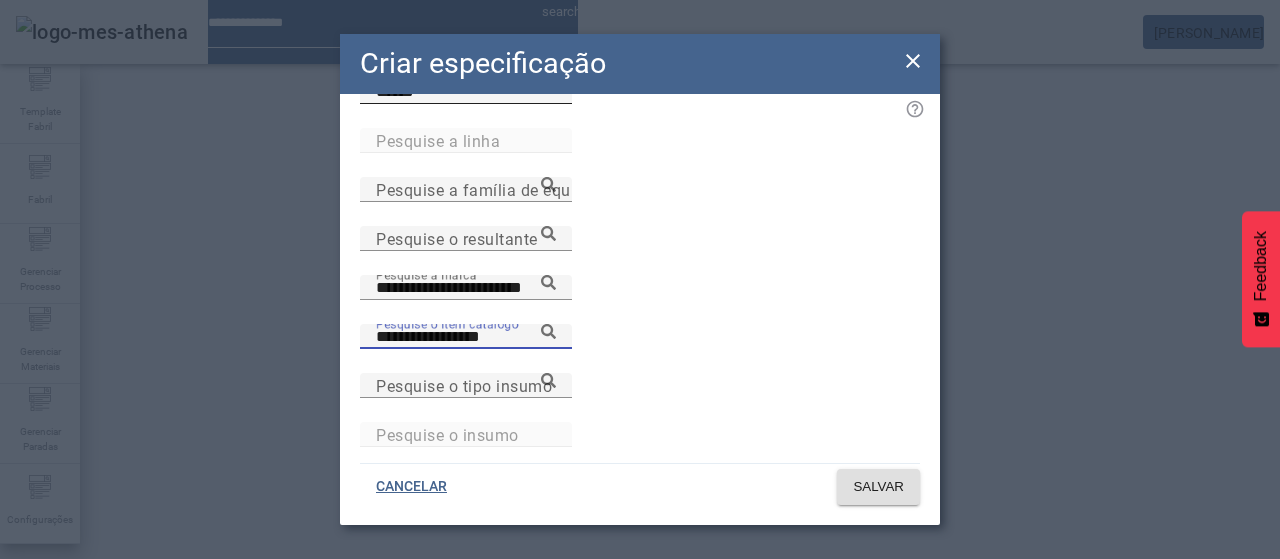 type on "**********" 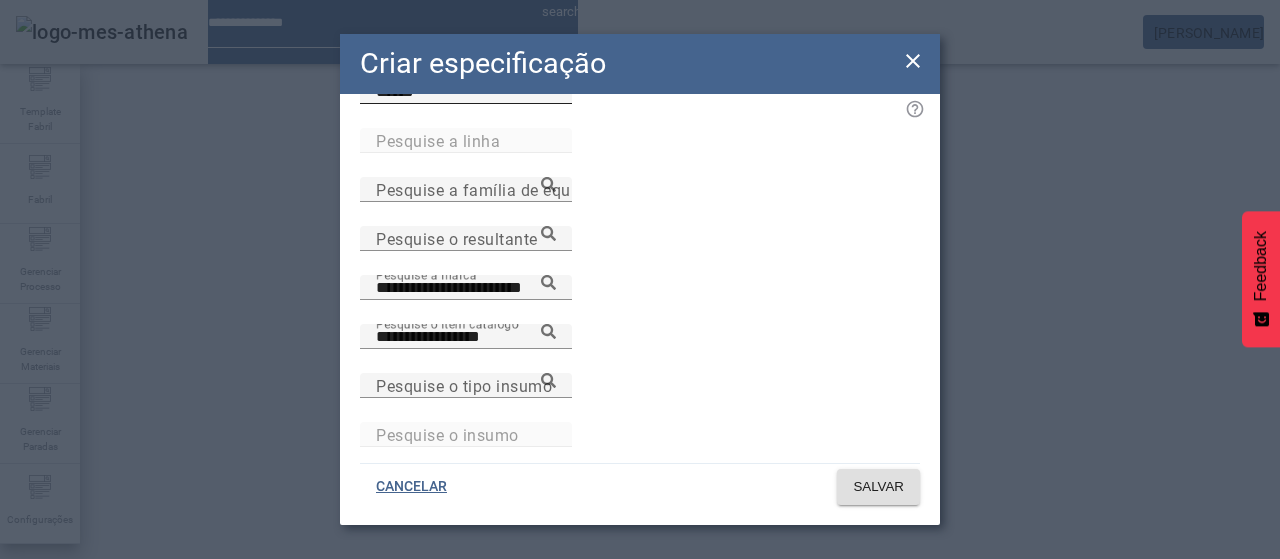 click 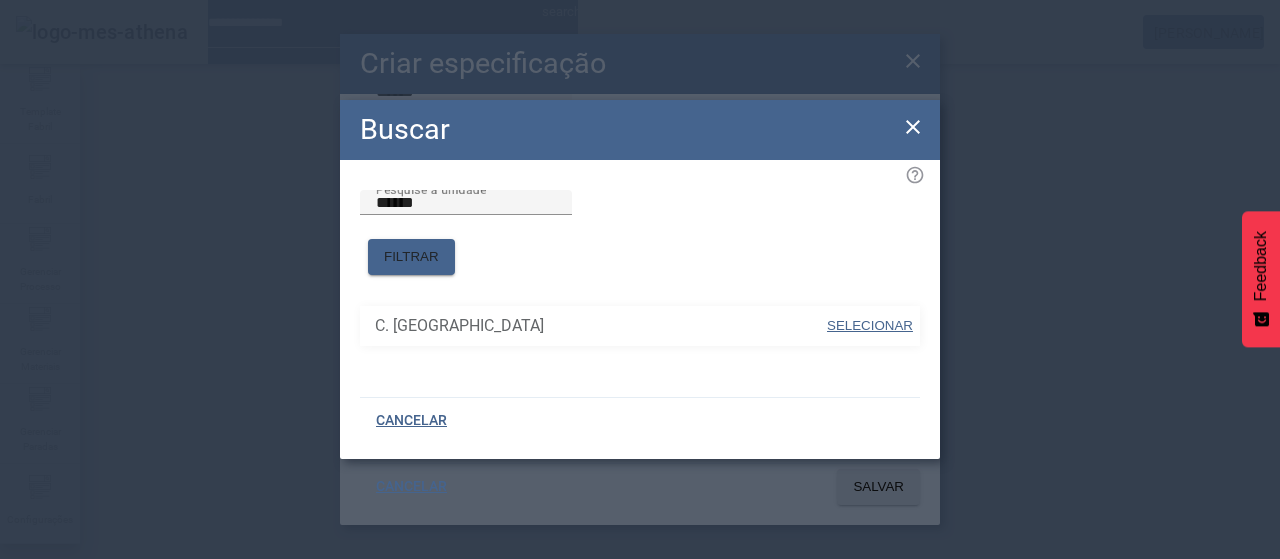 click on "SELECIONAR" at bounding box center (870, 326) 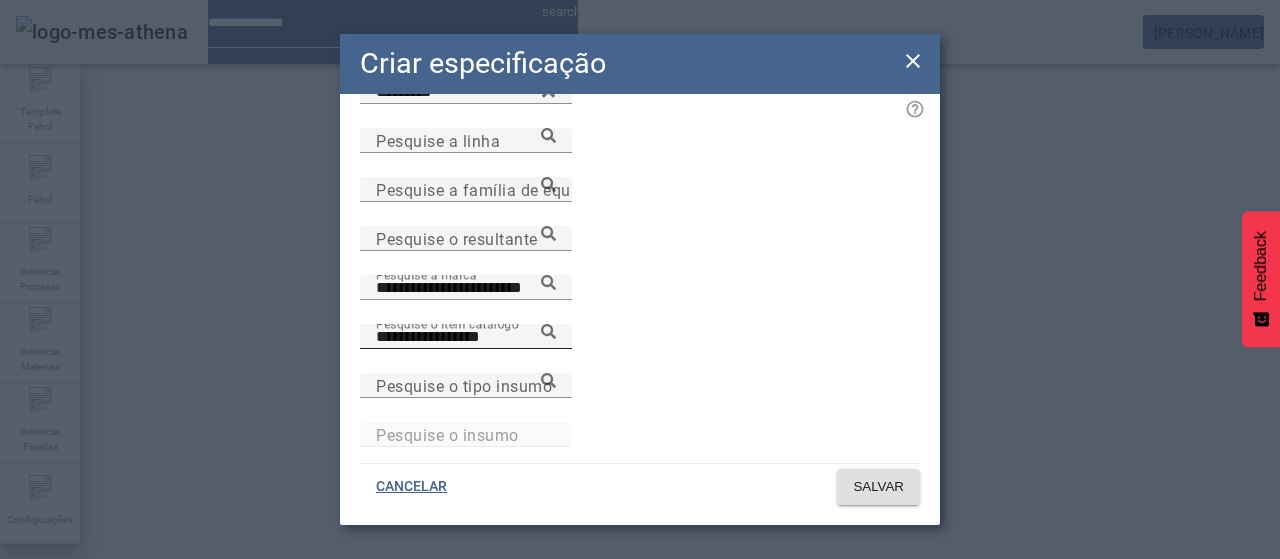 click 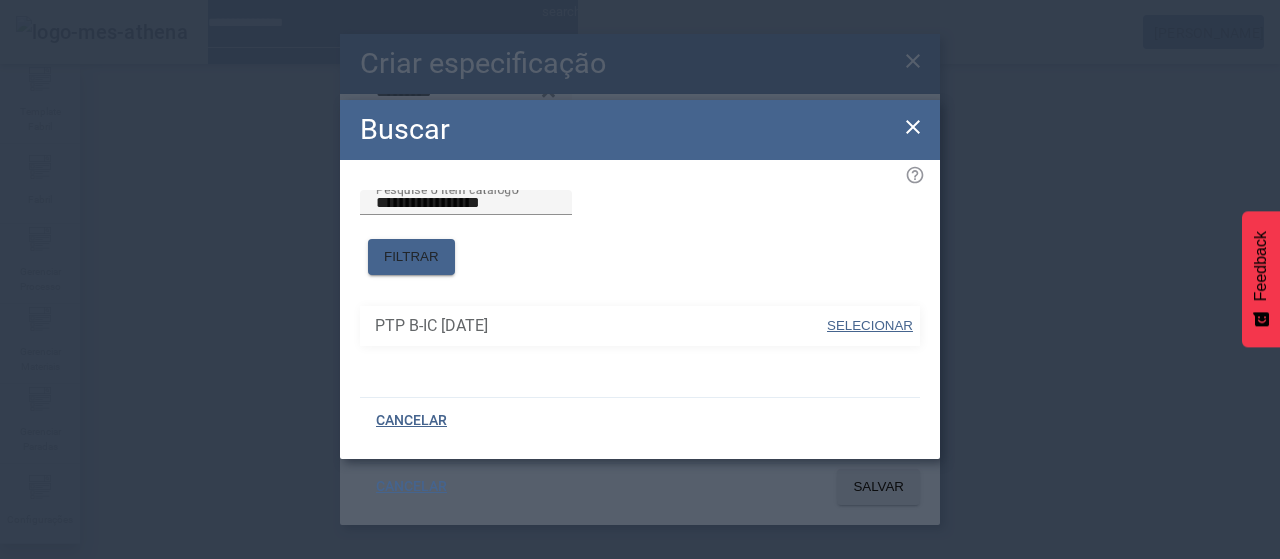 click on "SELECIONAR" at bounding box center [870, 326] 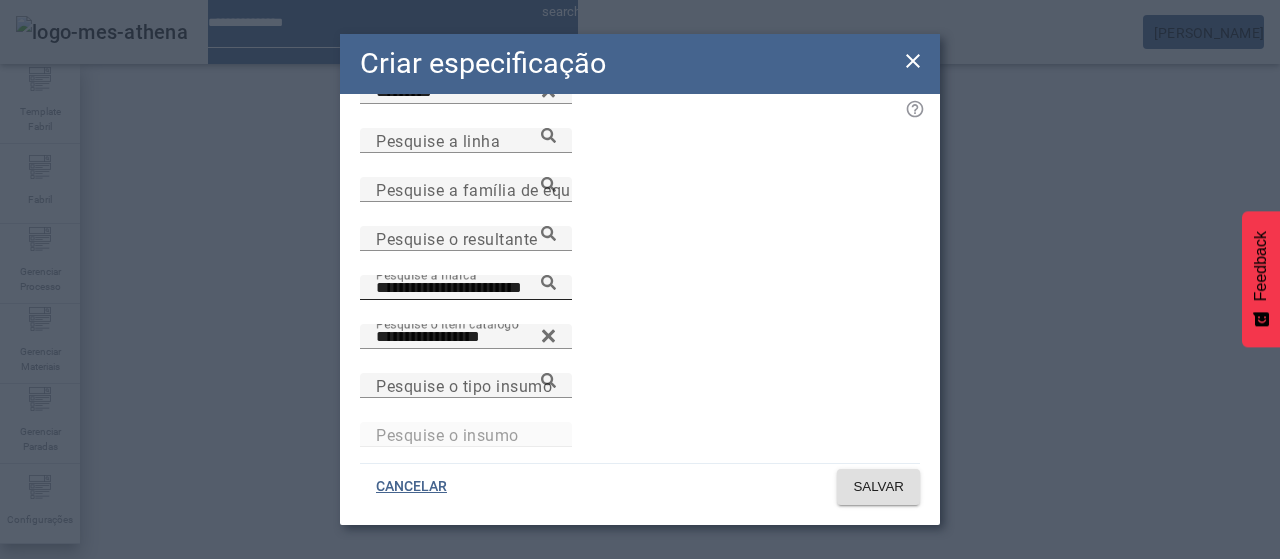 click 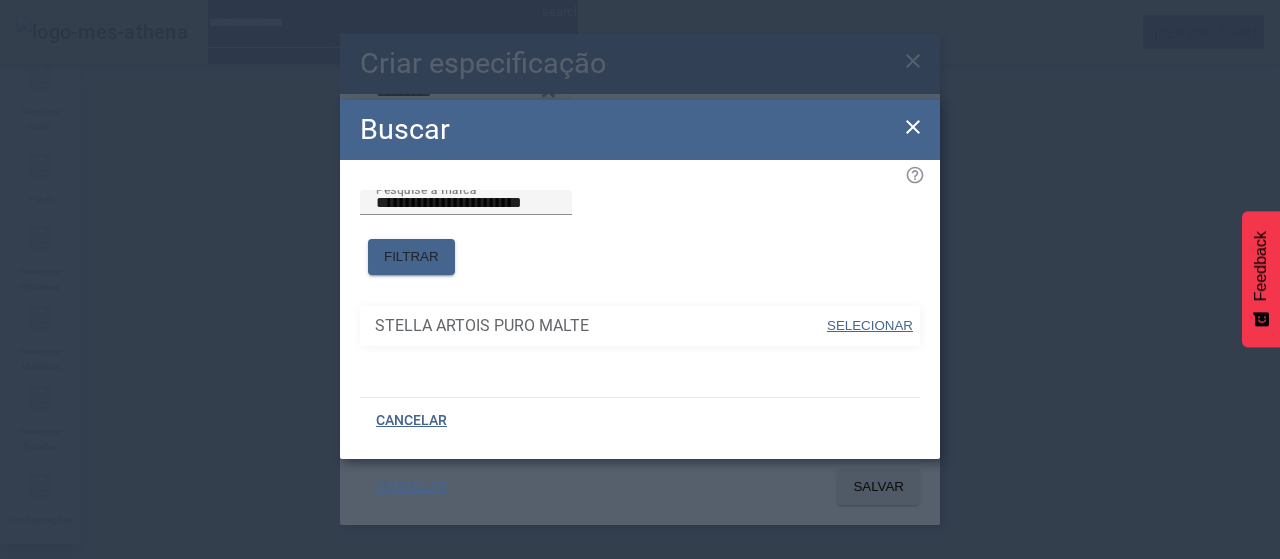 drag, startPoint x: 850, startPoint y: 320, endPoint x: 830, endPoint y: 312, distance: 21.540659 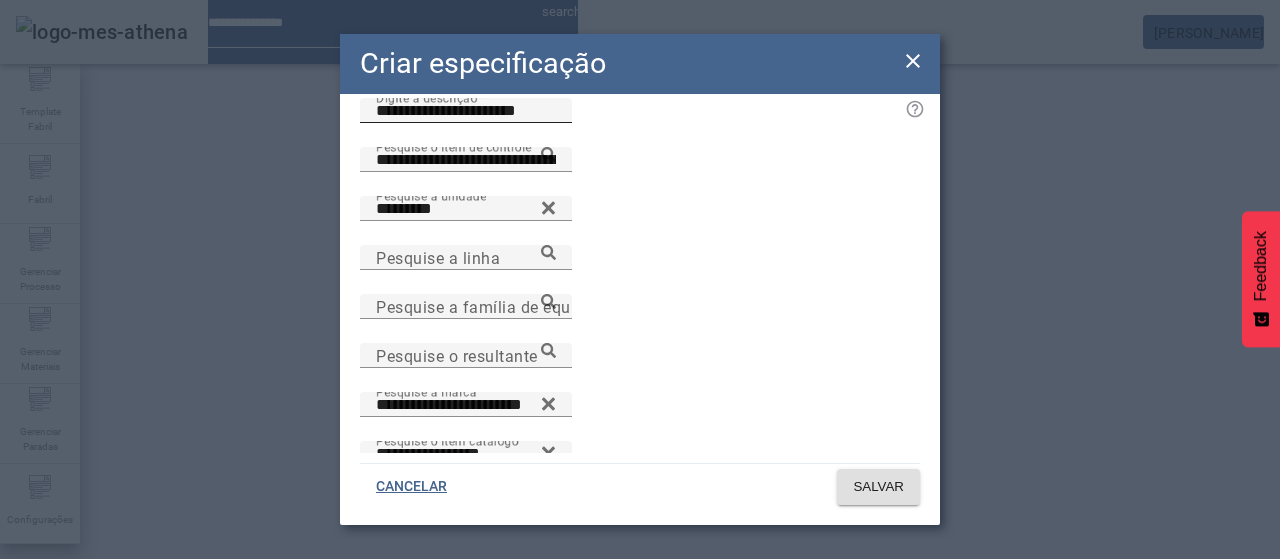 scroll, scrollTop: 0, scrollLeft: 0, axis: both 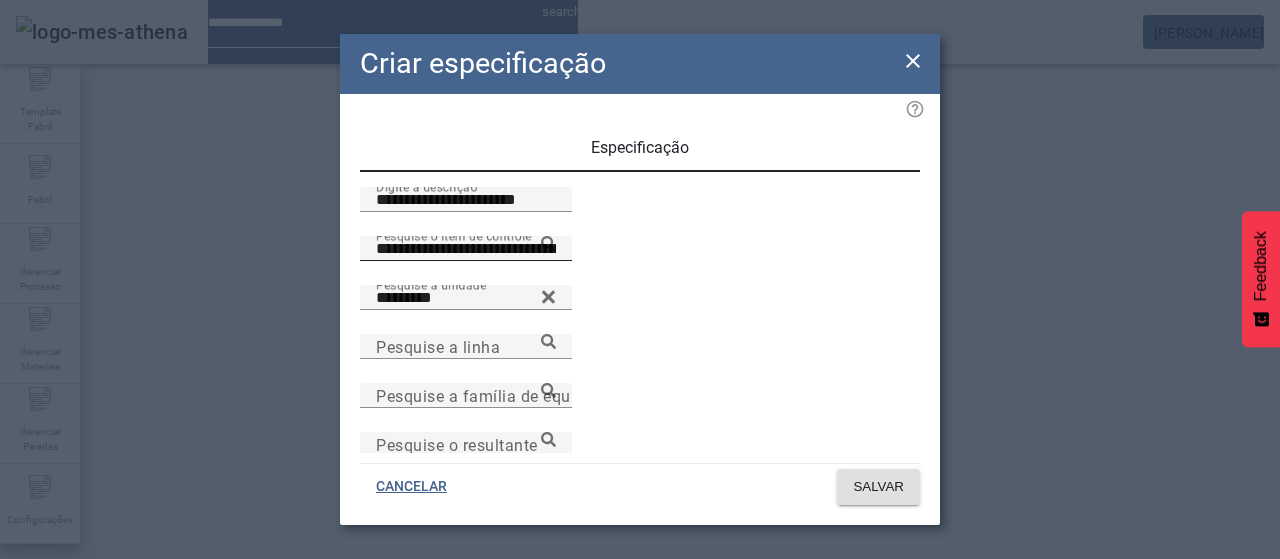 click on "**********" at bounding box center (466, 248) 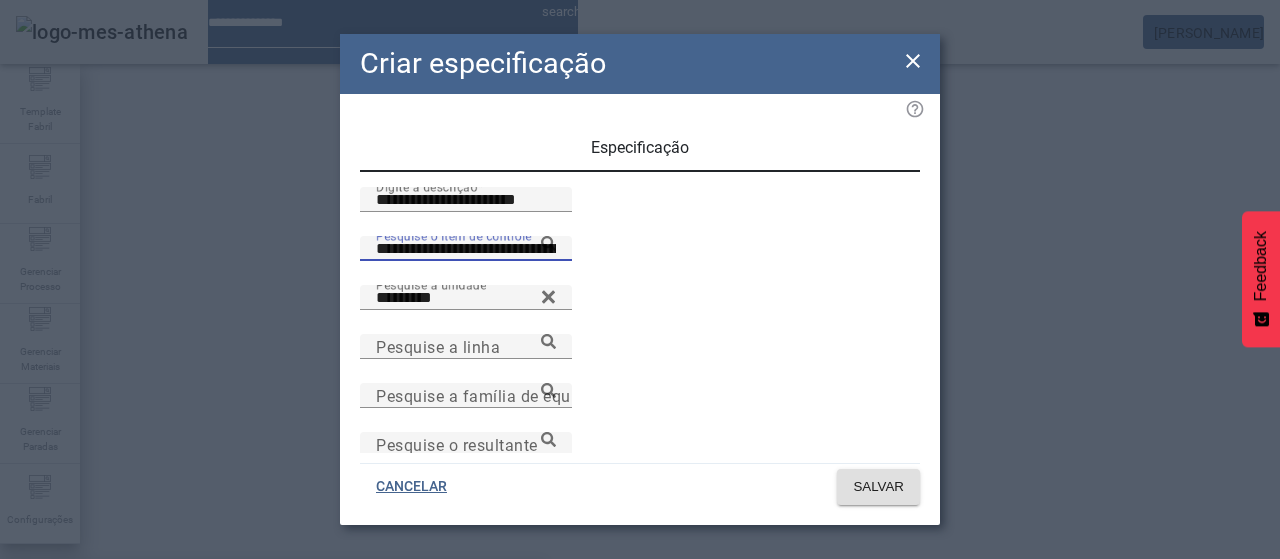 click on "Tempo total de filtração - mosto secundario - FP" at bounding box center (272, 591) 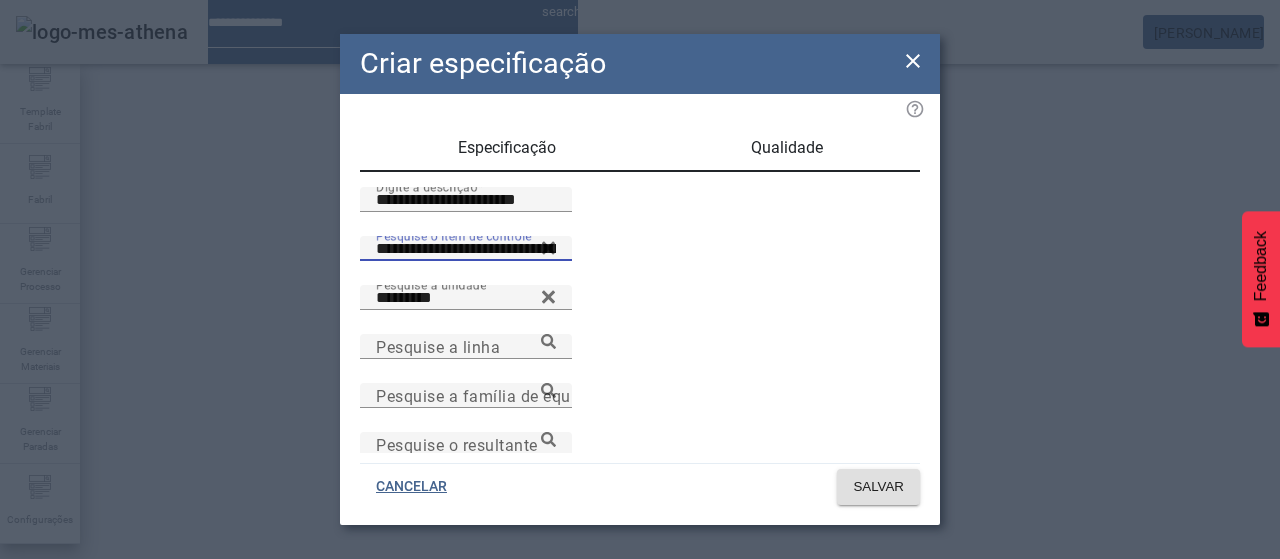 click on "Qualidade" at bounding box center (787, 148) 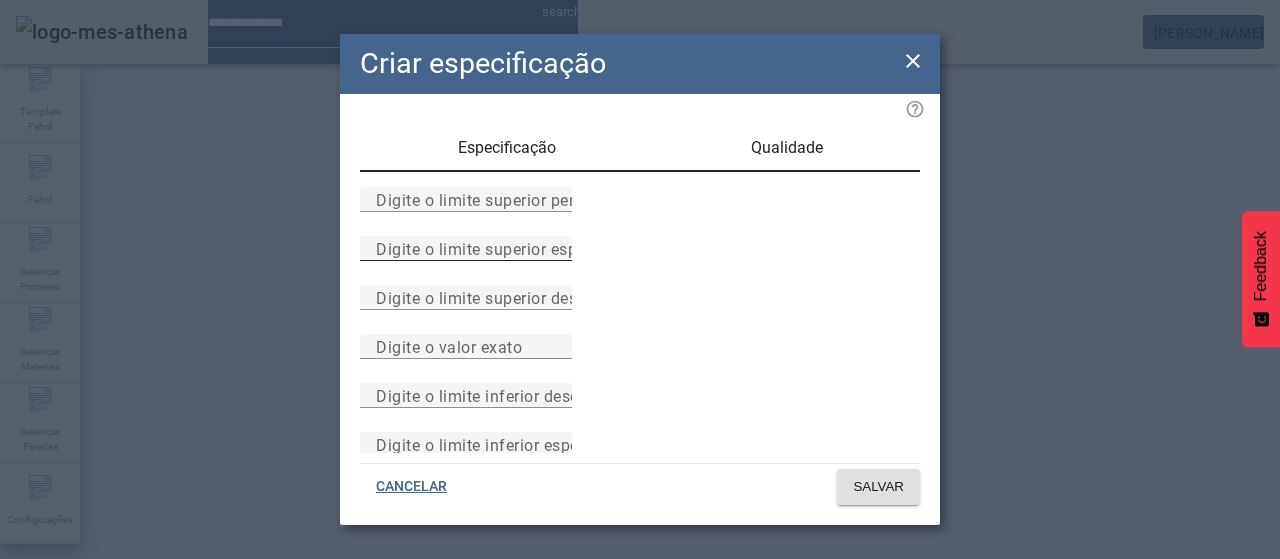 click on "Digite o limite superior especificado" at bounding box center [511, 248] 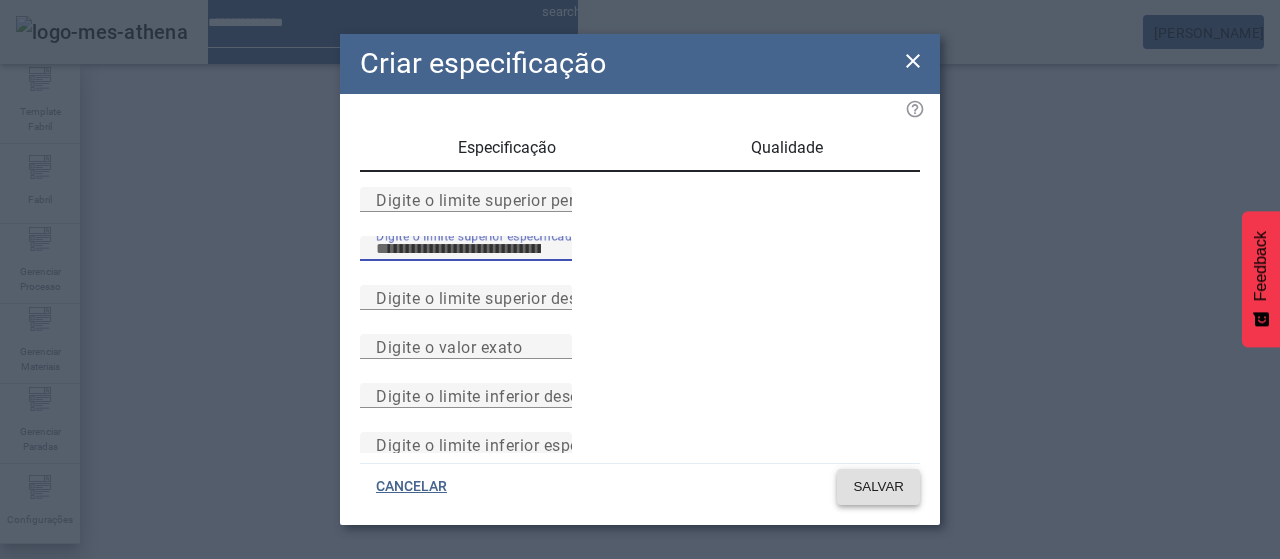 type on "***" 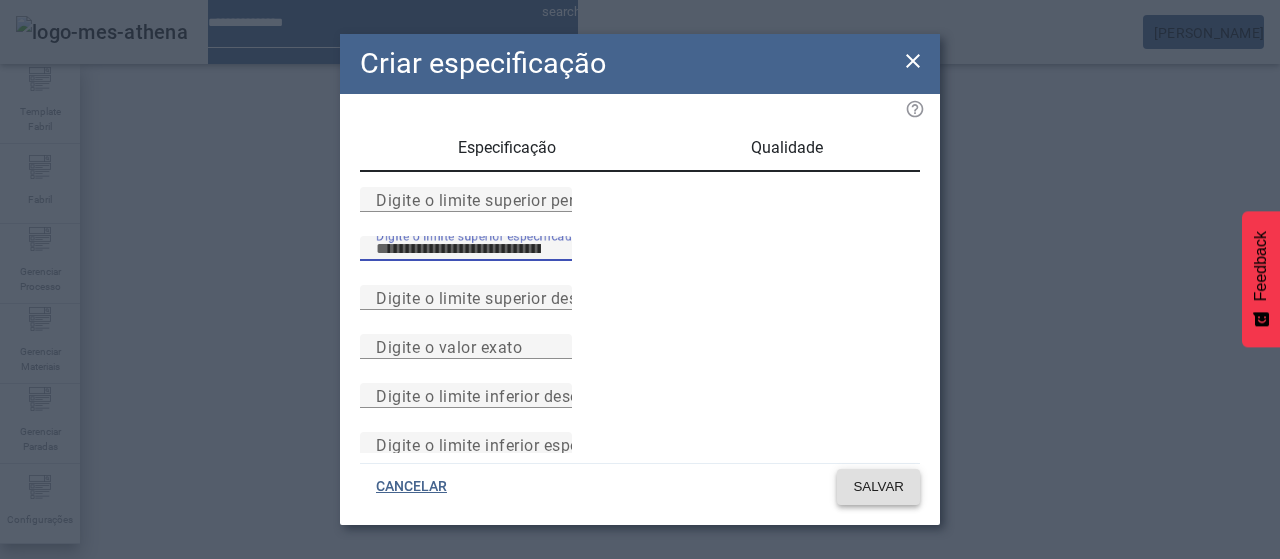 click on "SALVAR" 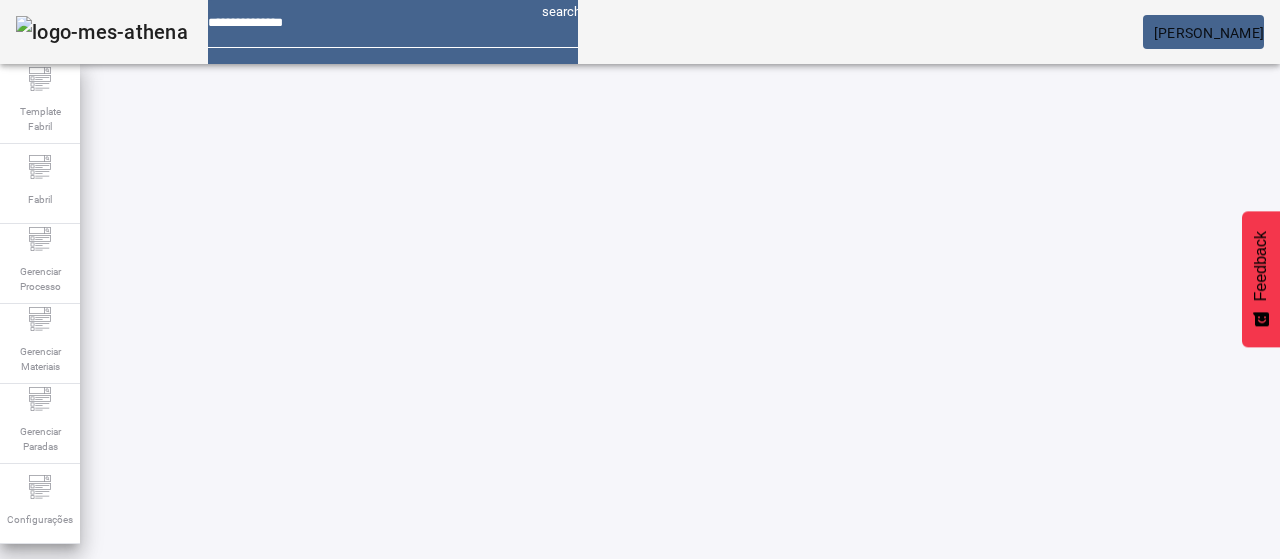 scroll, scrollTop: 0, scrollLeft: 0, axis: both 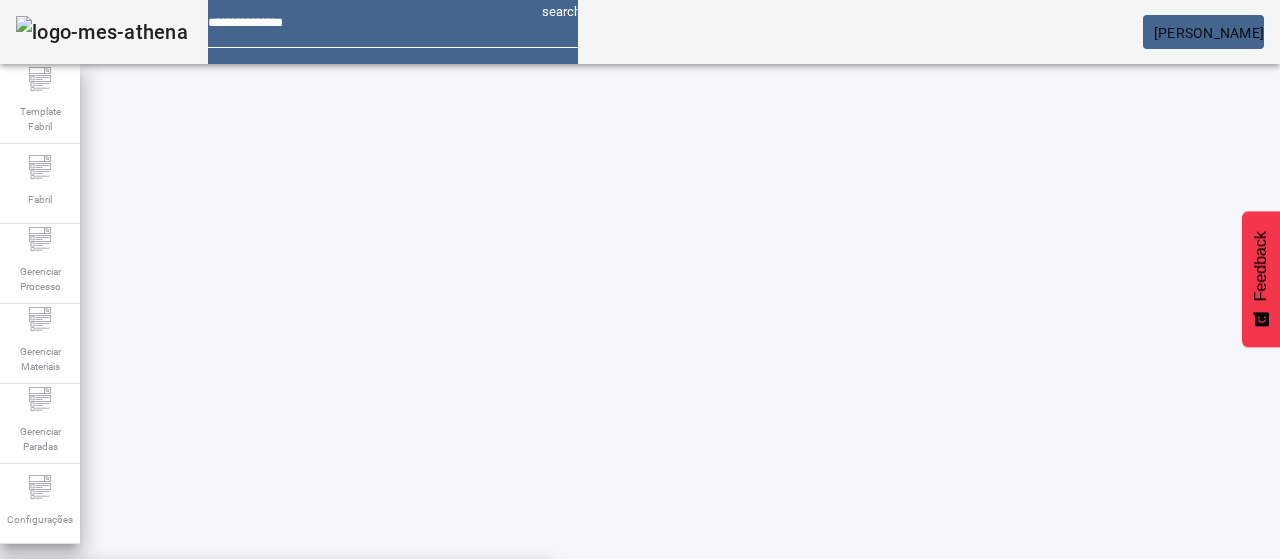 click on "pH - Fervura do Mosto" at bounding box center (99, 591) 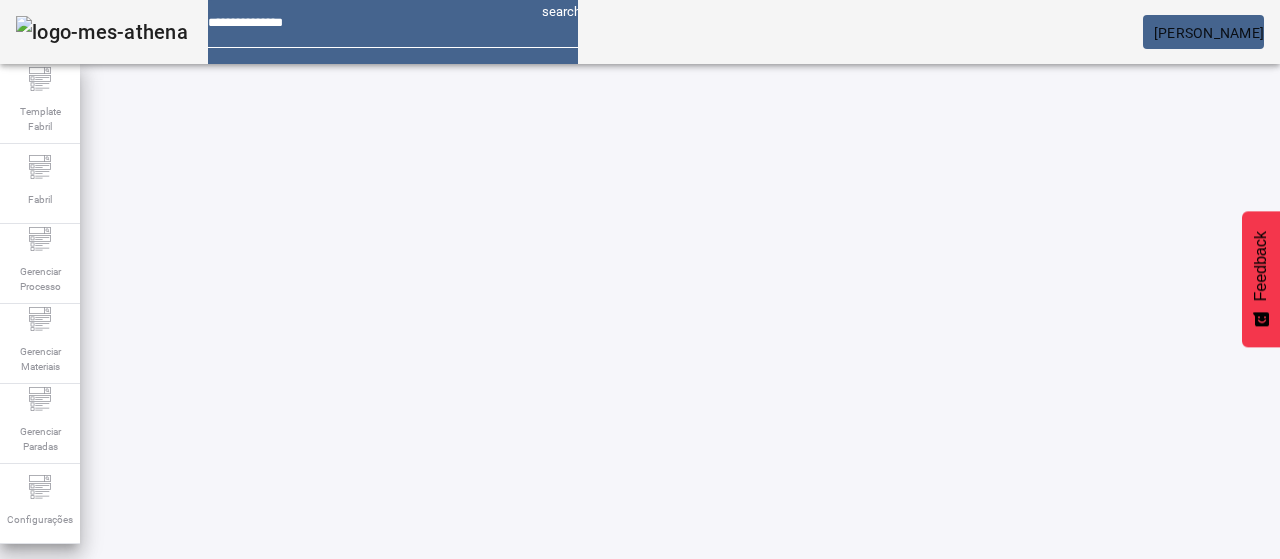 drag, startPoint x: 650, startPoint y: 375, endPoint x: 622, endPoint y: 361, distance: 31.304953 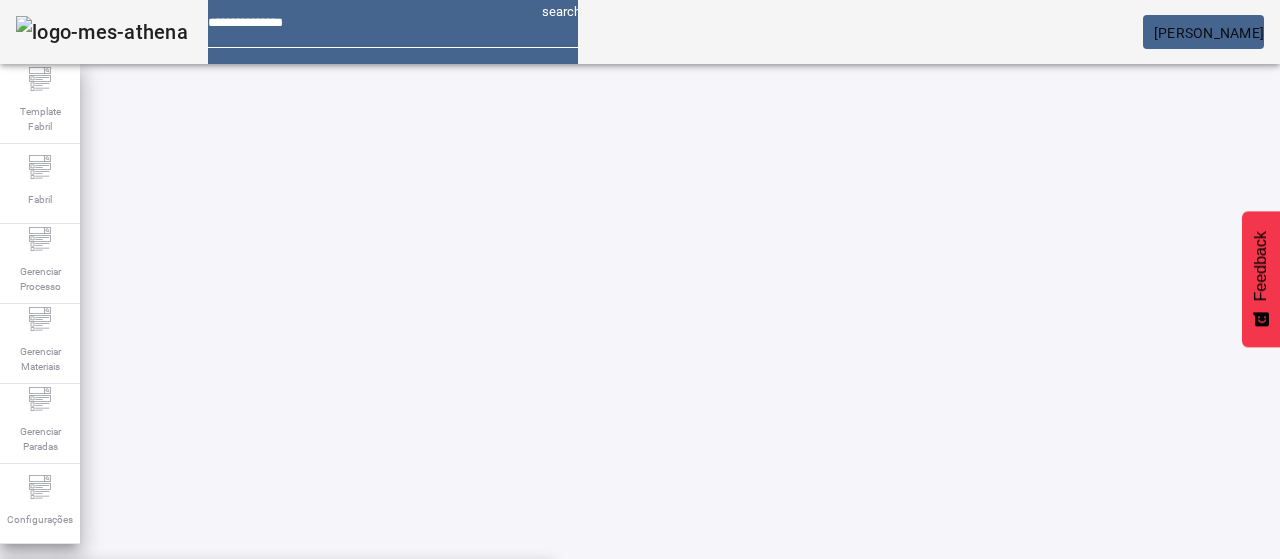 click on "SKOL GOLDEN-ABC" at bounding box center [276, 591] 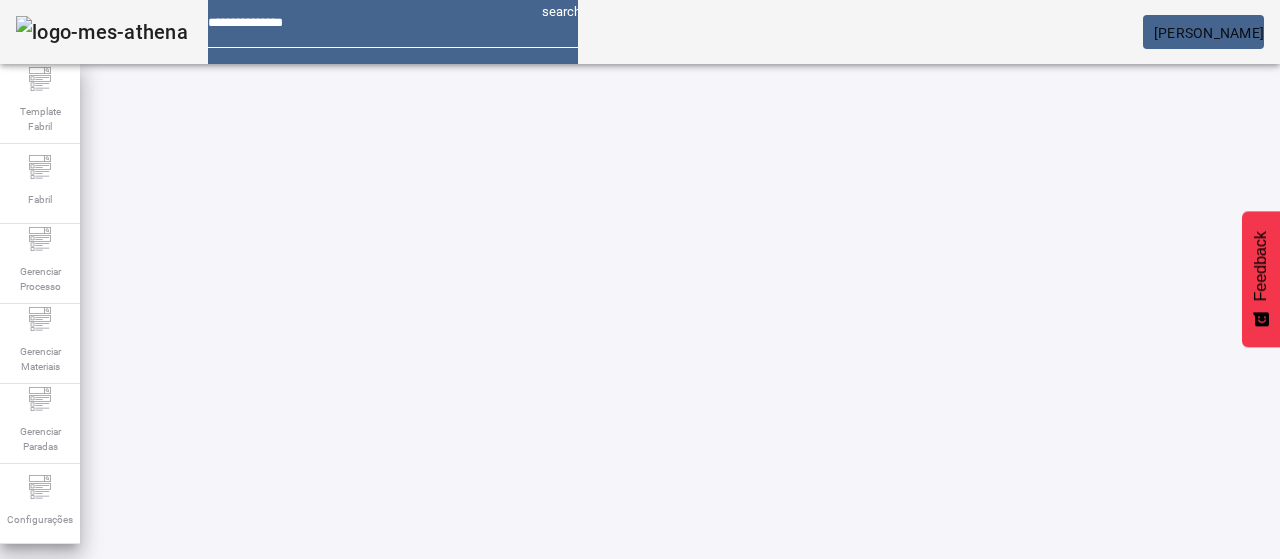 click on "FILTRAR" 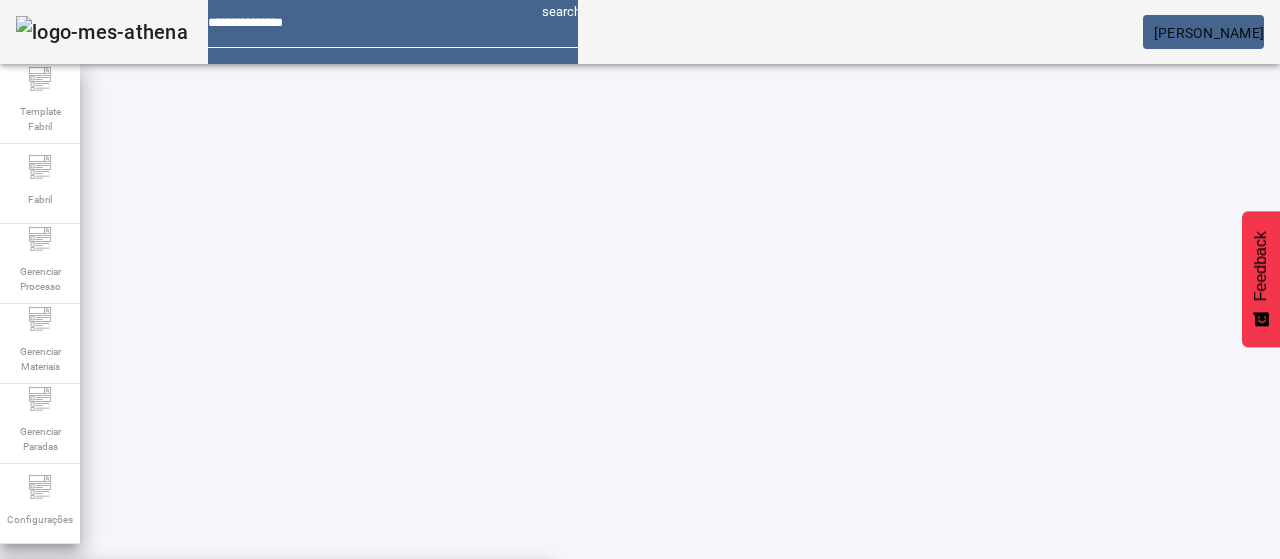 paste on "**********" 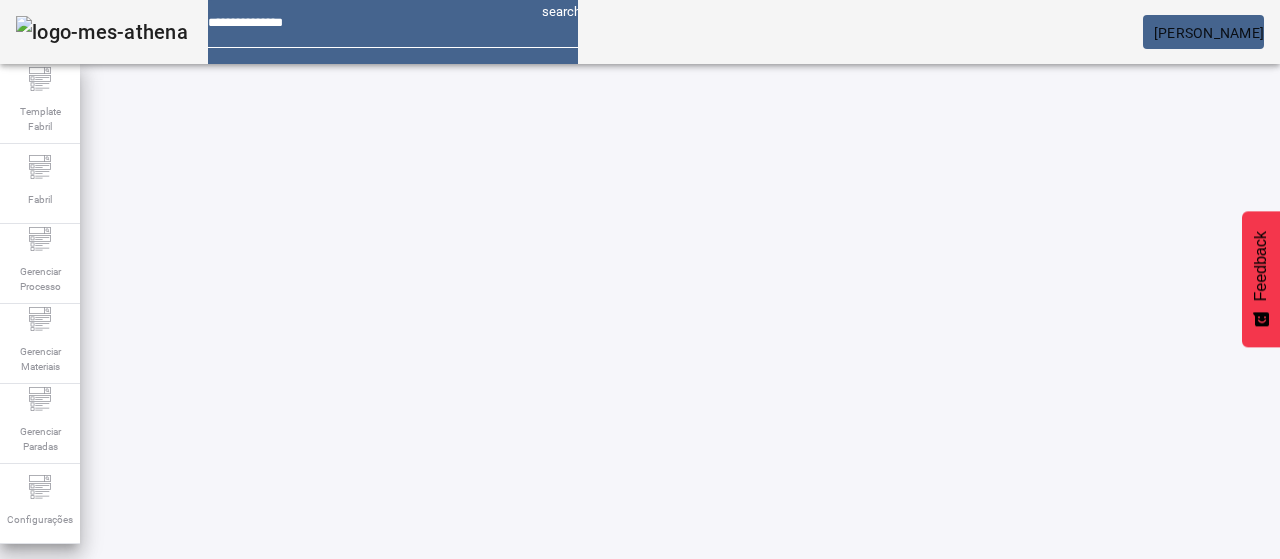 click on "**********" at bounding box center (116, 601) 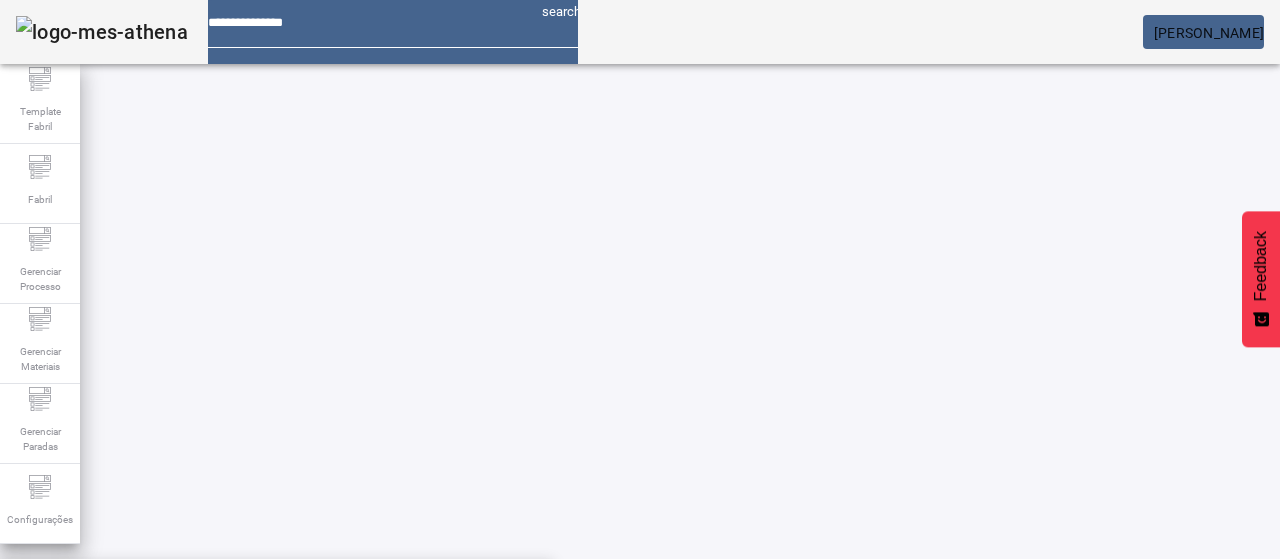 type on "**********" 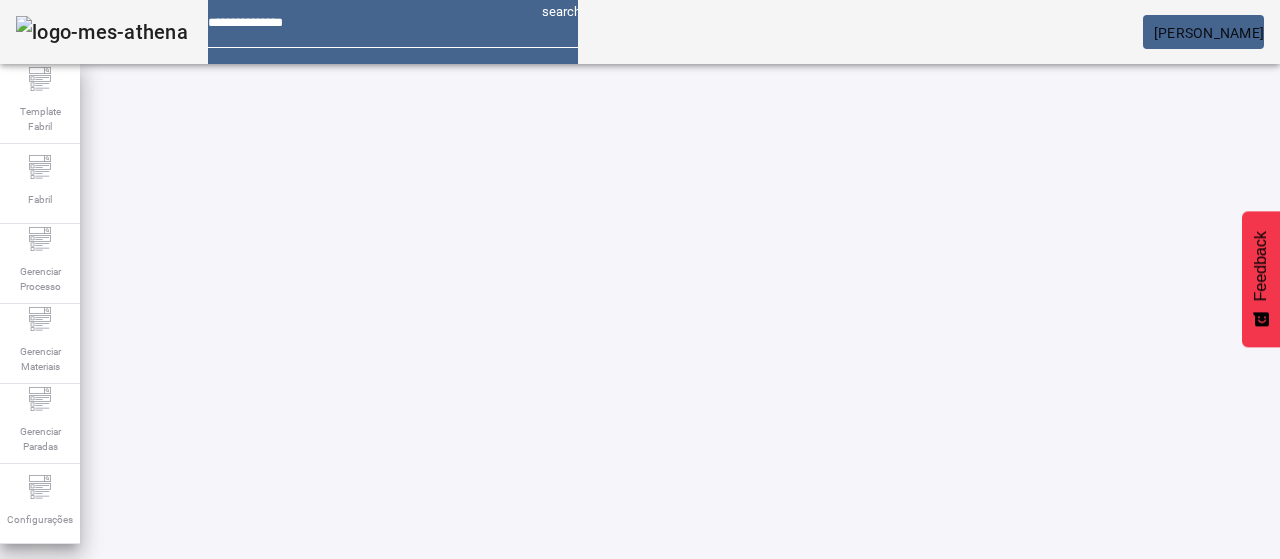 click on "FILTRAR" 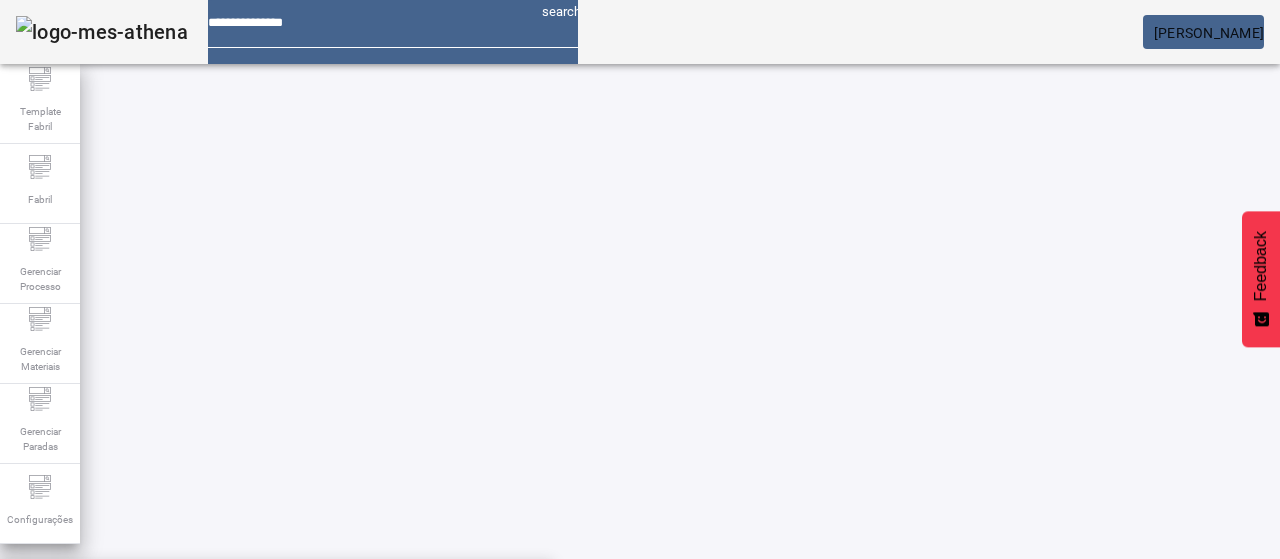 paste on "**********" 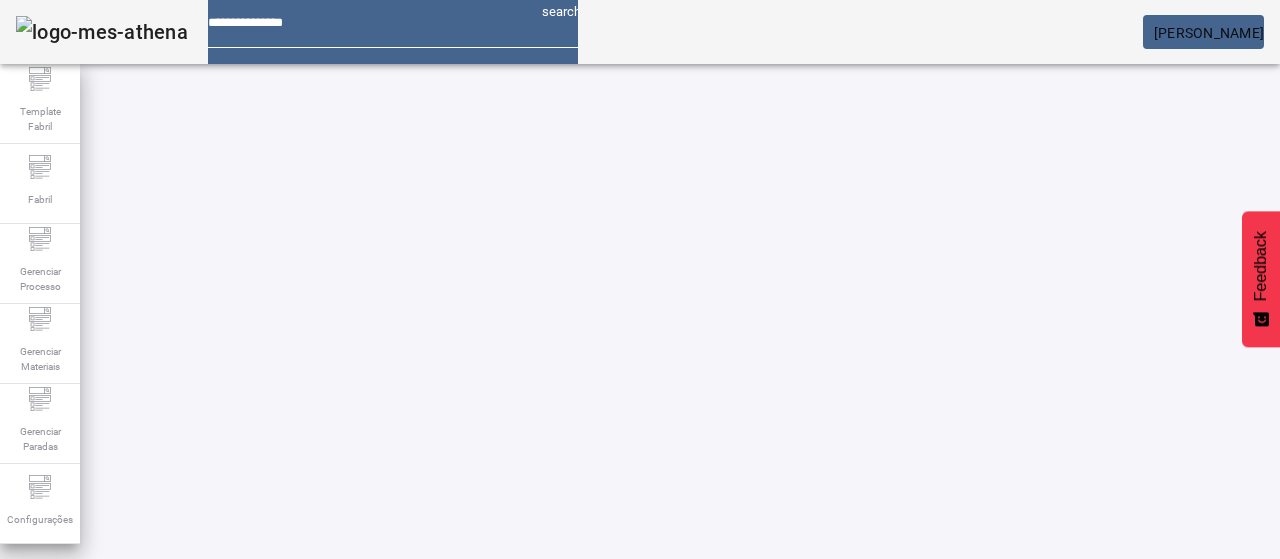 drag, startPoint x: 555, startPoint y: 145, endPoint x: 258, endPoint y: 150, distance: 297.04208 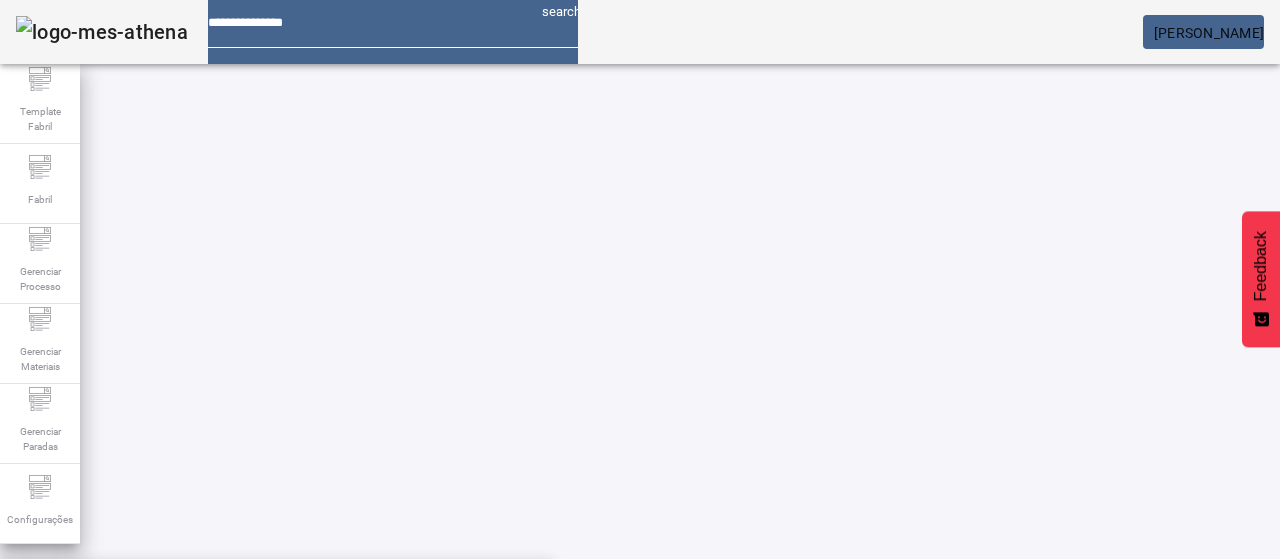 click on "Teor dos íons Zn+2  calculado em mg/L no mosto frio 12P" at bounding box center [234, 639] 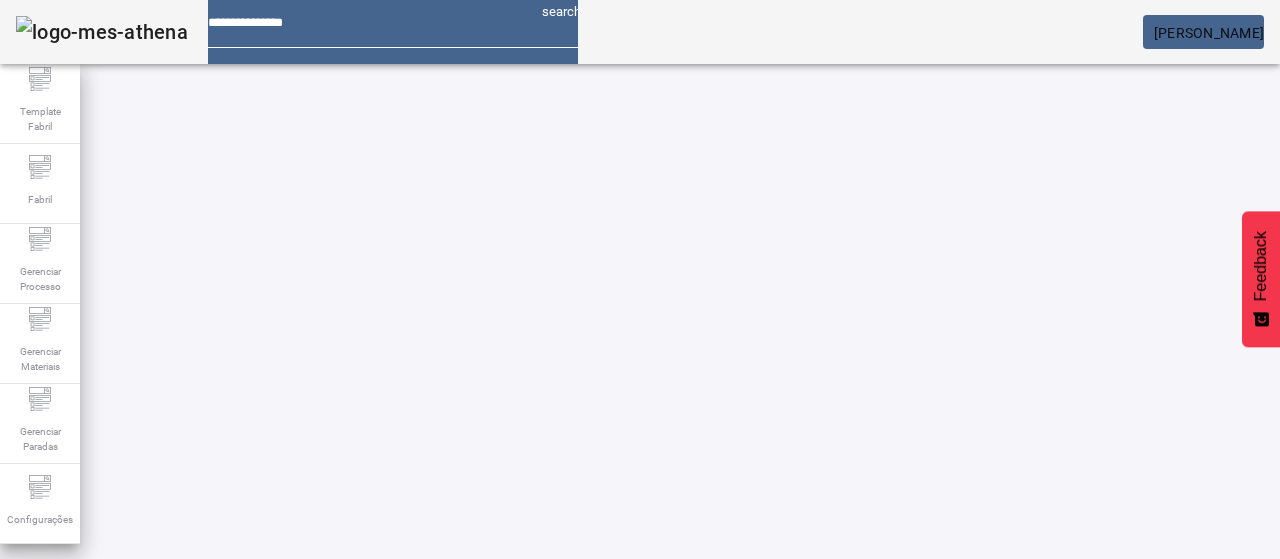 click on "FILTRAR" 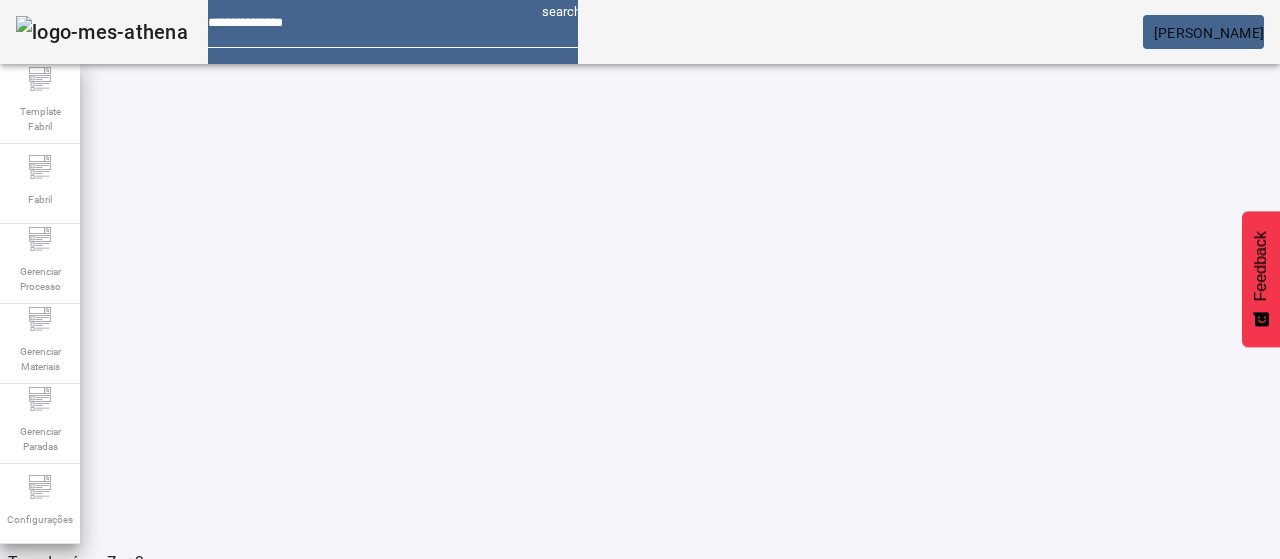 click on "Teor dos íons Zn+2  calculado em mg/L no mosto frio 12P" at bounding box center (213, 799) 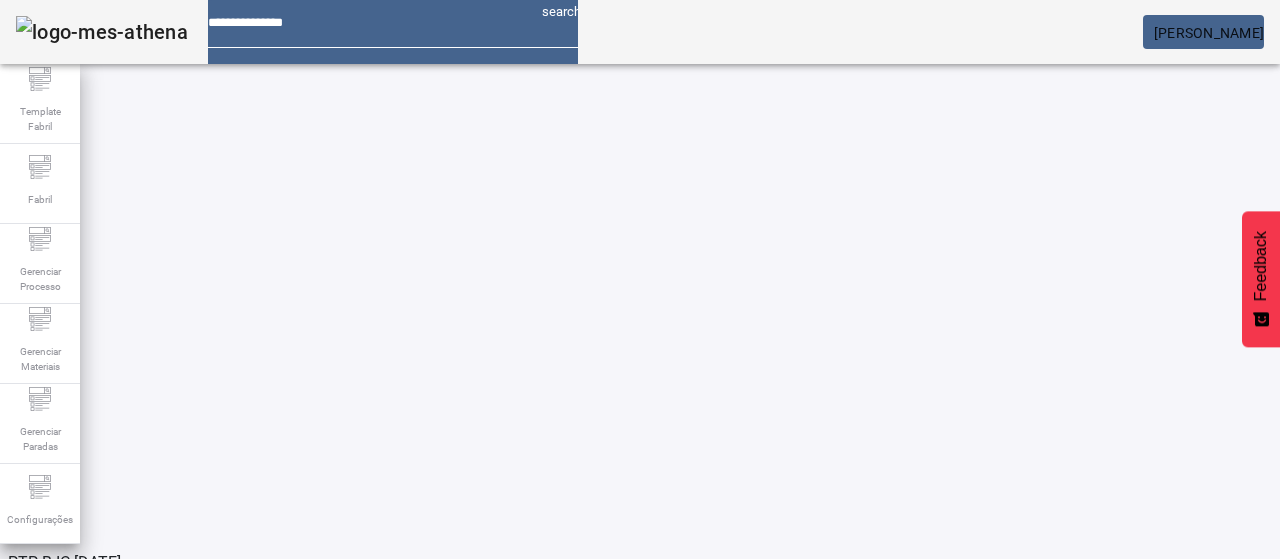 click on "PTP B-IC [DATE]" at bounding box center [563, 799] 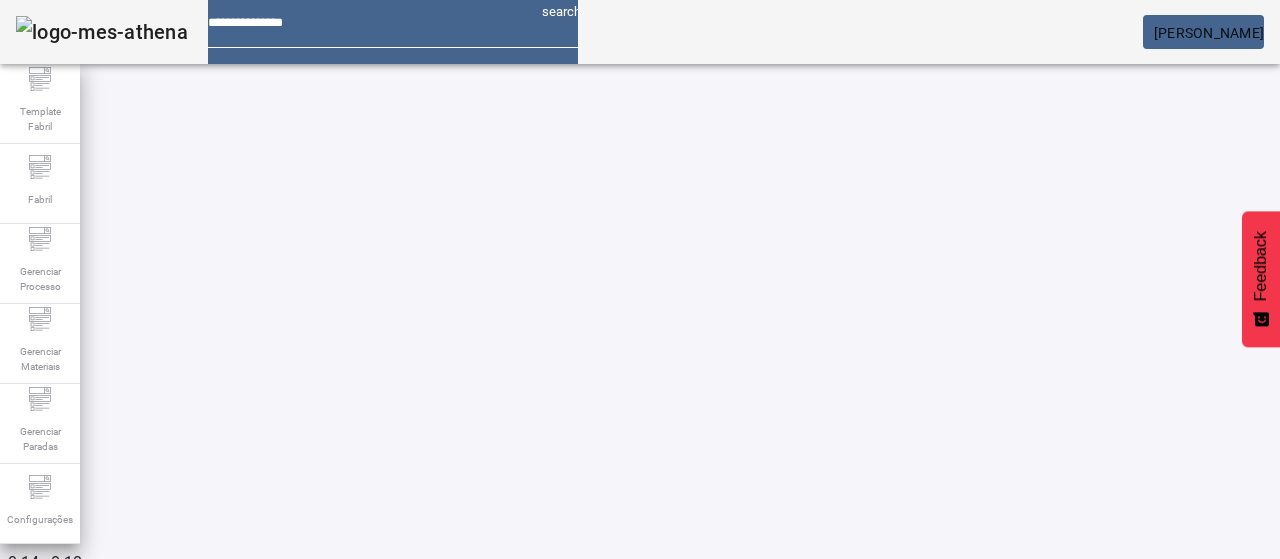 click on "0.14 - 0.18" at bounding box center (676, 799) 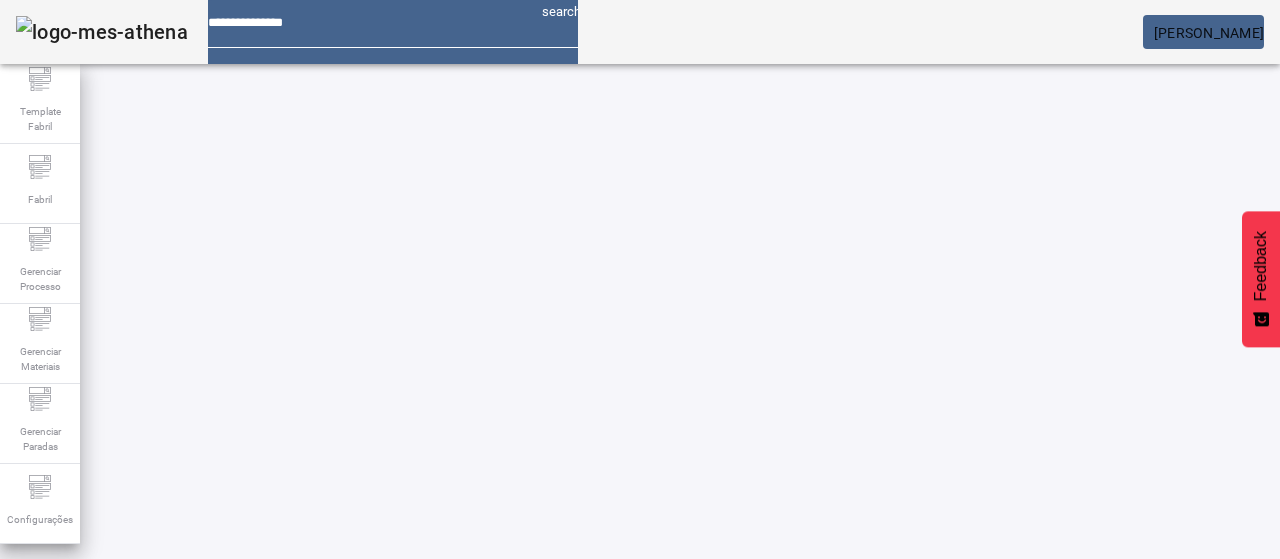 click on "ESPECIFICAÇÃO" 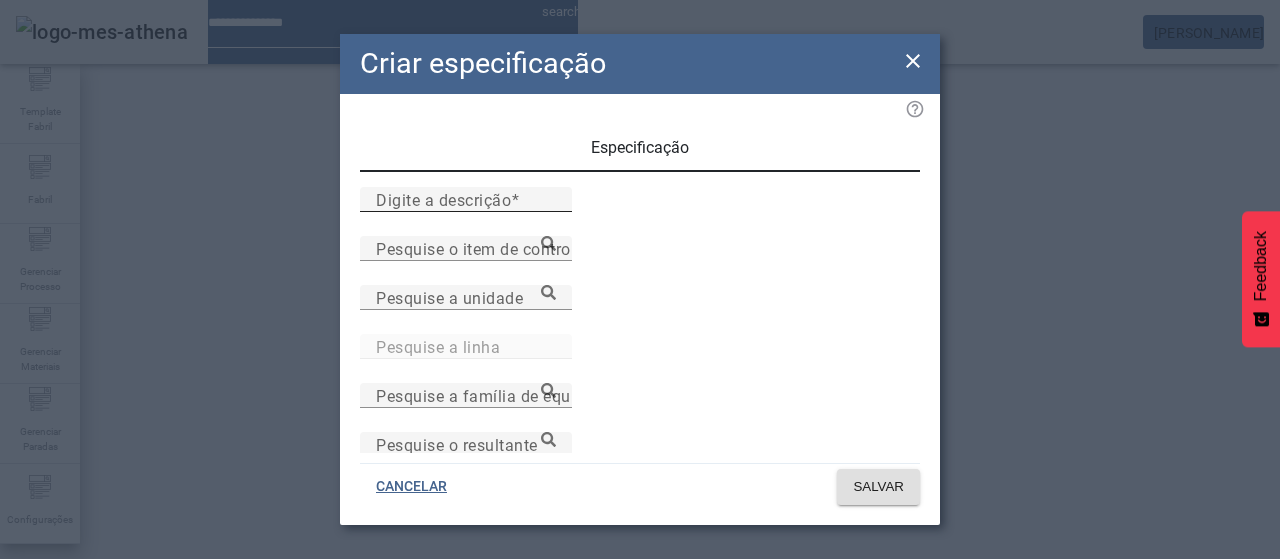 click on "Digite a descrição" at bounding box center [443, 199] 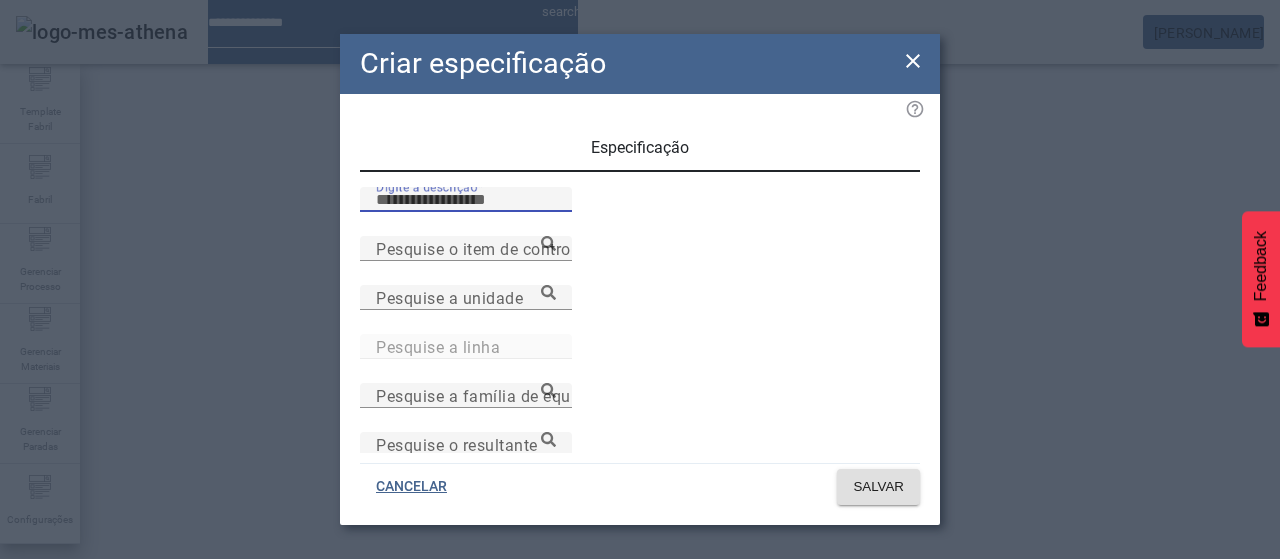 paste on "**********" 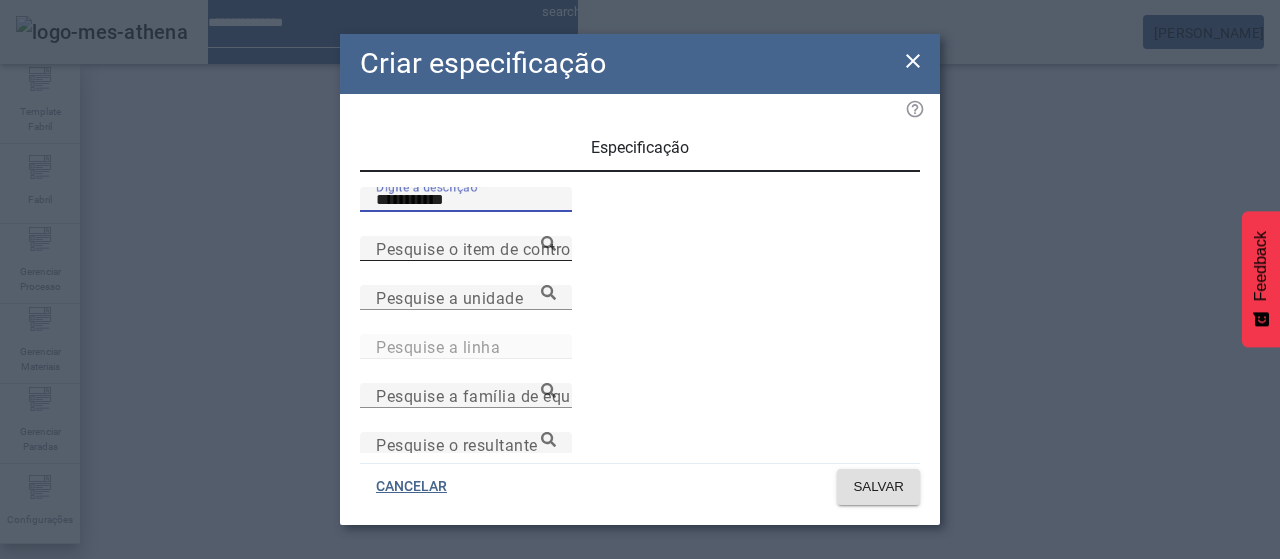 type on "**********" 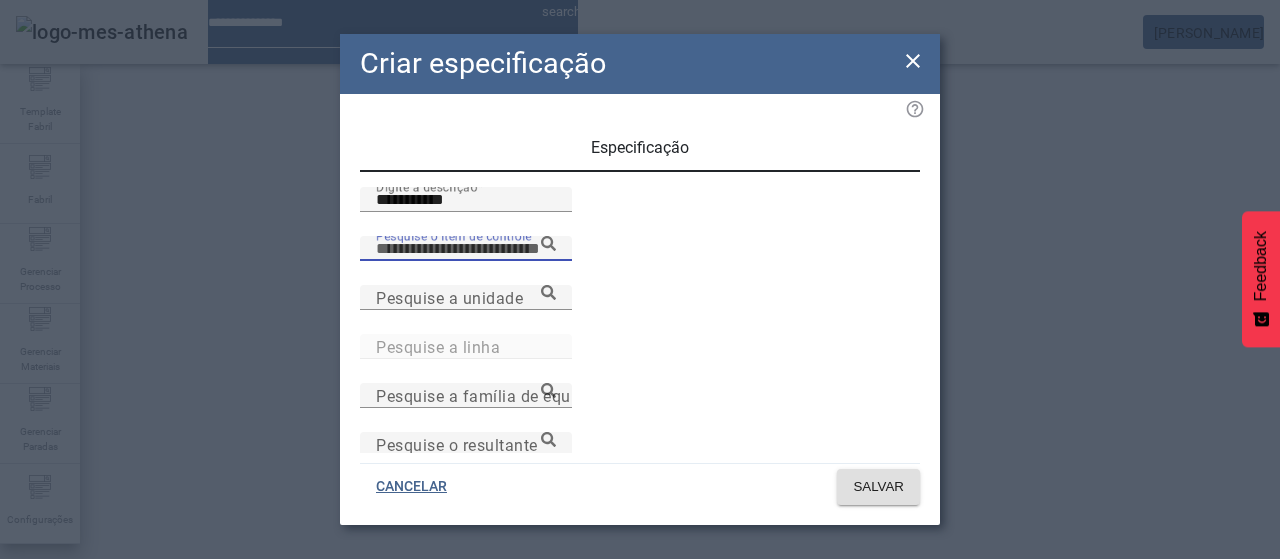 click on "Pesquise o item de controle" at bounding box center [466, 249] 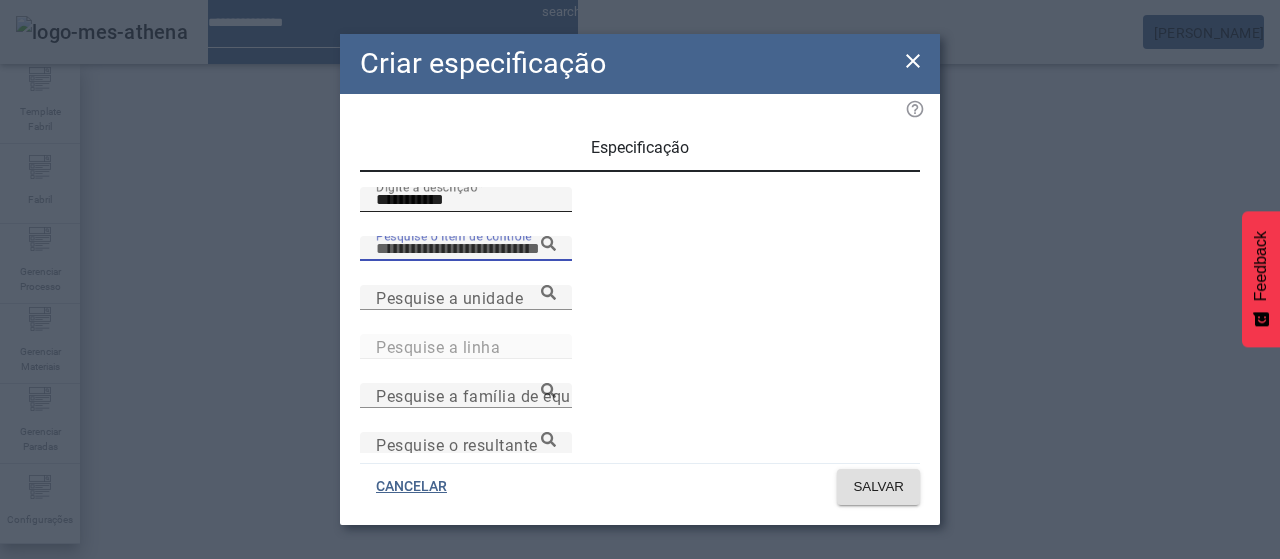 paste on "**********" 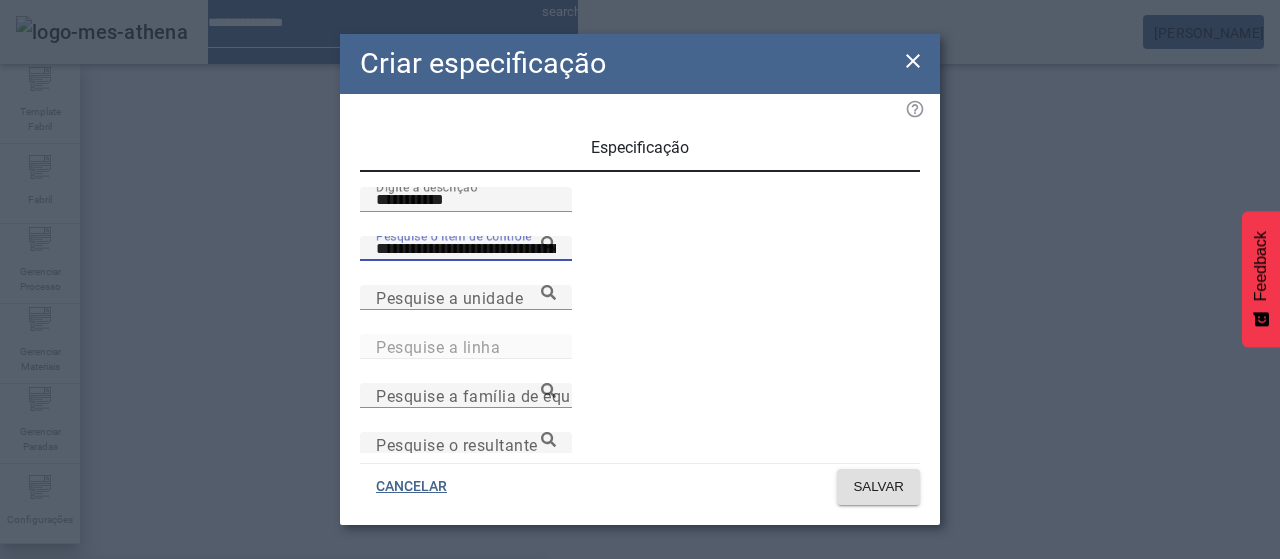 type on "**********" 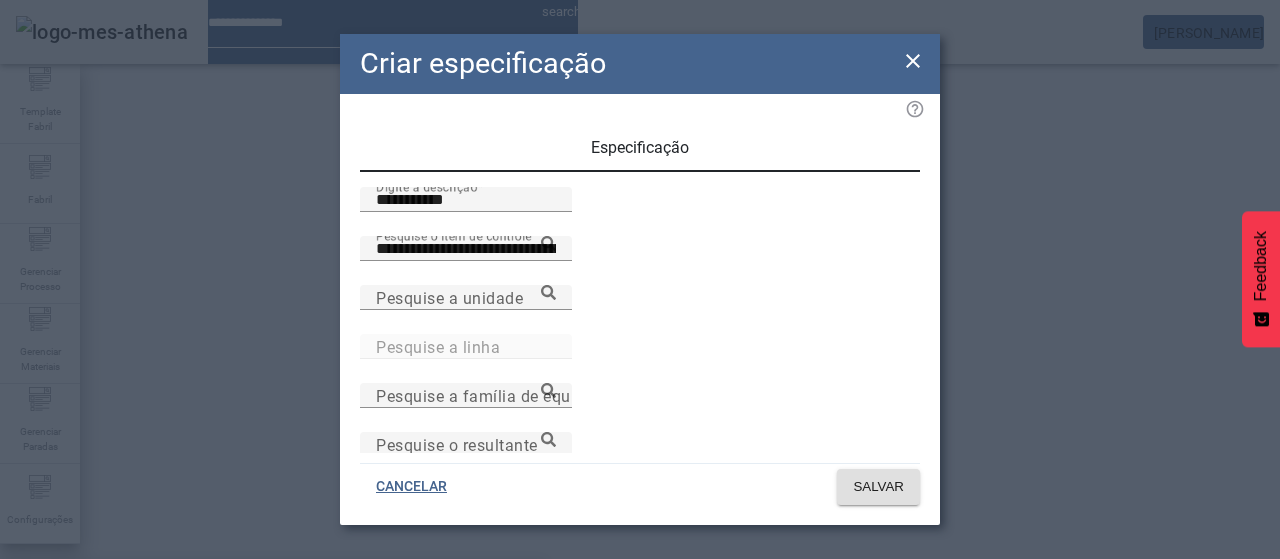 click on "Teor dos íons Zn+2  calculado em mg/L no mosto frio 12P" at bounding box center [234, 591] 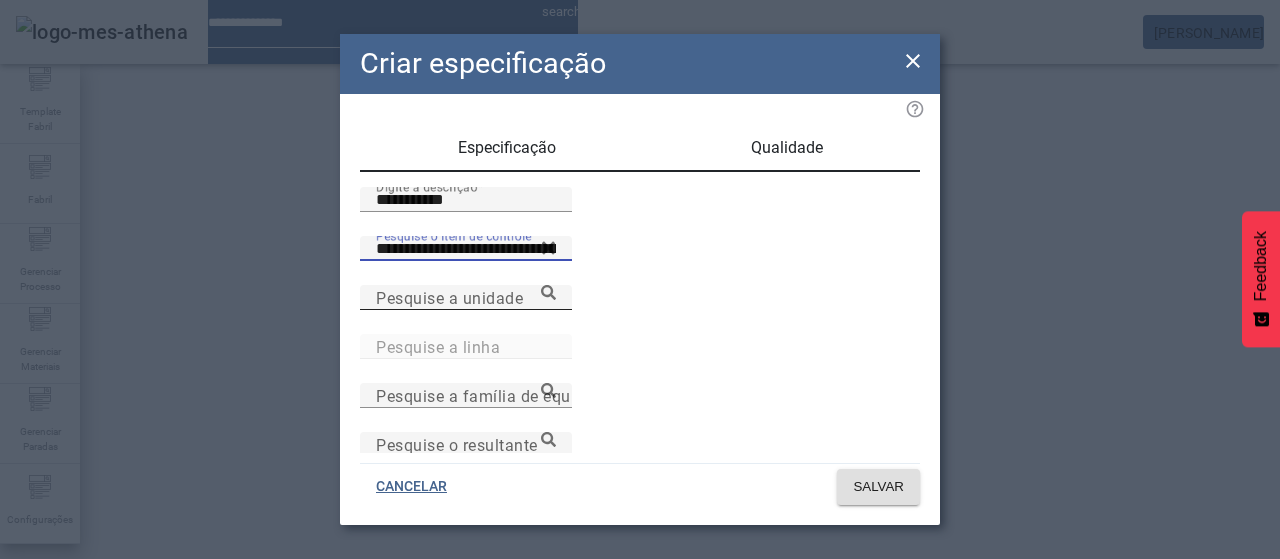 click on "Pesquise a unidade" at bounding box center [466, 298] 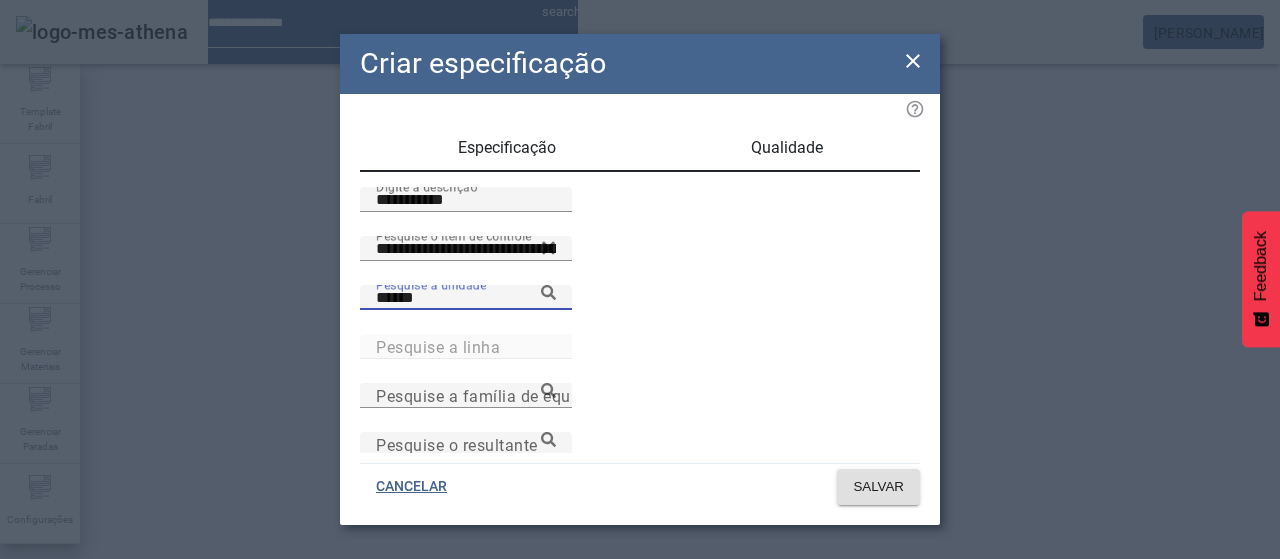 type on "******" 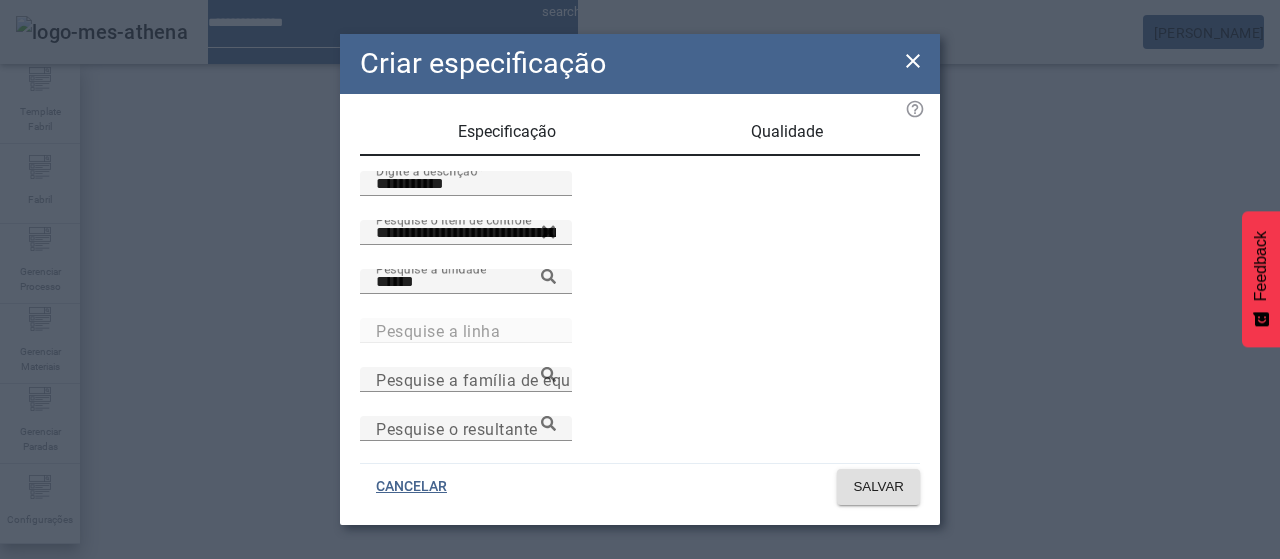 scroll, scrollTop: 206, scrollLeft: 0, axis: vertical 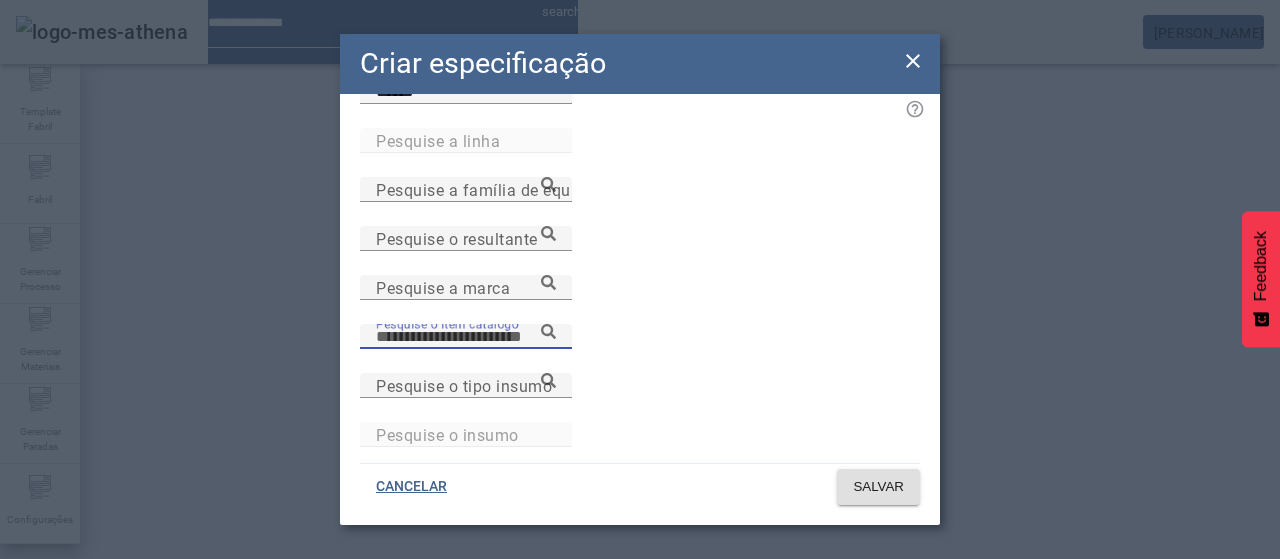 paste on "**********" 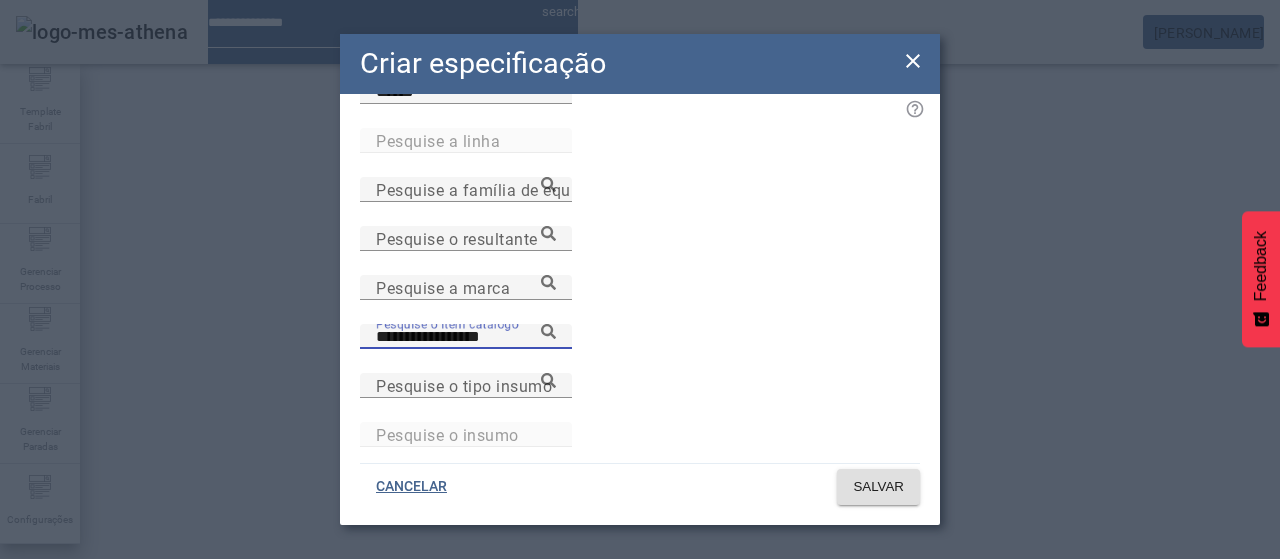 click on "**********" at bounding box center [466, 336] 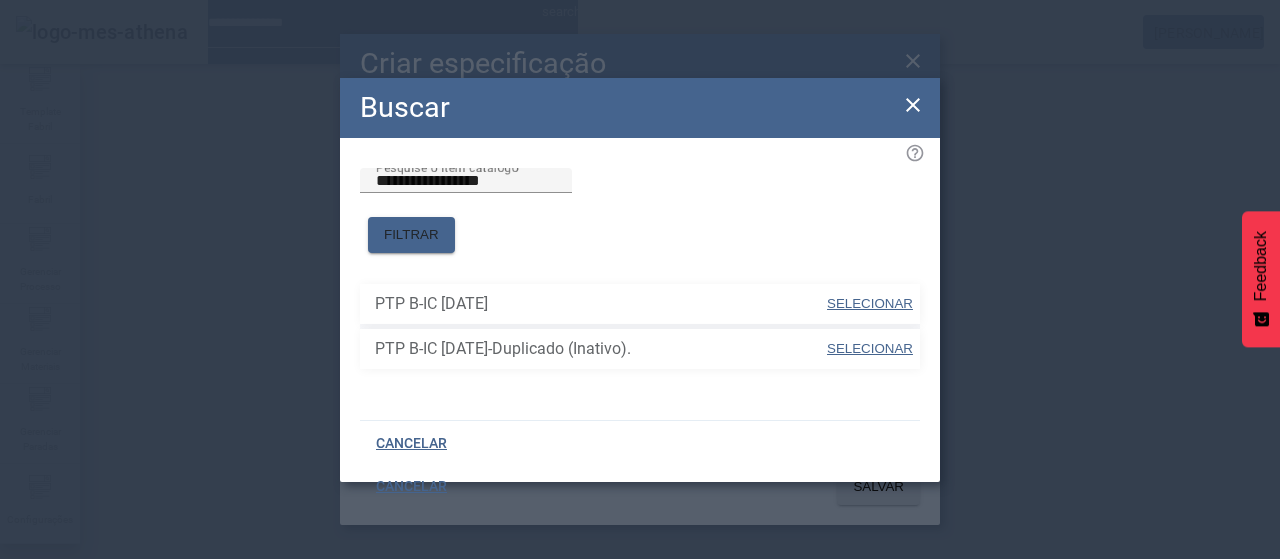 click on "SELECIONAR" at bounding box center (870, 349) 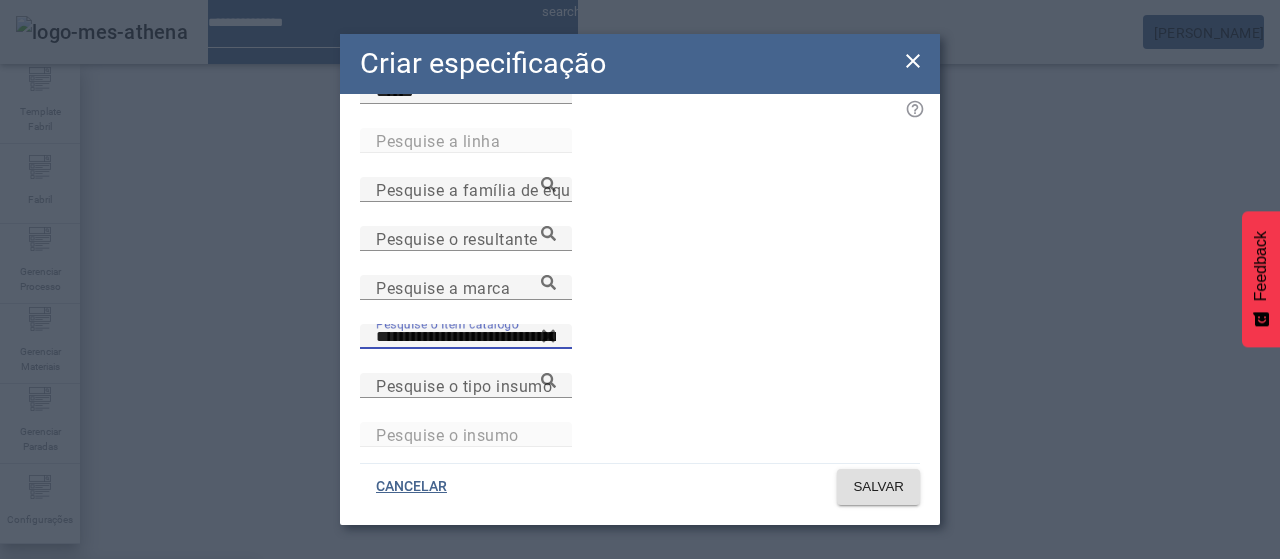 click on "**********" at bounding box center (466, 337) 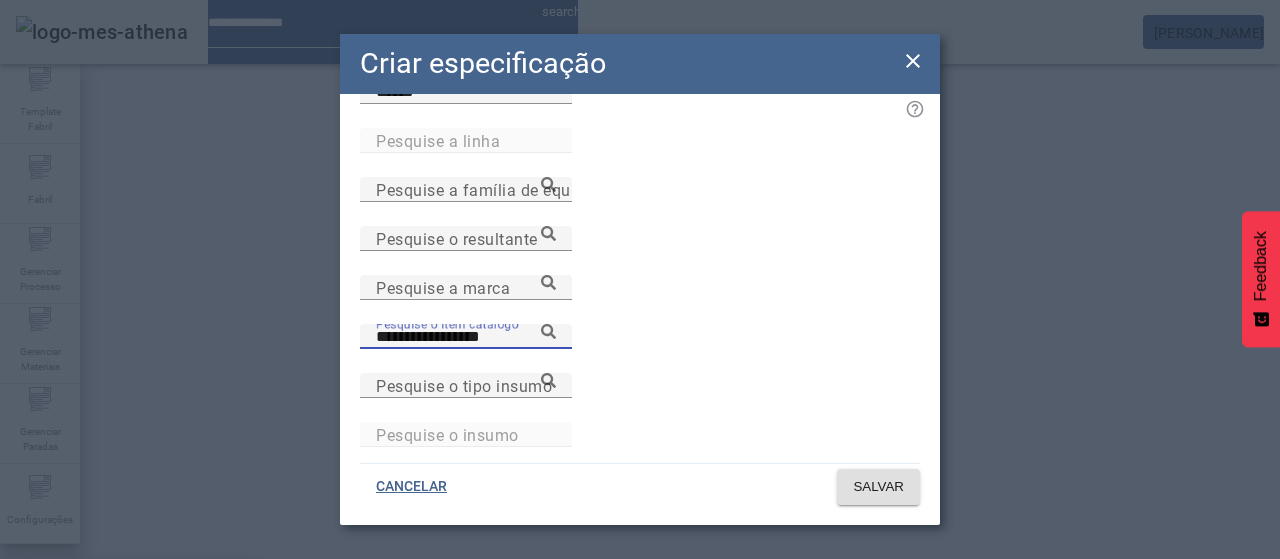type on "**********" 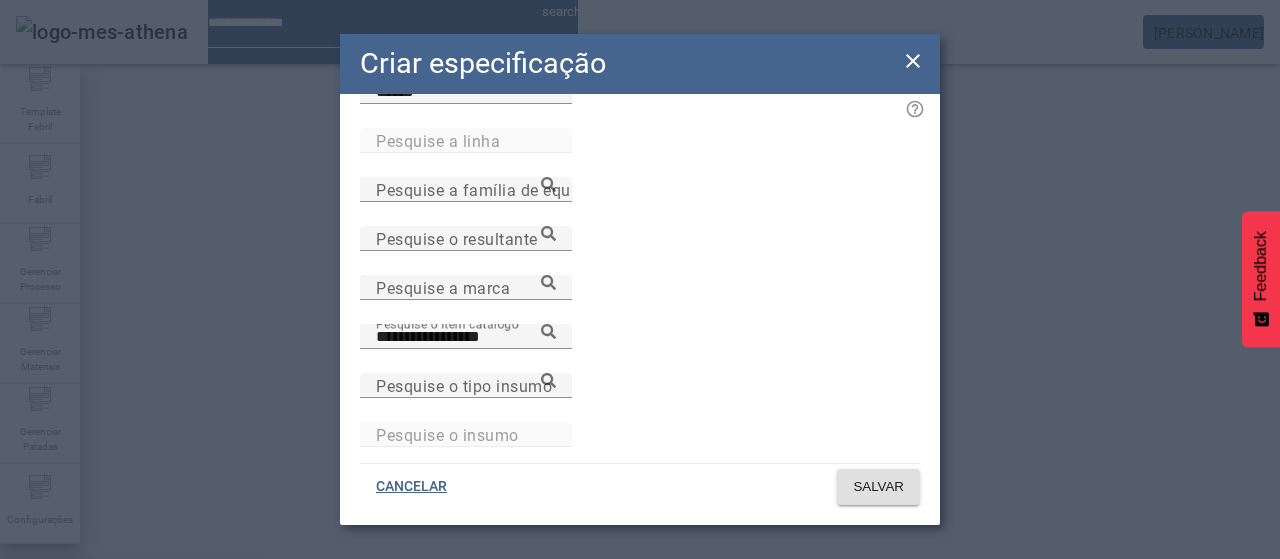click on "PTP B-IC [DATE]" at bounding box center [76, 591] 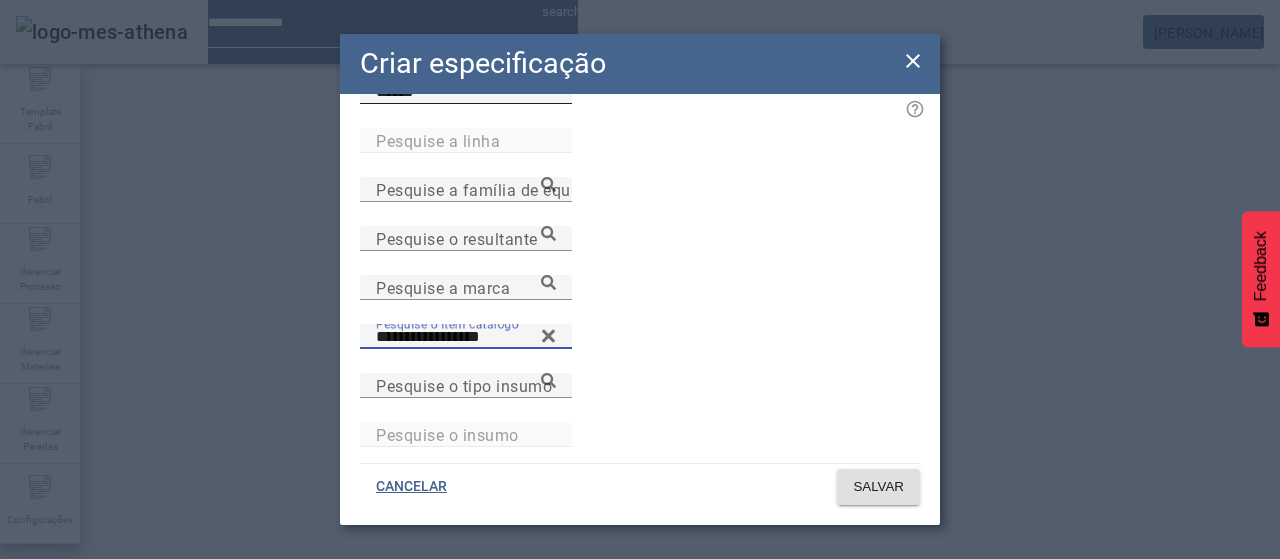 click 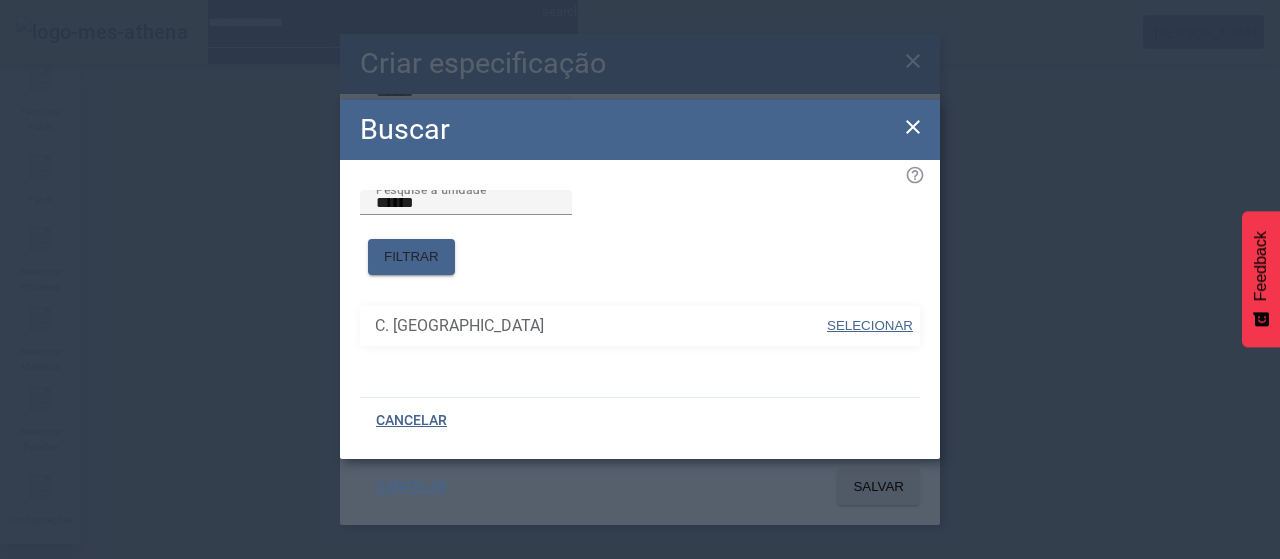 click on "SELECIONAR" at bounding box center (870, 325) 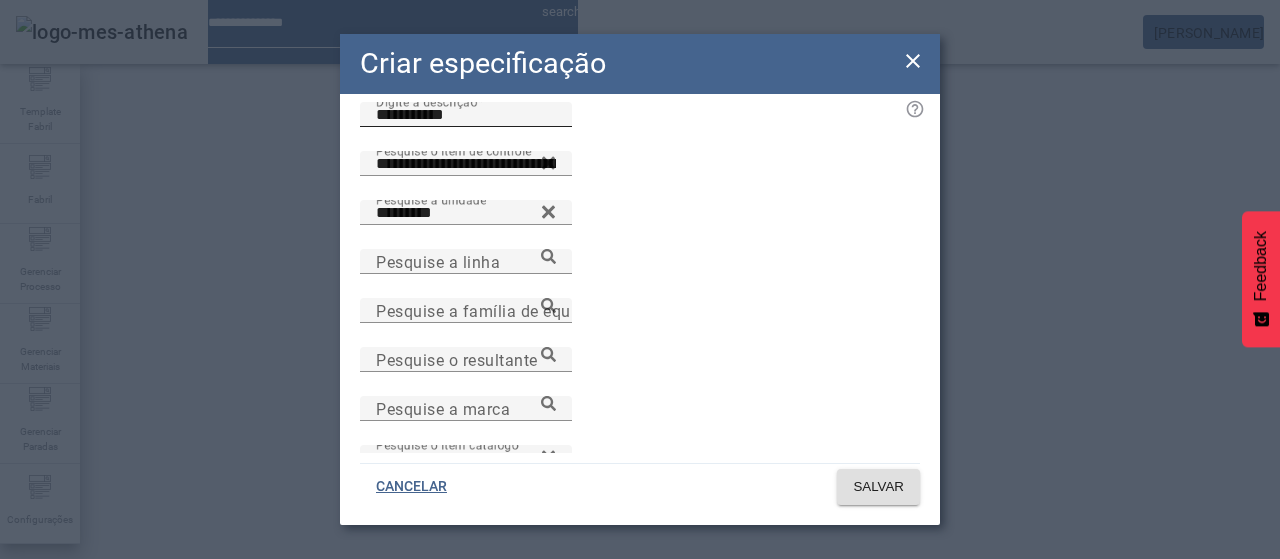 scroll, scrollTop: 0, scrollLeft: 0, axis: both 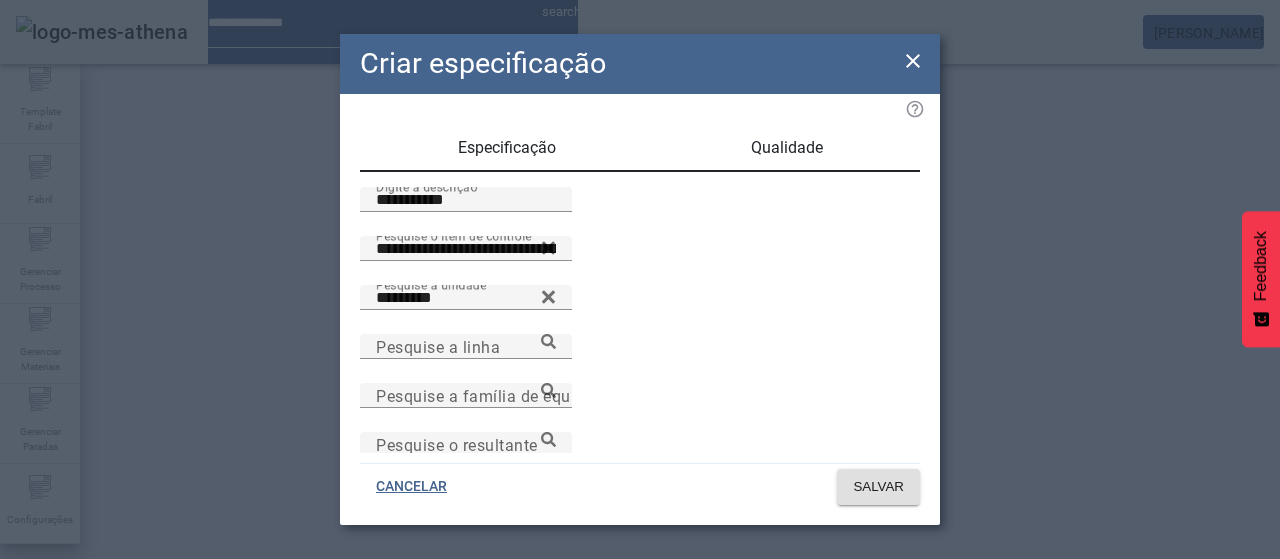 click on "Qualidade" at bounding box center (787, 148) 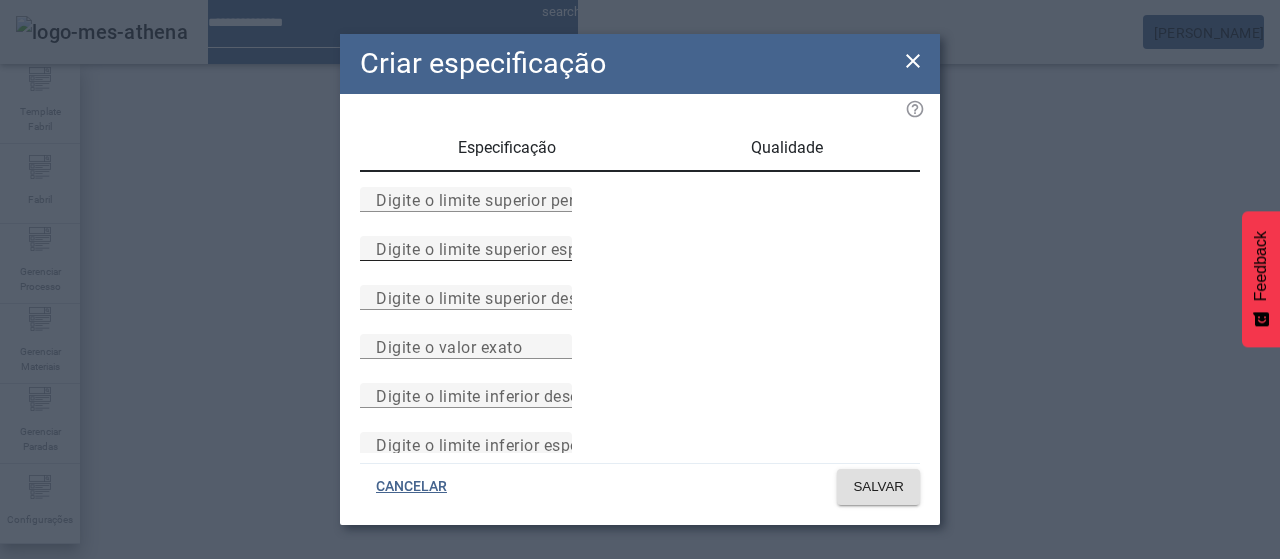 click on "Digite o limite superior especificado" at bounding box center [511, 248] 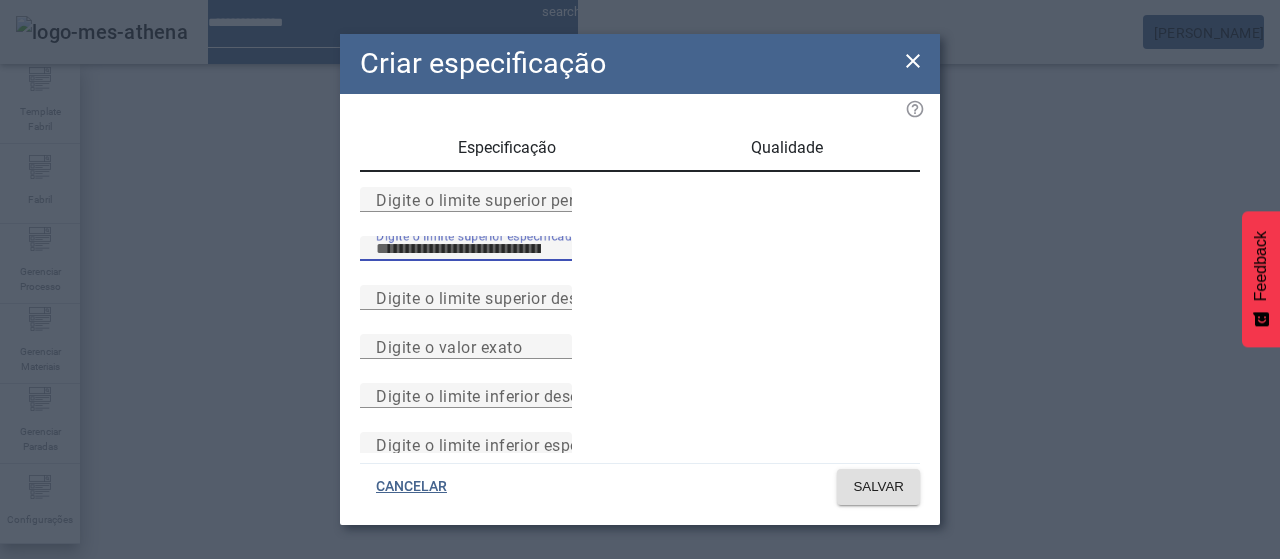 type on "*" 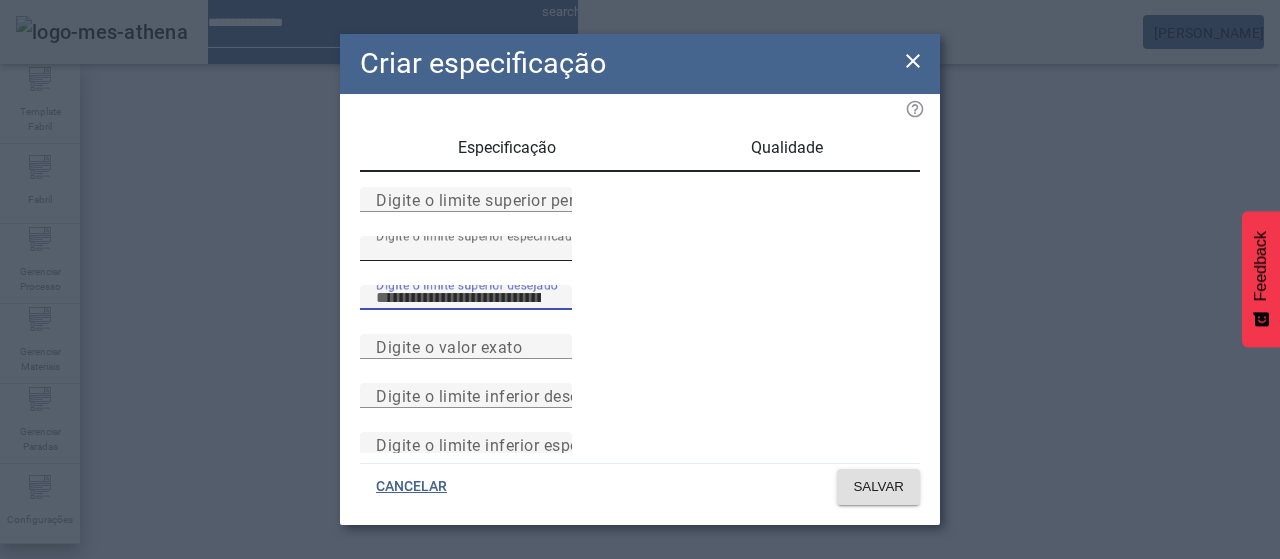 scroll, scrollTop: 261, scrollLeft: 0, axis: vertical 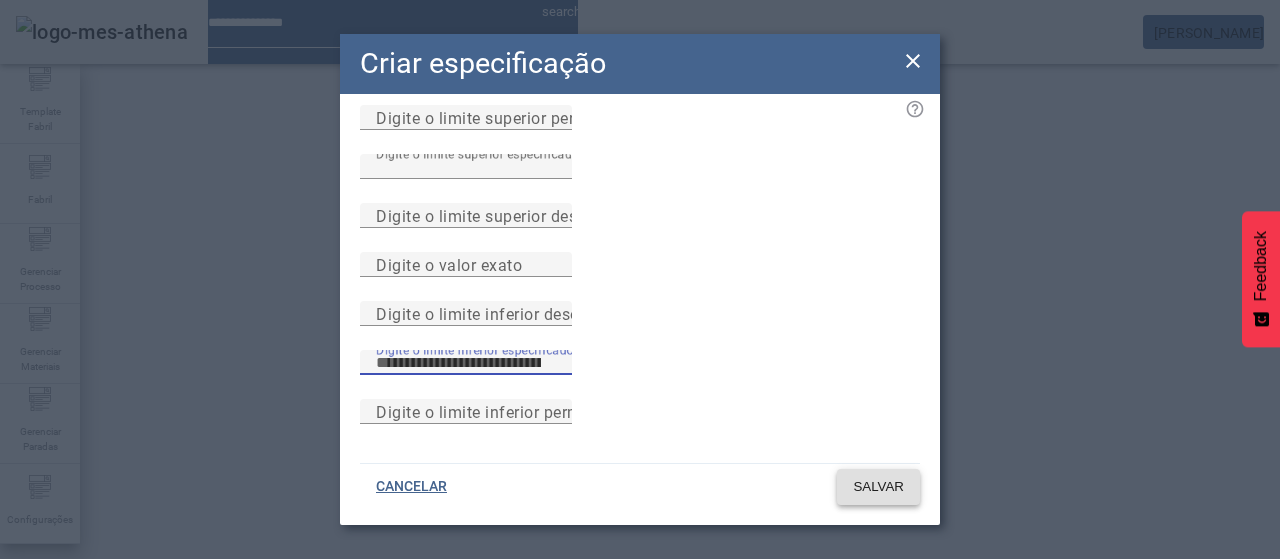 type on "****" 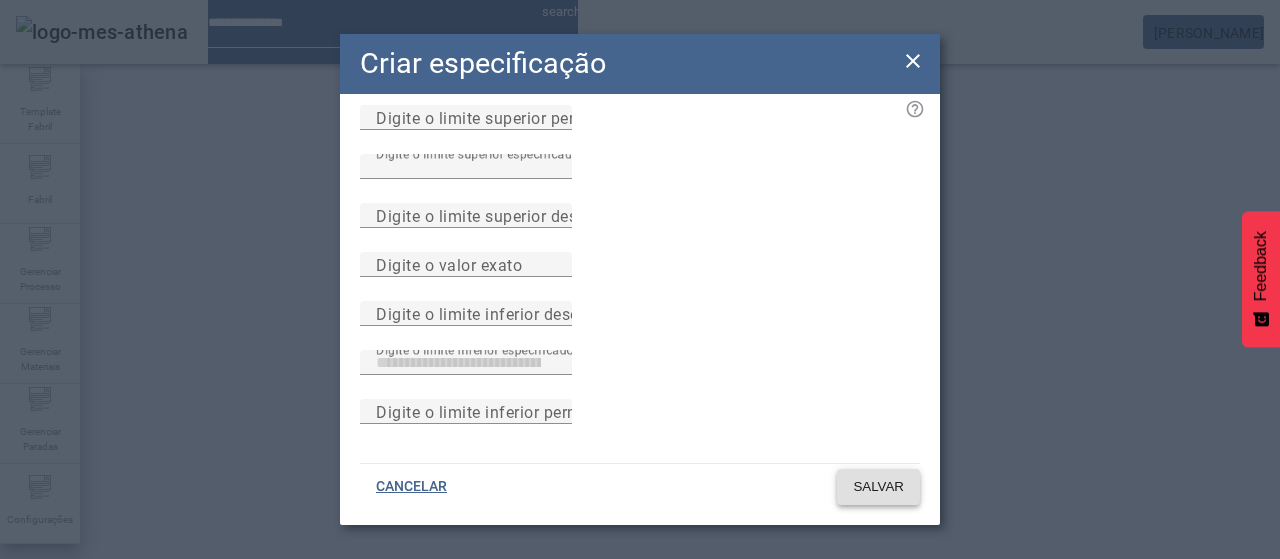click on "SALVAR" 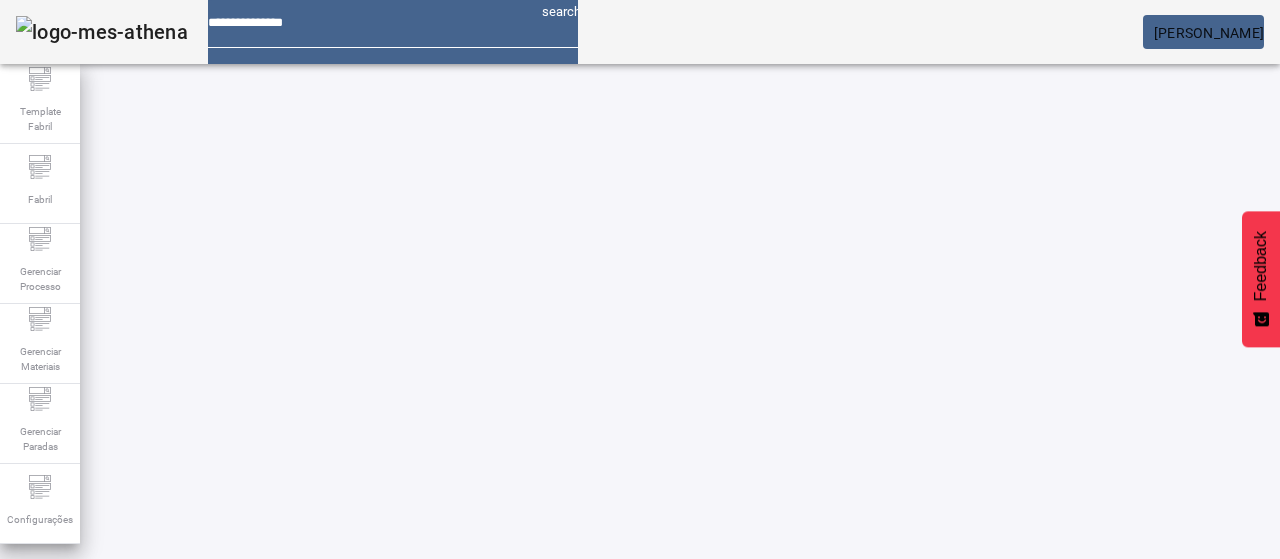 scroll, scrollTop: 140, scrollLeft: 0, axis: vertical 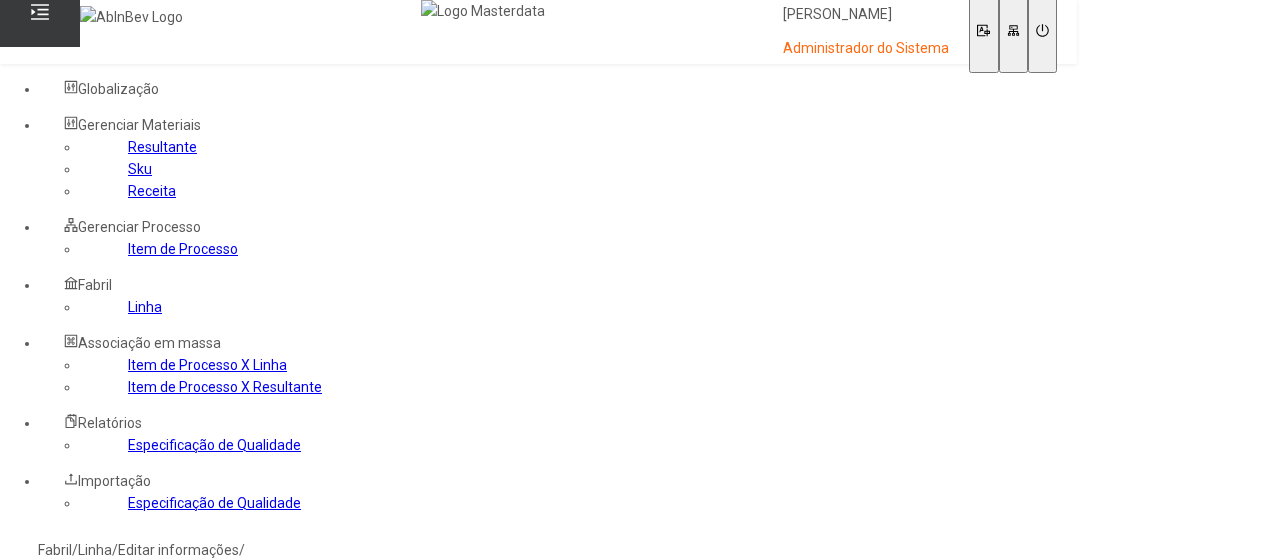 select 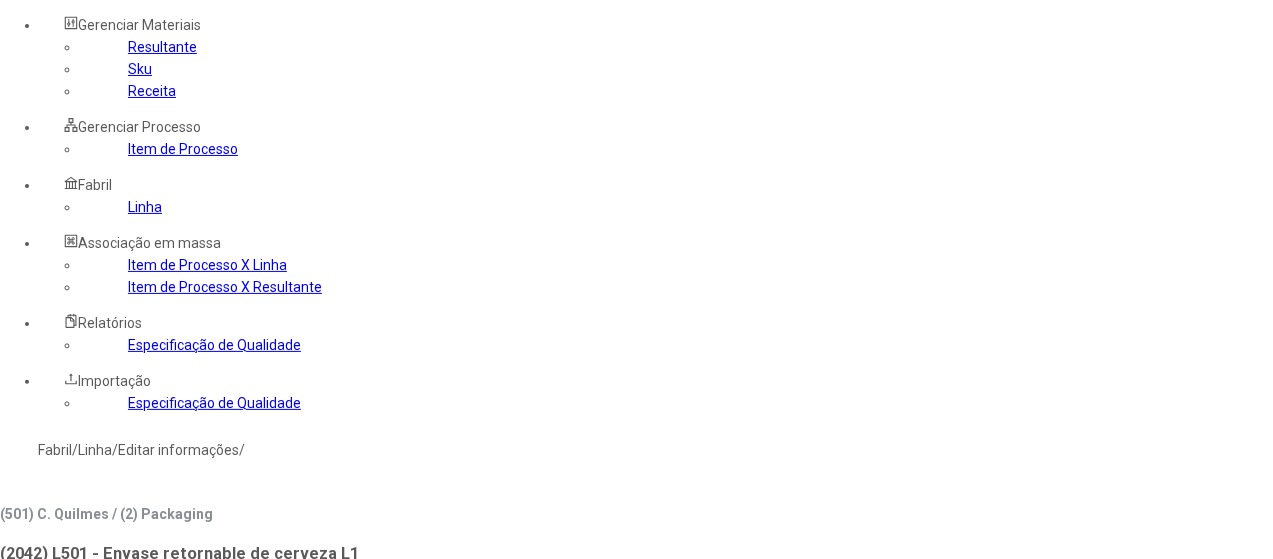 click on "Item de Processo" 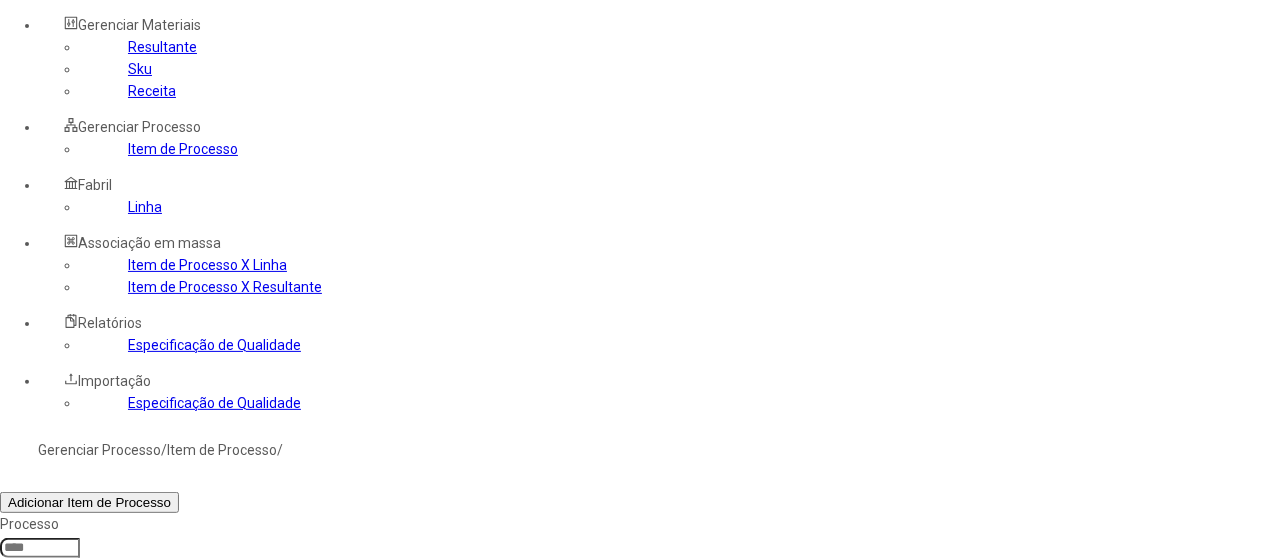 click 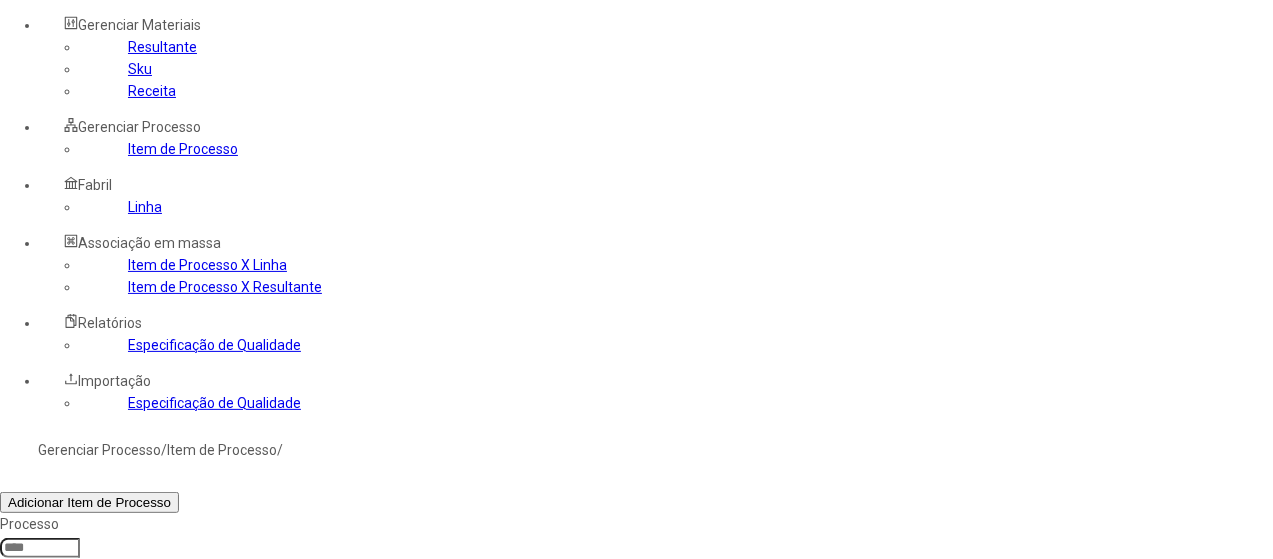 type on "*****" 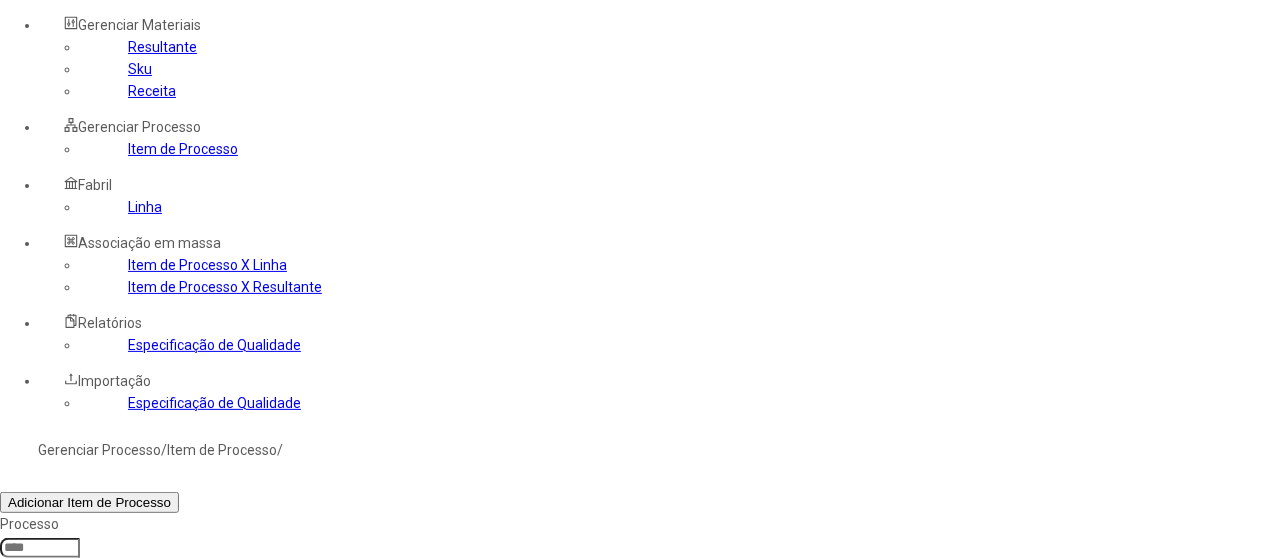 click on "Filtrar" 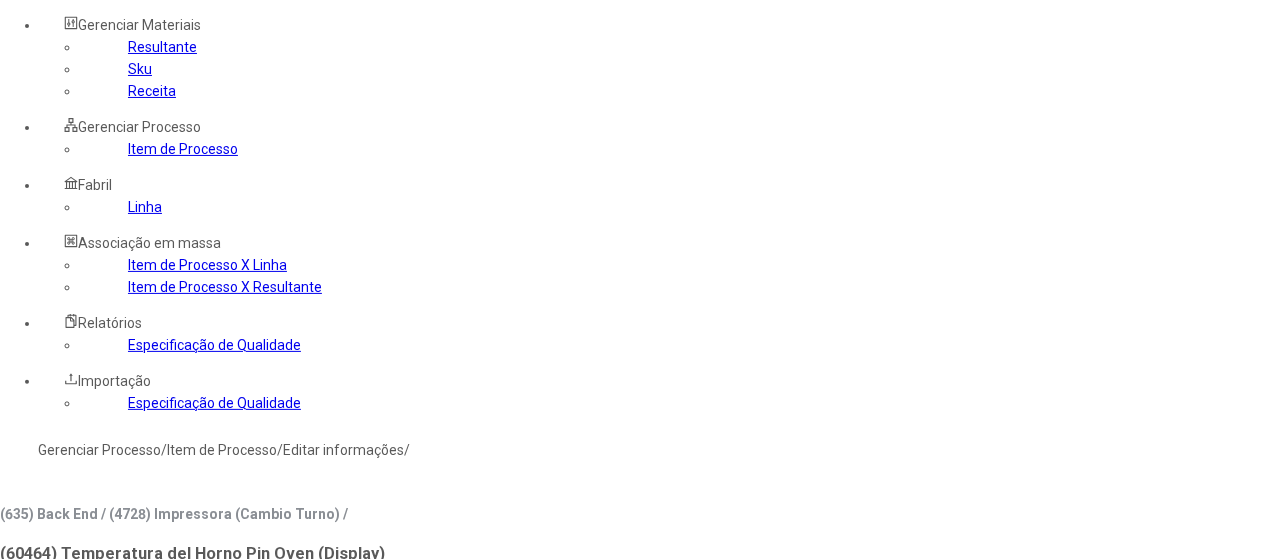 click 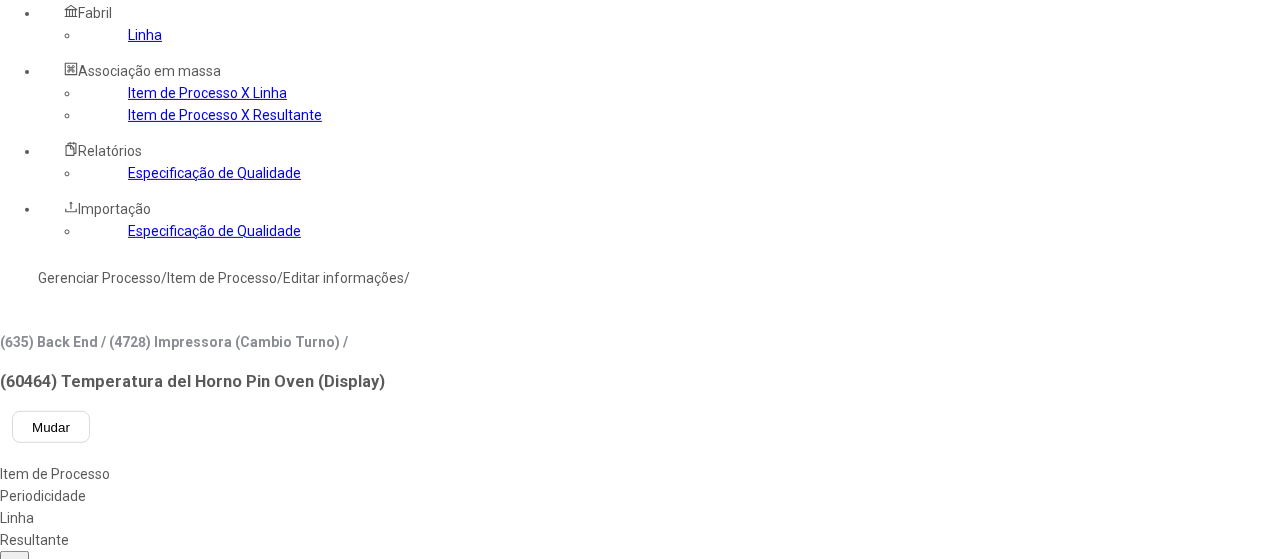 scroll, scrollTop: 272, scrollLeft: 0, axis: vertical 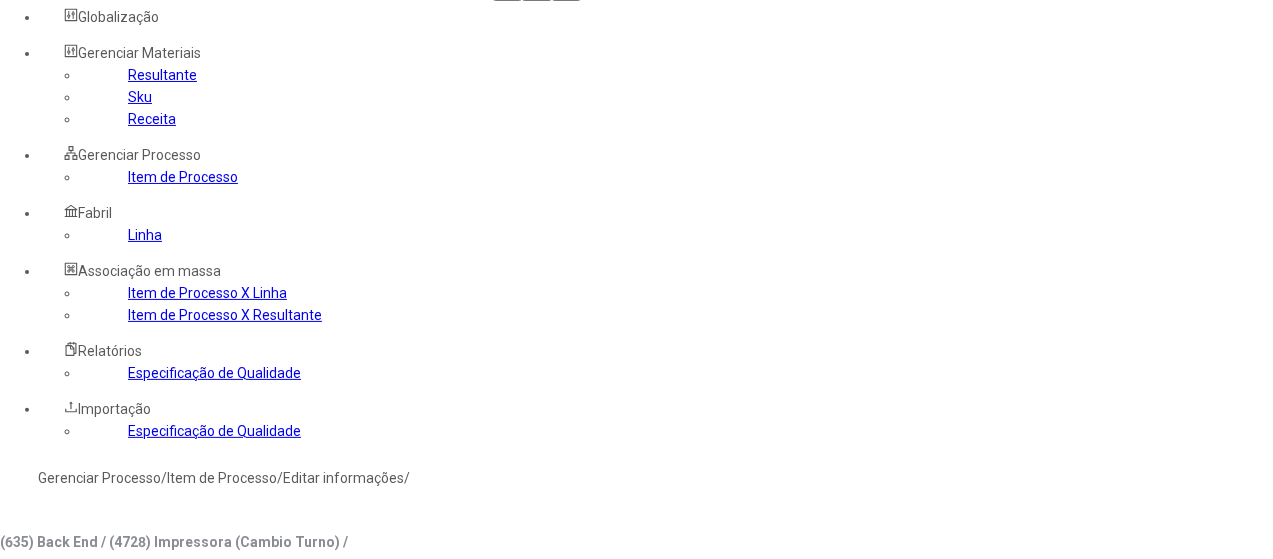 drag, startPoint x: 370, startPoint y: 37, endPoint x: 444, endPoint y: 63, distance: 78.434685 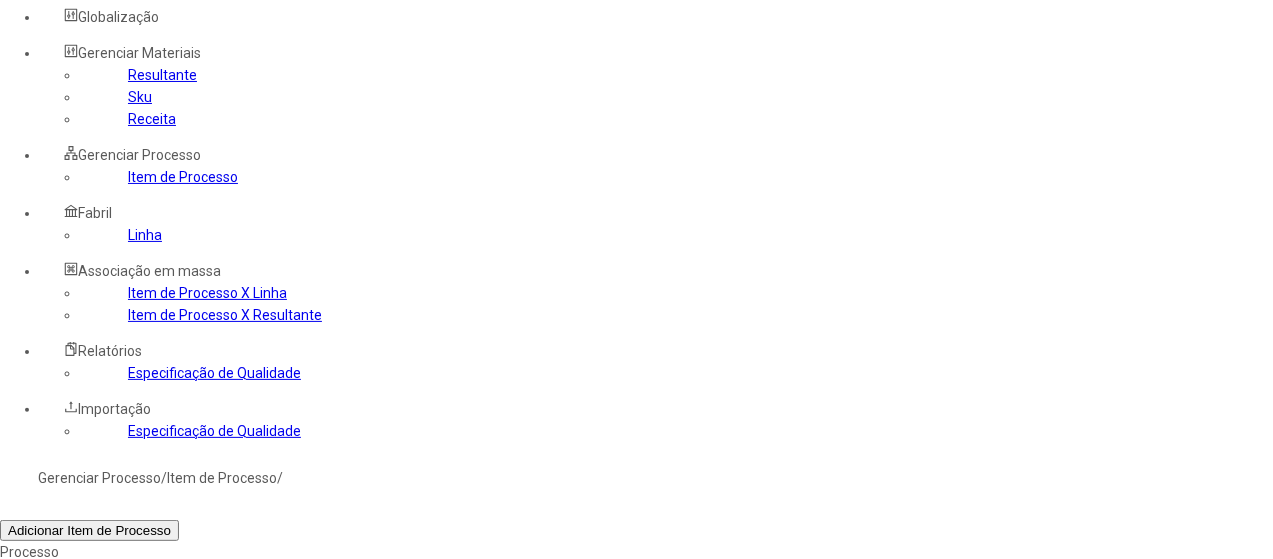 click 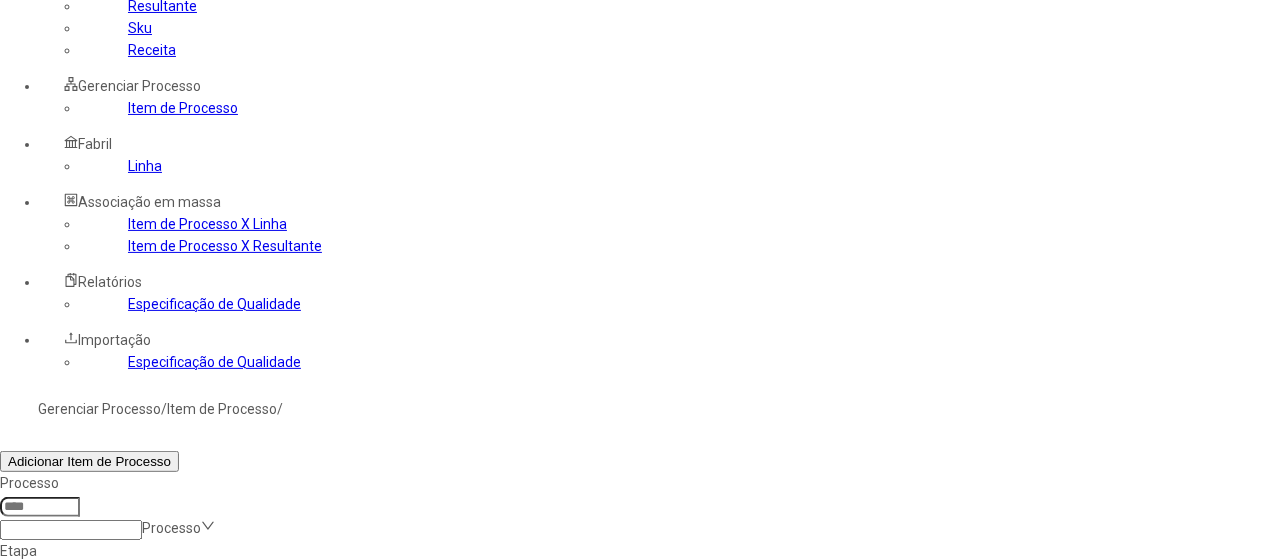 scroll, scrollTop: 172, scrollLeft: 0, axis: vertical 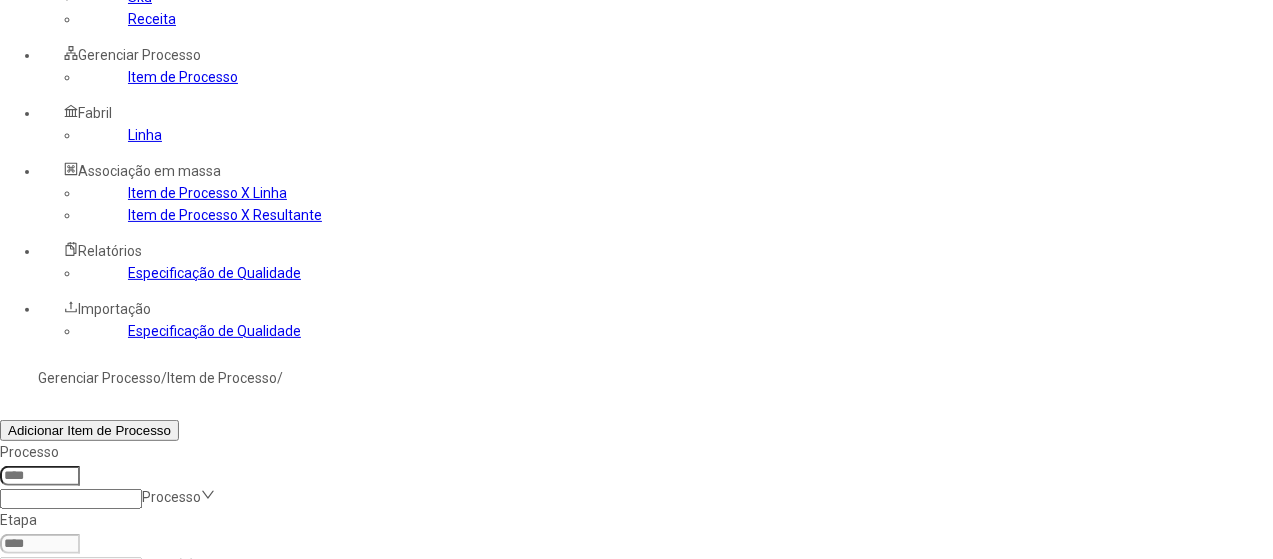 click 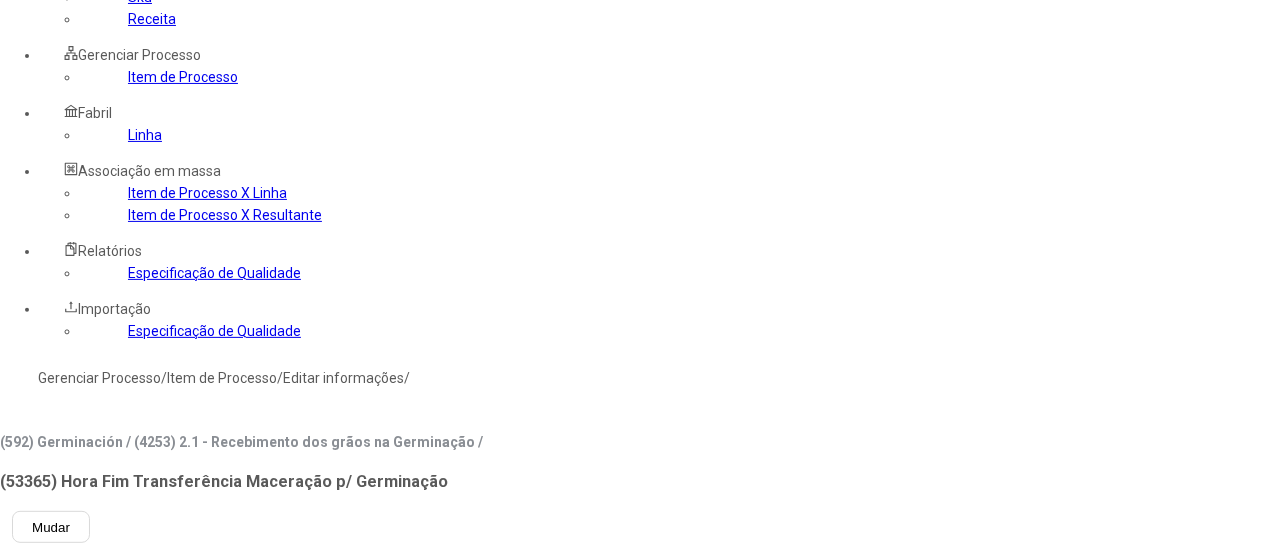 type on "****" 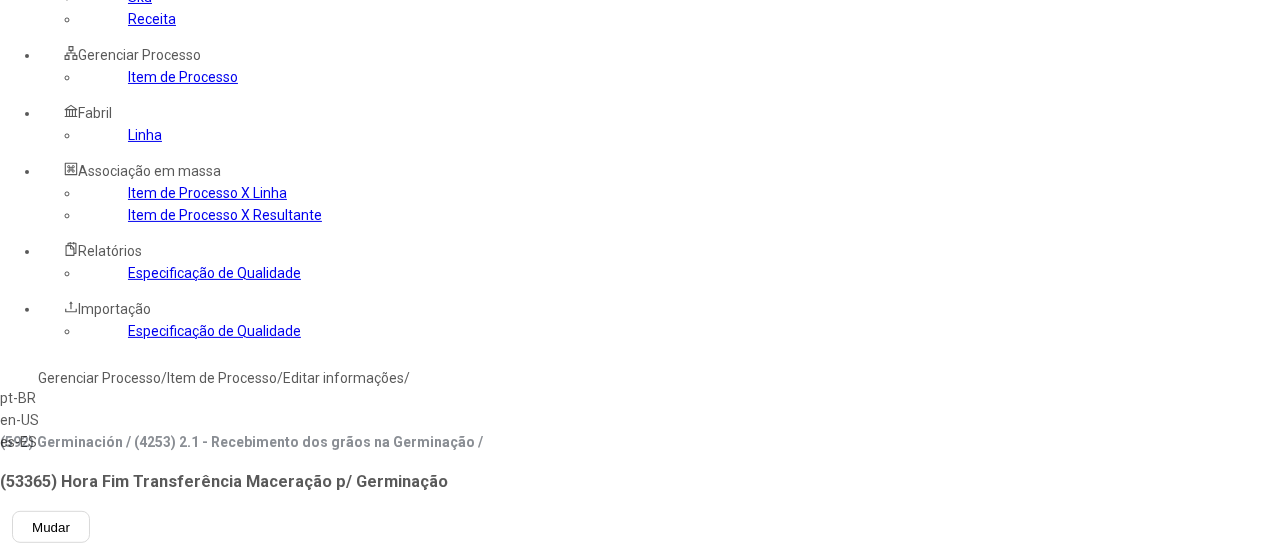 click on "es-ES" at bounding box center (57, 442) 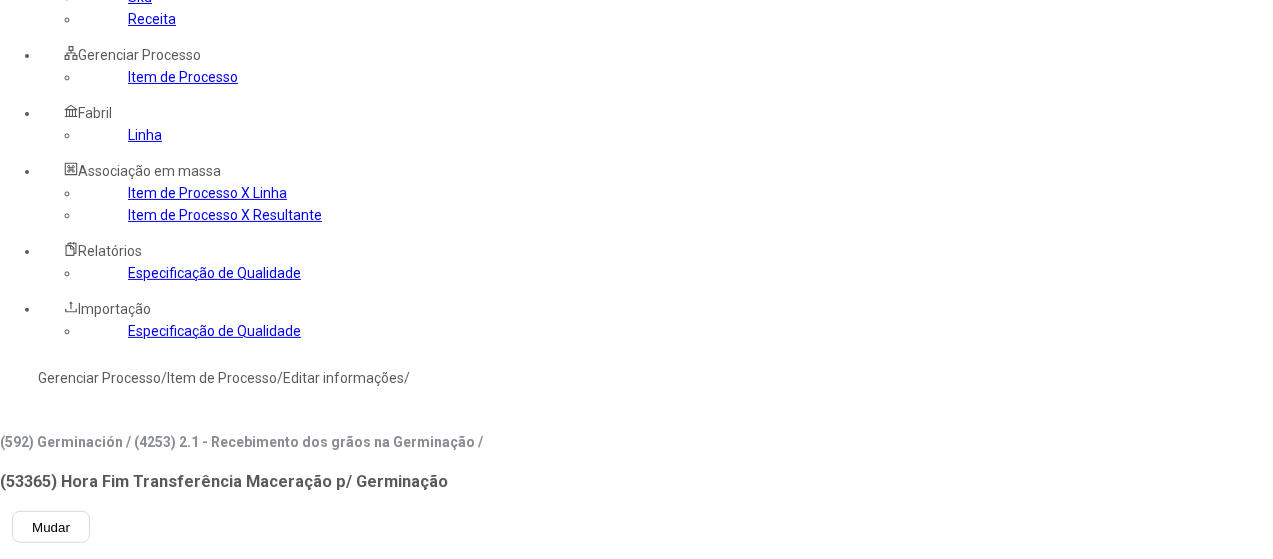 click on "Linha" 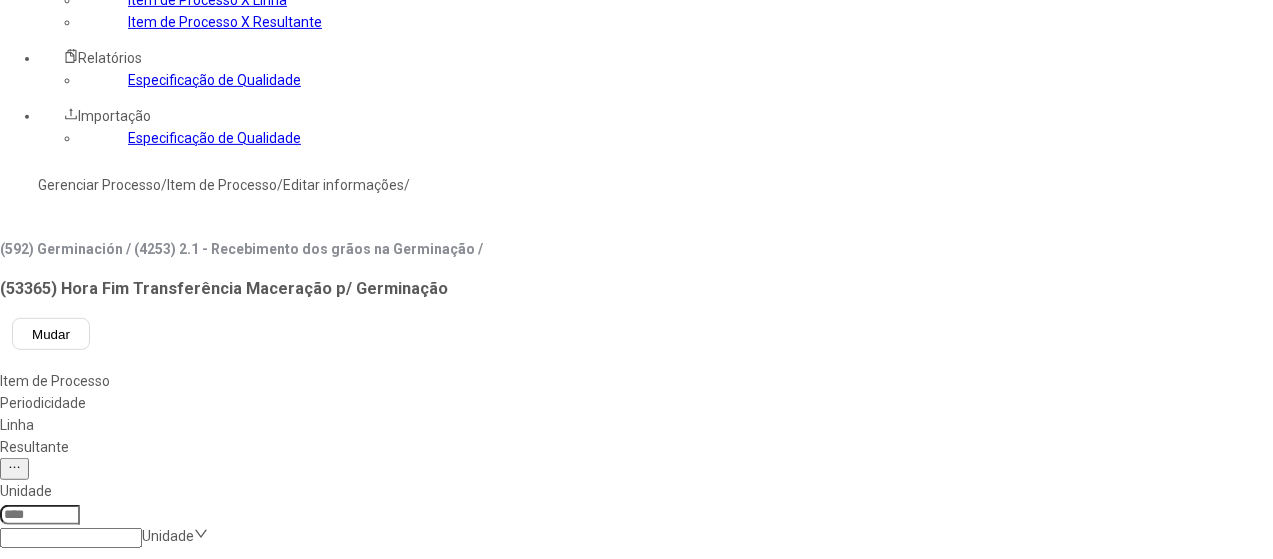 scroll, scrollTop: 372, scrollLeft: 0, axis: vertical 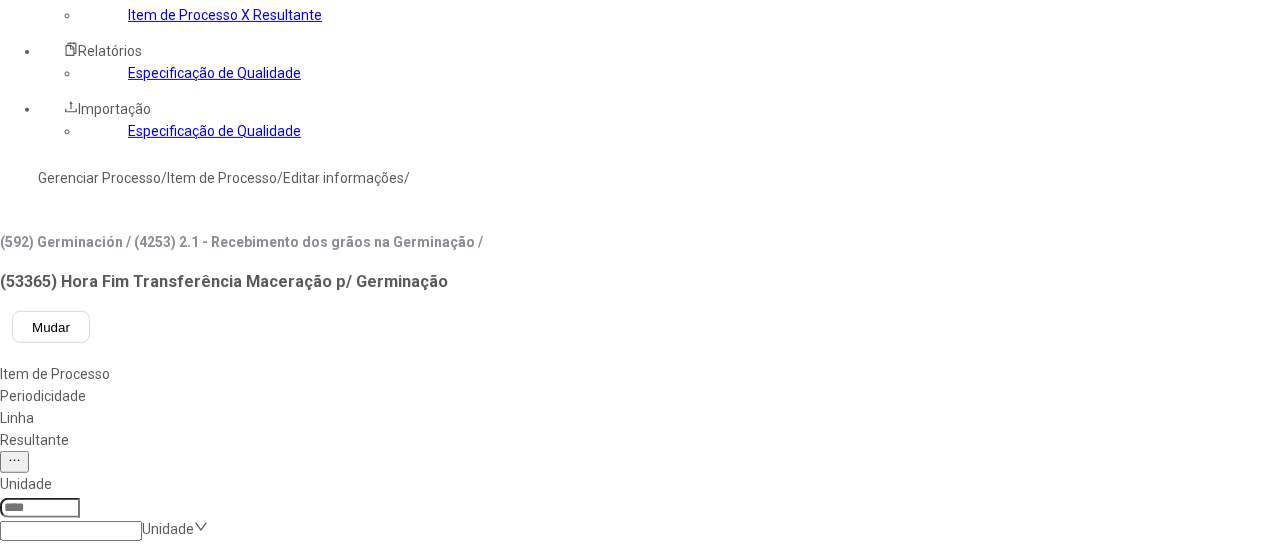 click 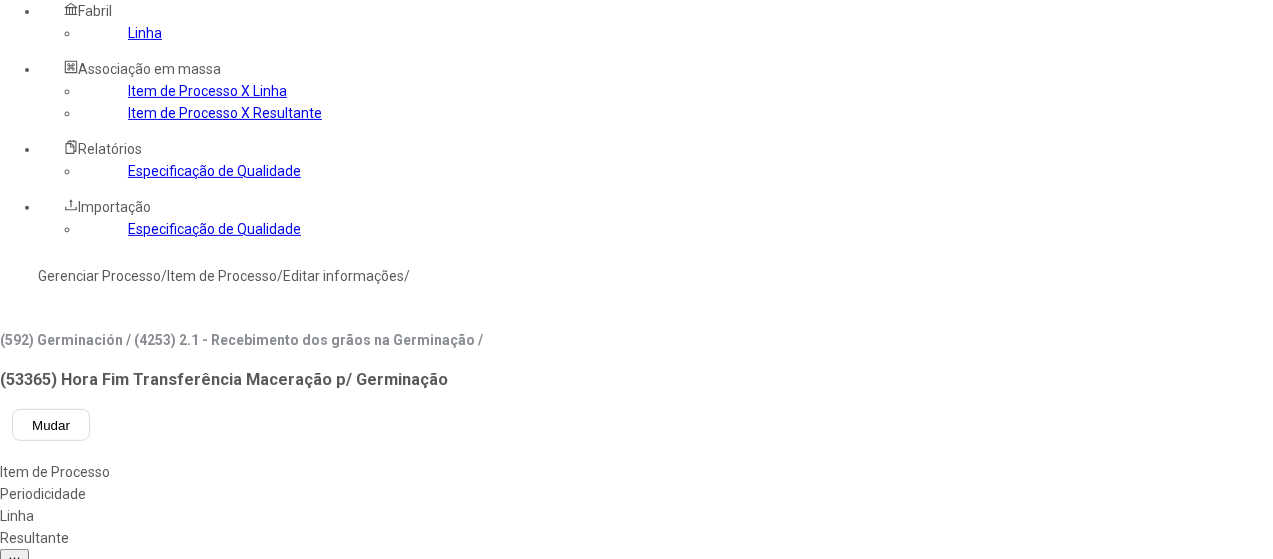scroll, scrollTop: 172, scrollLeft: 0, axis: vertical 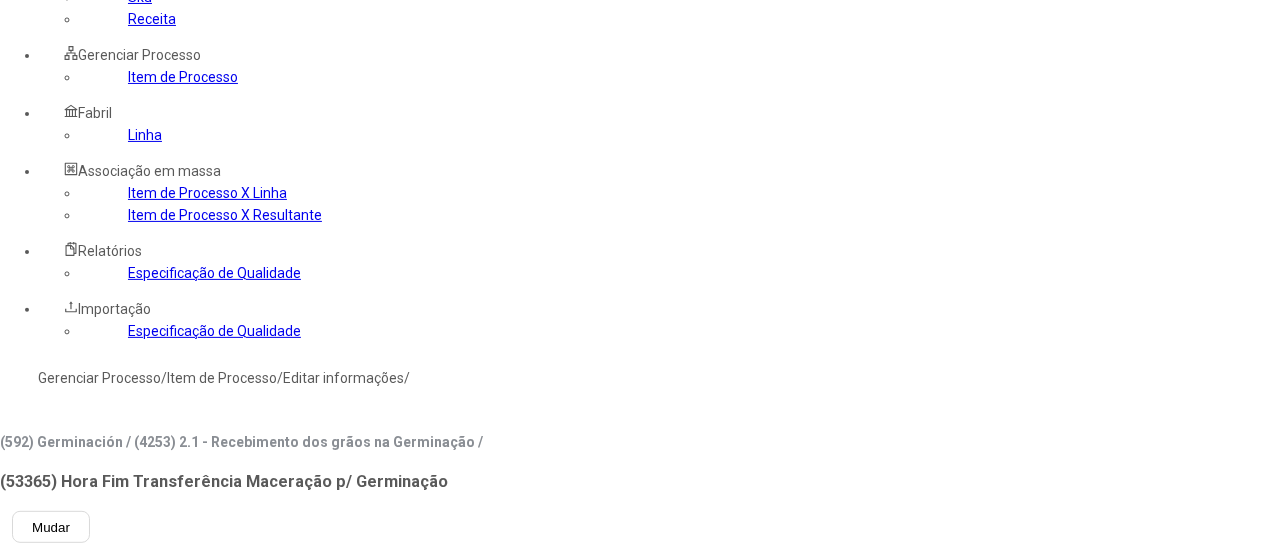 click on "Item de Processo" 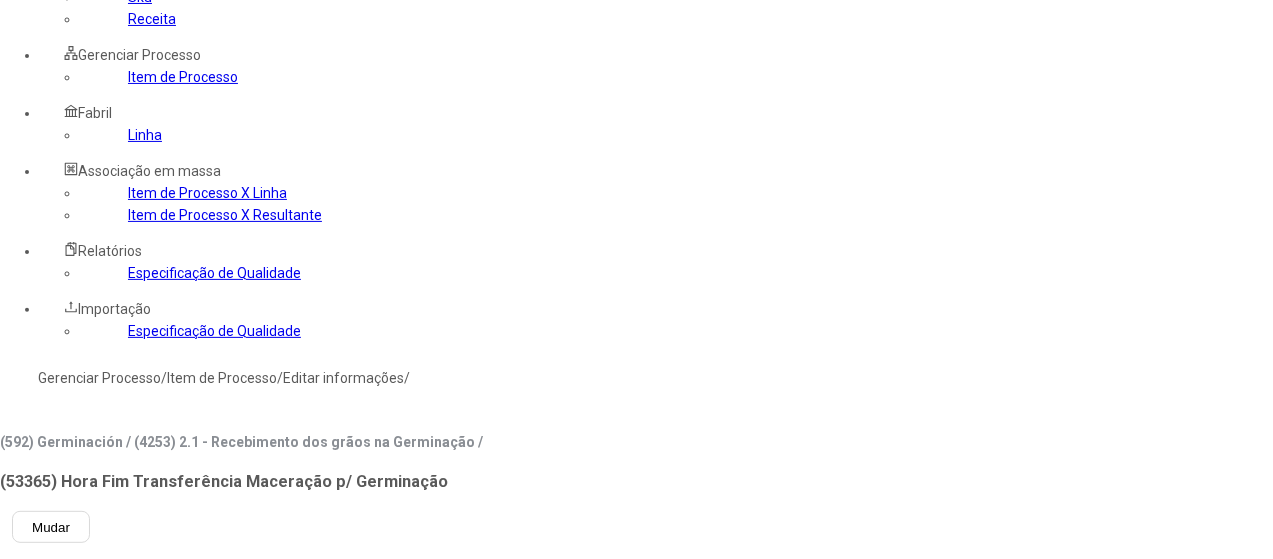 click on "pt-BR" 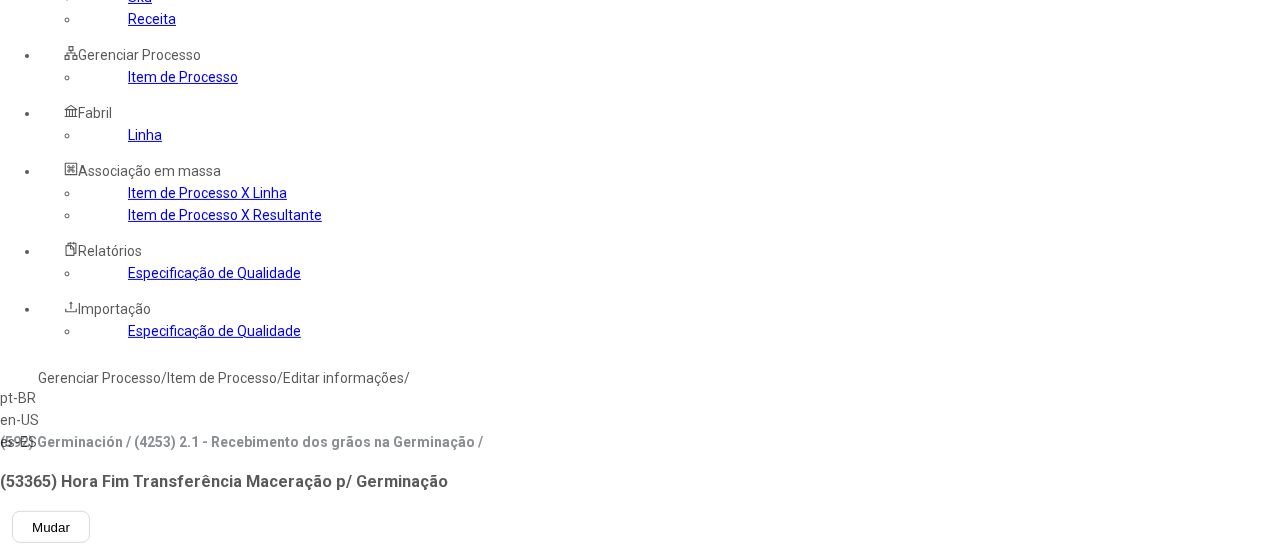 drag, startPoint x: 351, startPoint y: 336, endPoint x: 356, endPoint y: 326, distance: 11.18034 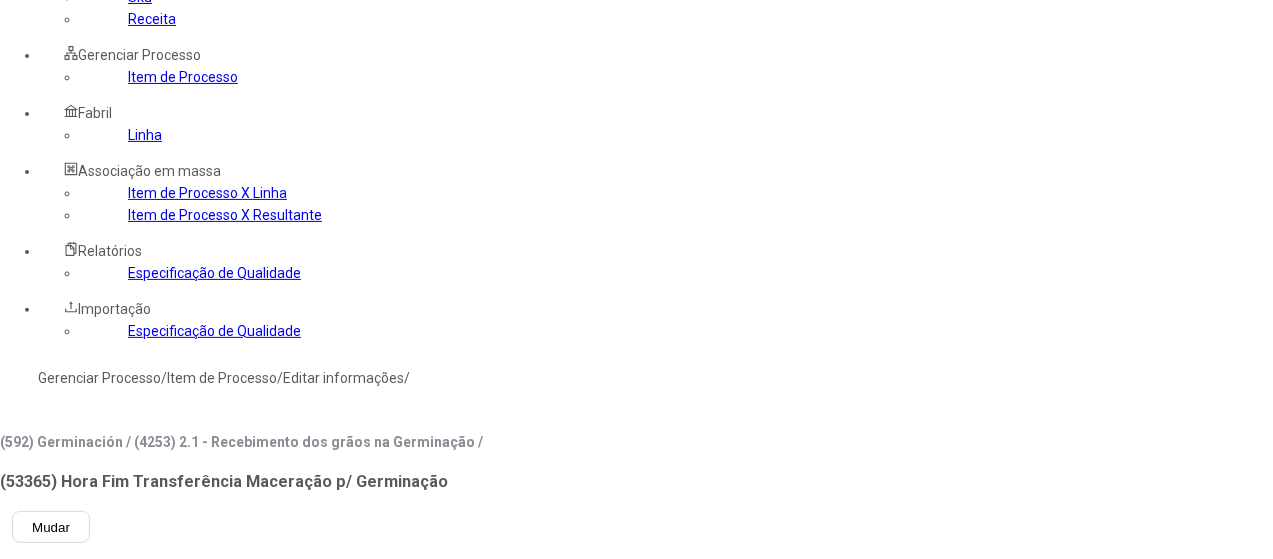 click on "**********" 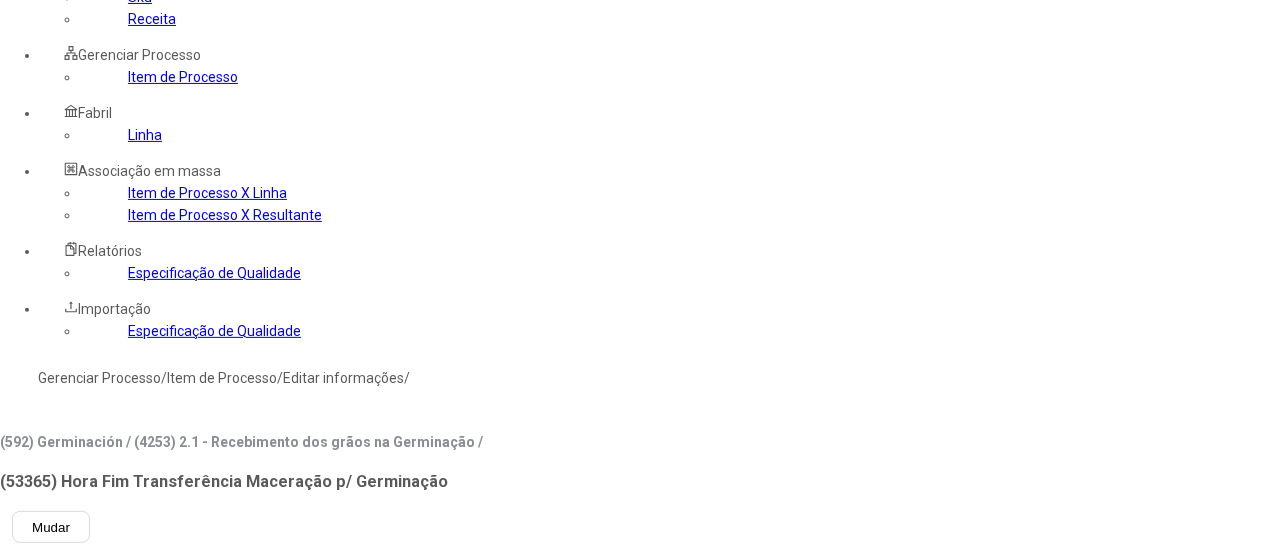 type on "**********" 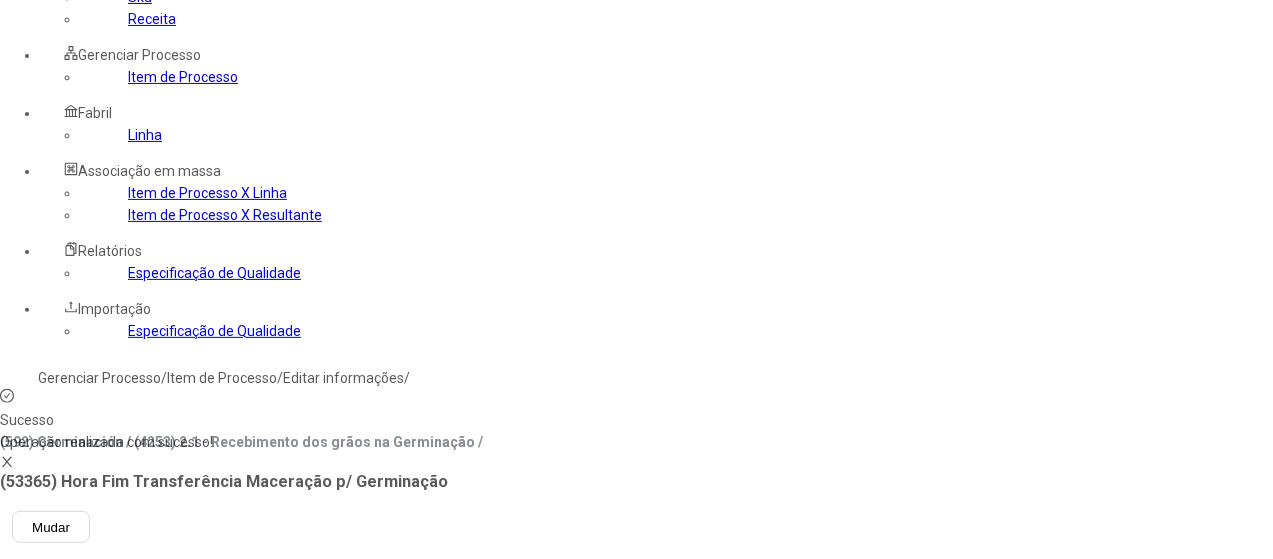 scroll, scrollTop: 0, scrollLeft: 44, axis: horizontal 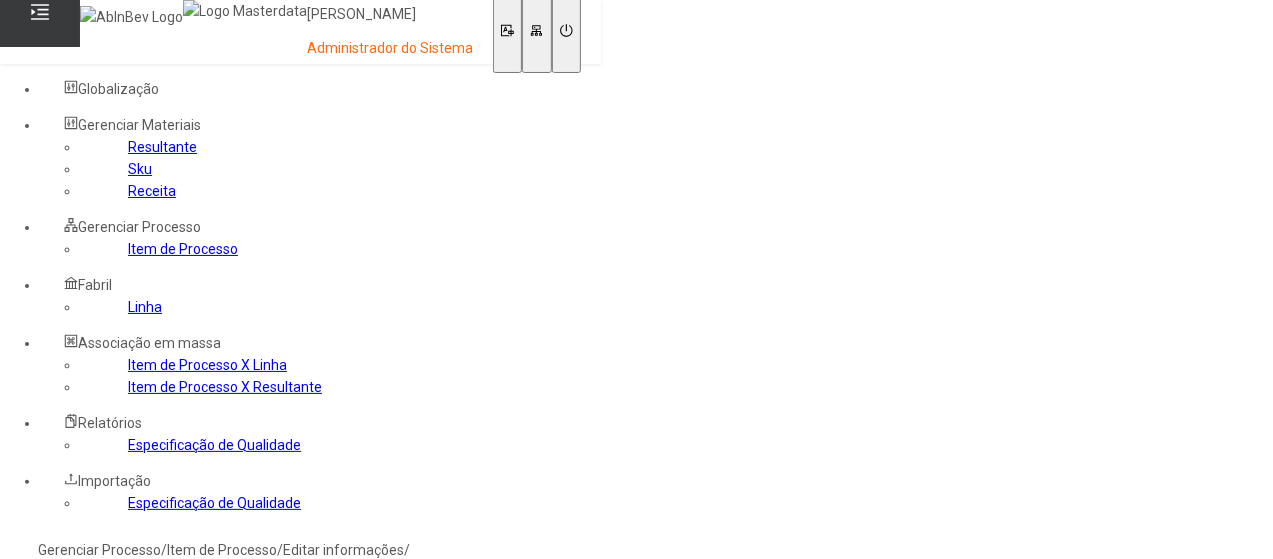 click on "Gerenciar Processo" 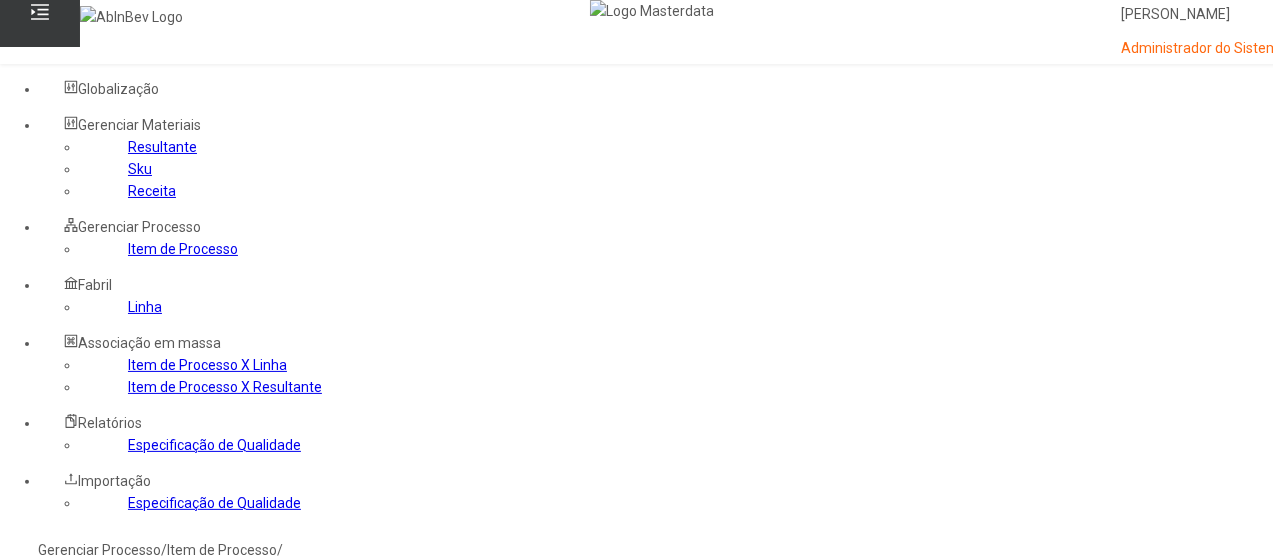 click 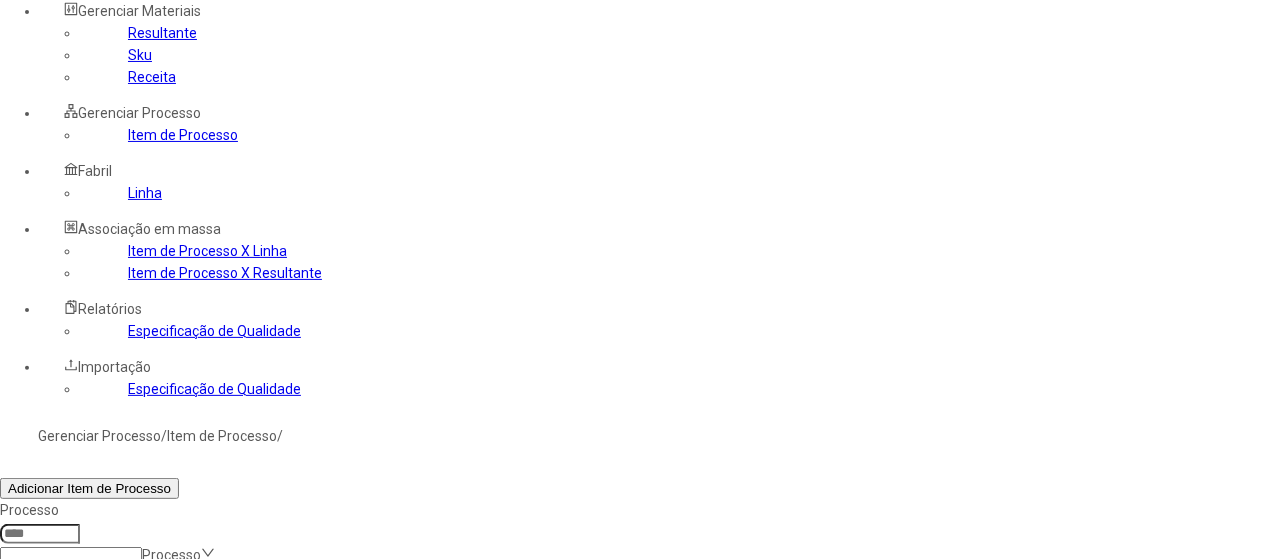 scroll, scrollTop: 200, scrollLeft: 0, axis: vertical 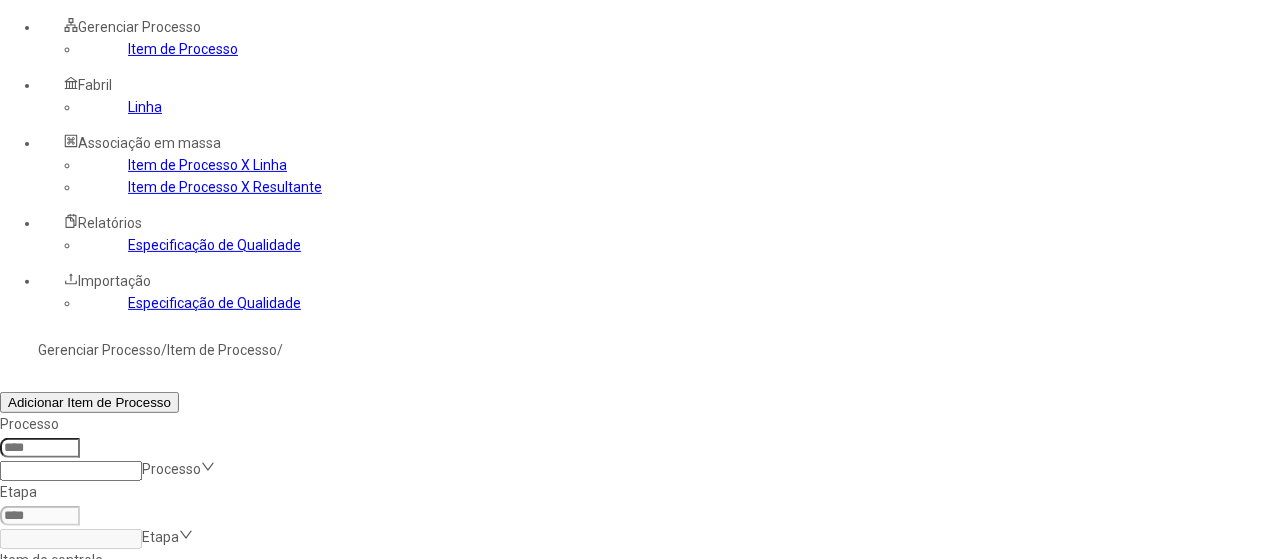 drag, startPoint x: 886, startPoint y: 333, endPoint x: 760, endPoint y: 316, distance: 127.141655 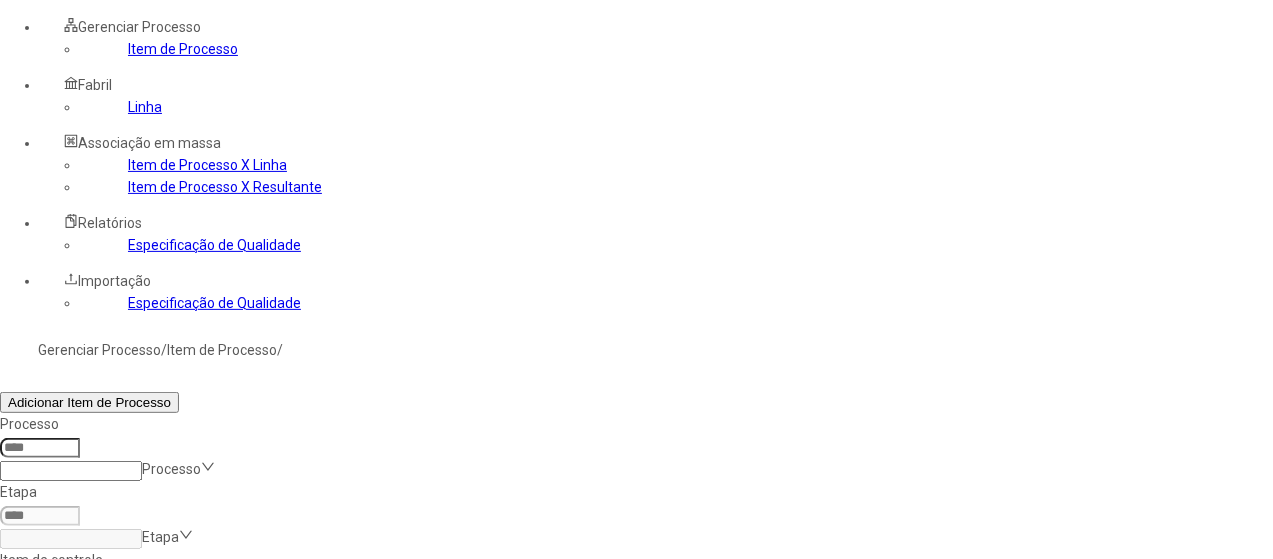 click on "Concentração Extrato Inicial de fervura" 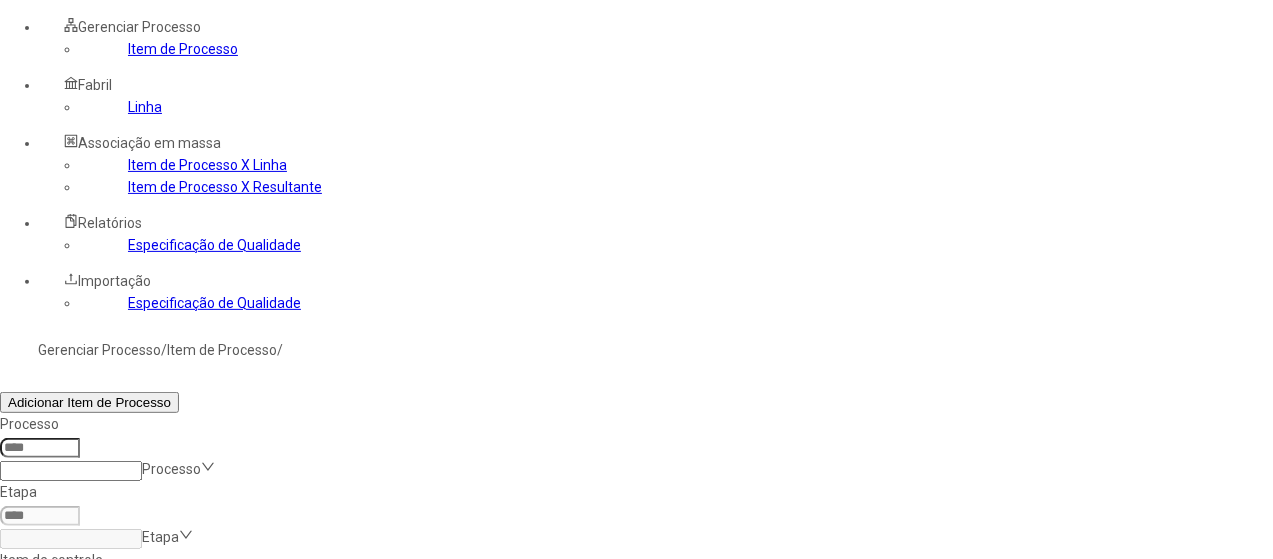click on "Filtrar" 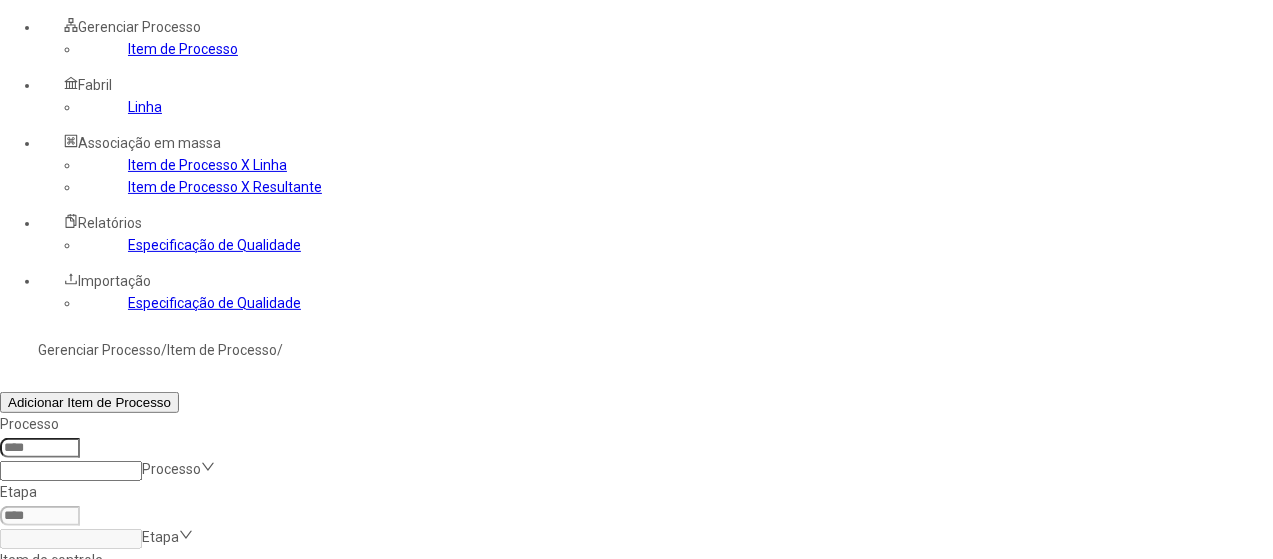 drag, startPoint x: 847, startPoint y: 339, endPoint x: 752, endPoint y: 311, distance: 99.0404 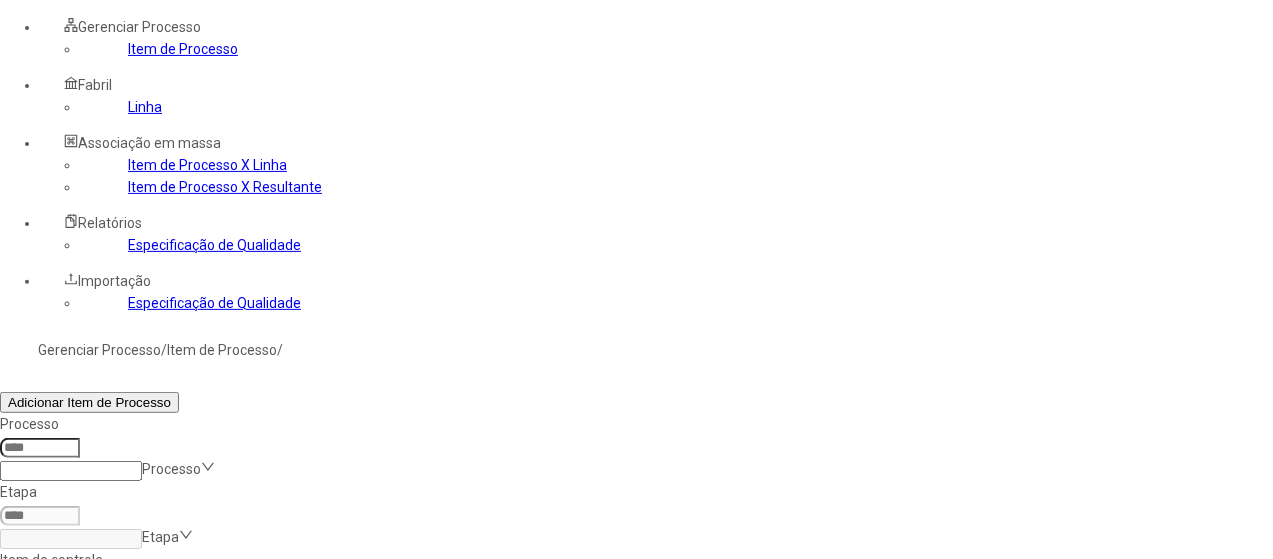 click on "Filtrar" 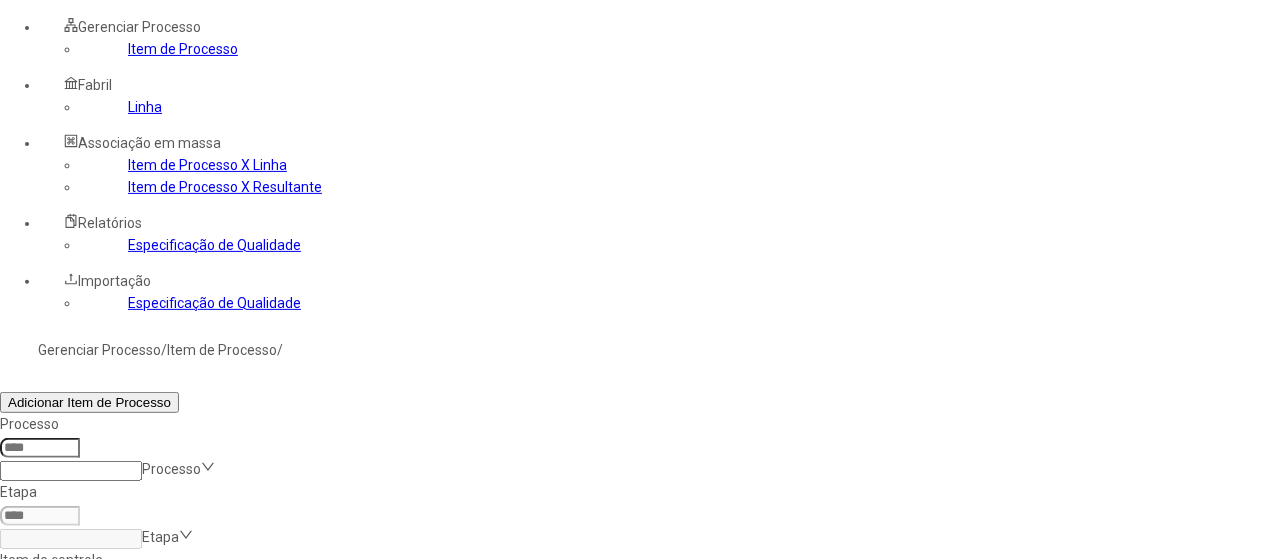 drag, startPoint x: 871, startPoint y: 359, endPoint x: 778, endPoint y: 309, distance: 105.58882 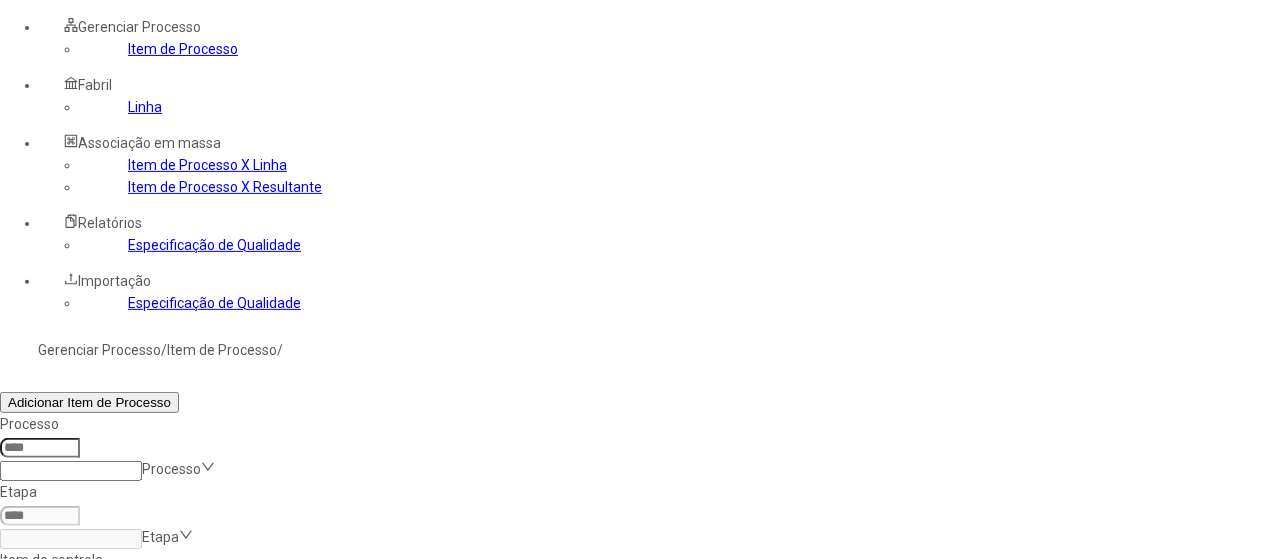 click on "Filtrar" 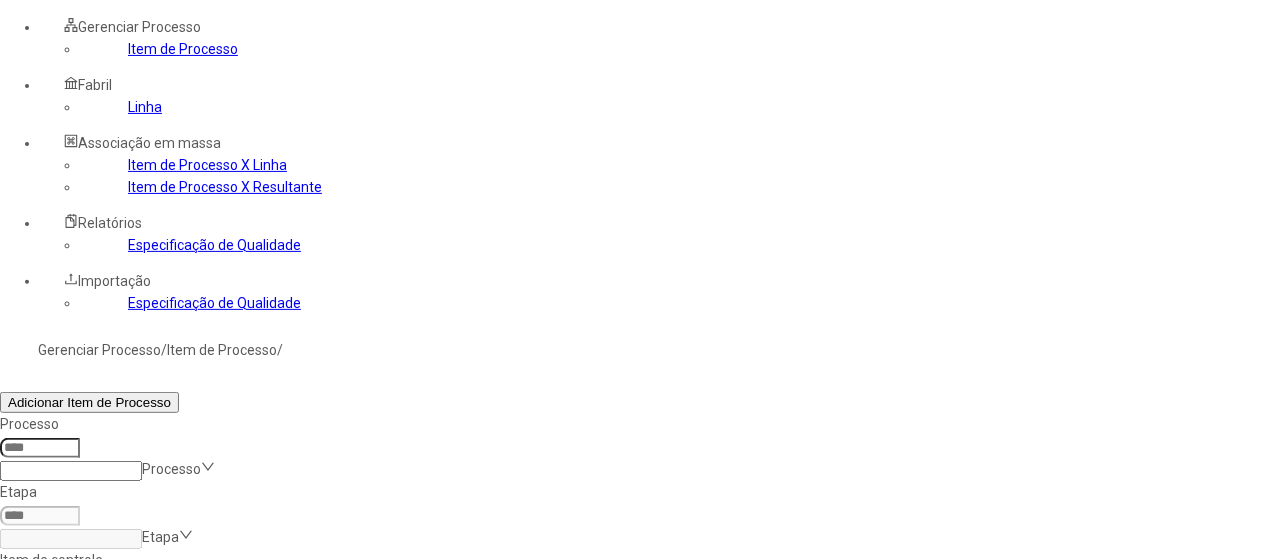 click on "Filtrar" 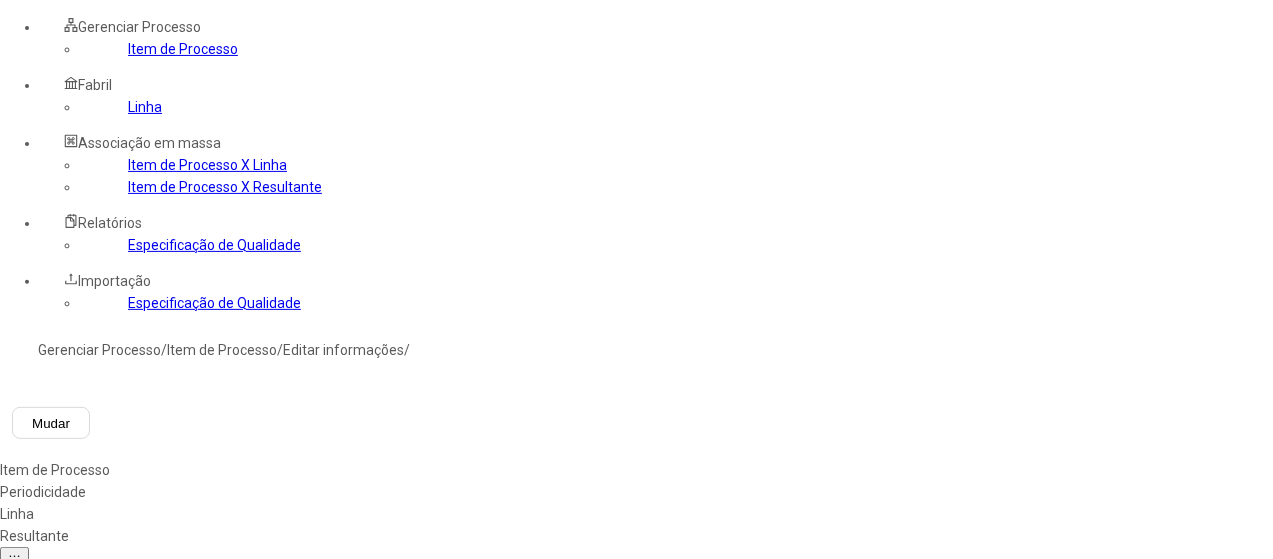 type on "****" 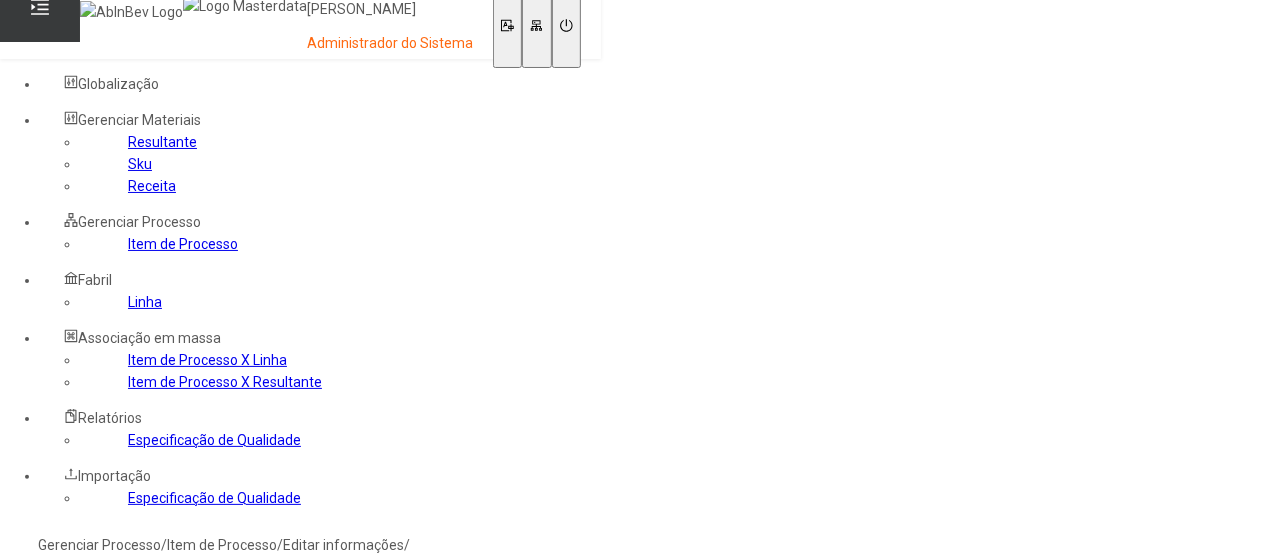 scroll, scrollTop: 0, scrollLeft: 0, axis: both 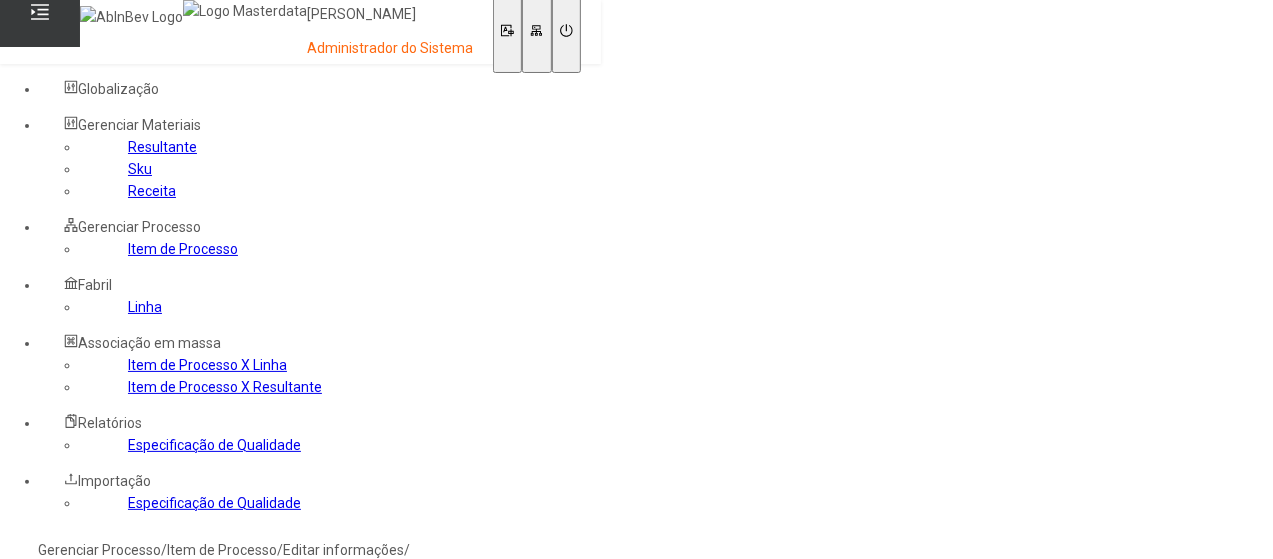 click on "Gerenciar Processo" 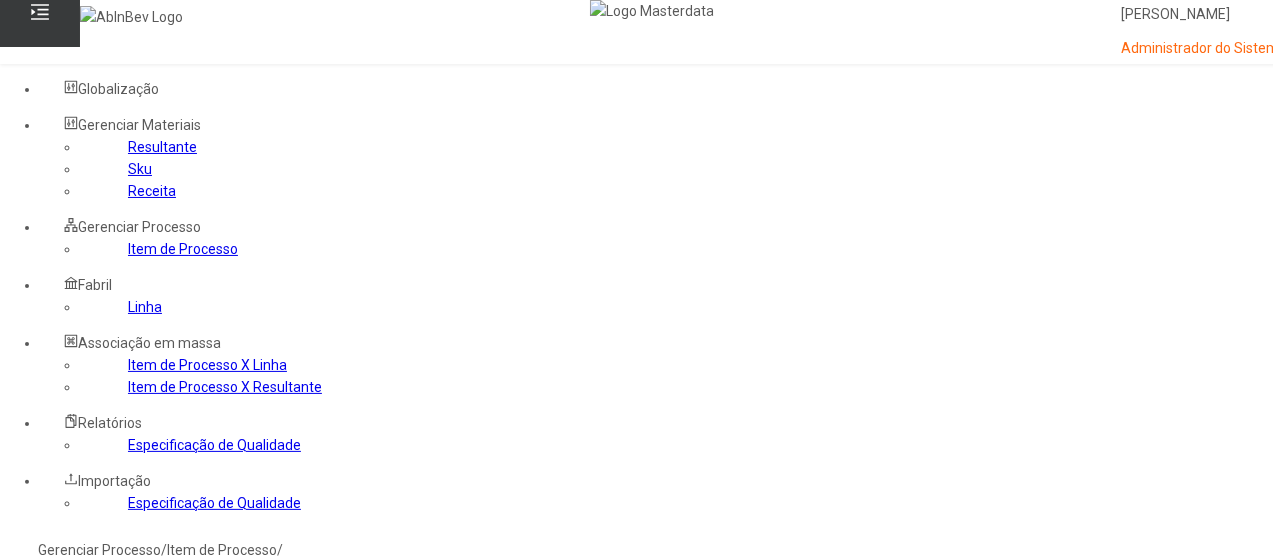 click 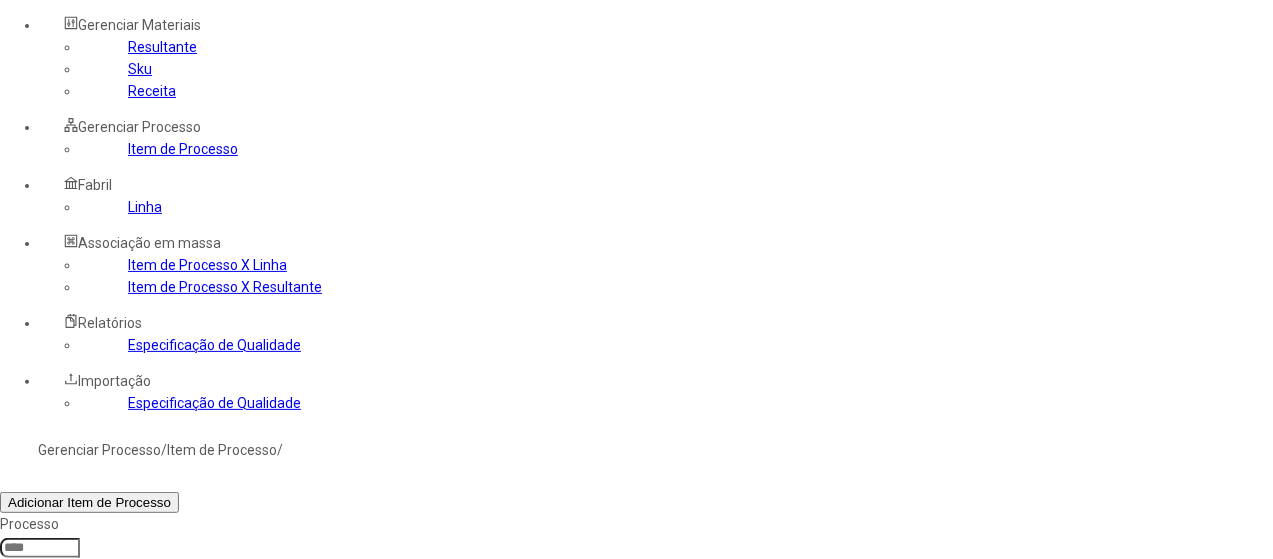 drag, startPoint x: 877, startPoint y: 429, endPoint x: 768, endPoint y: 437, distance: 109.29318 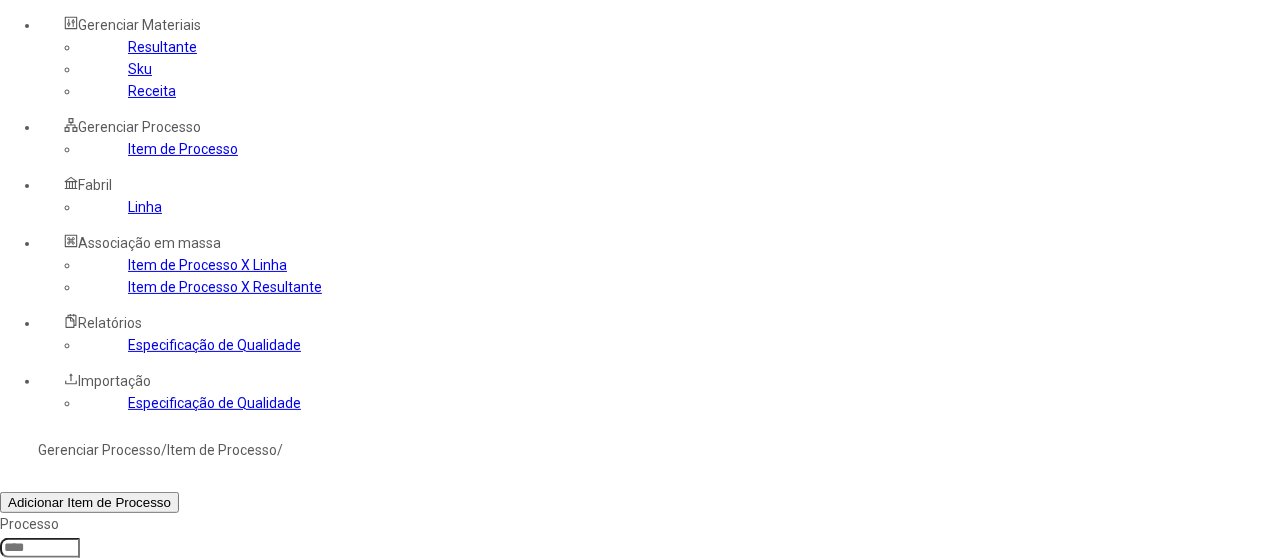 type on "*****" 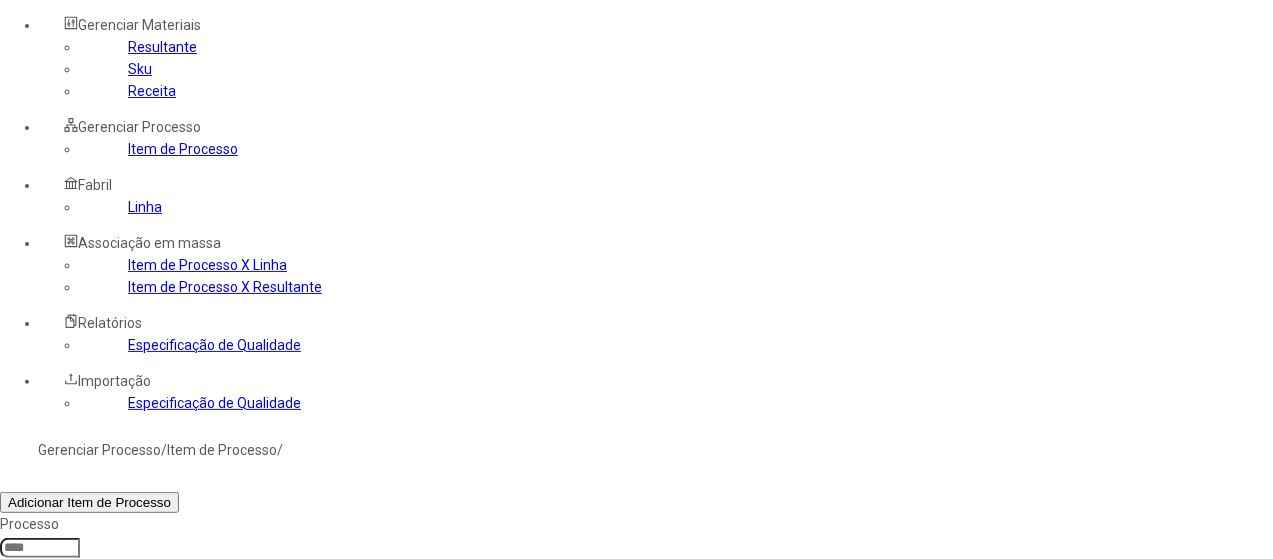 click on "Filtrar" 